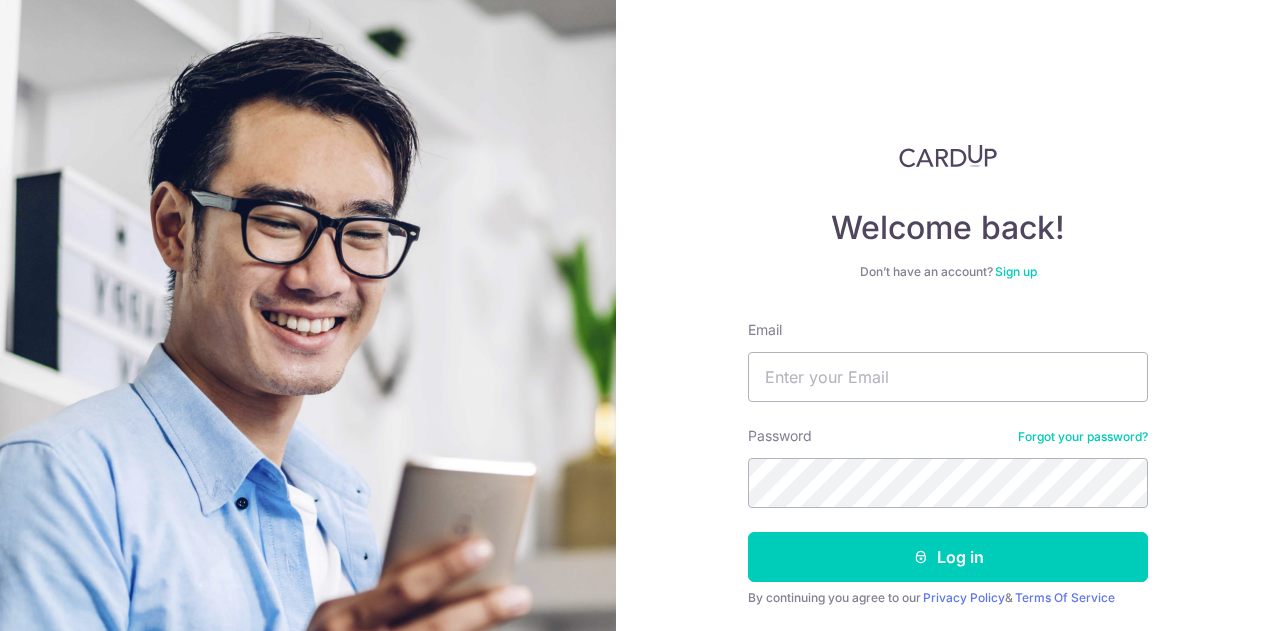 scroll, scrollTop: 0, scrollLeft: 0, axis: both 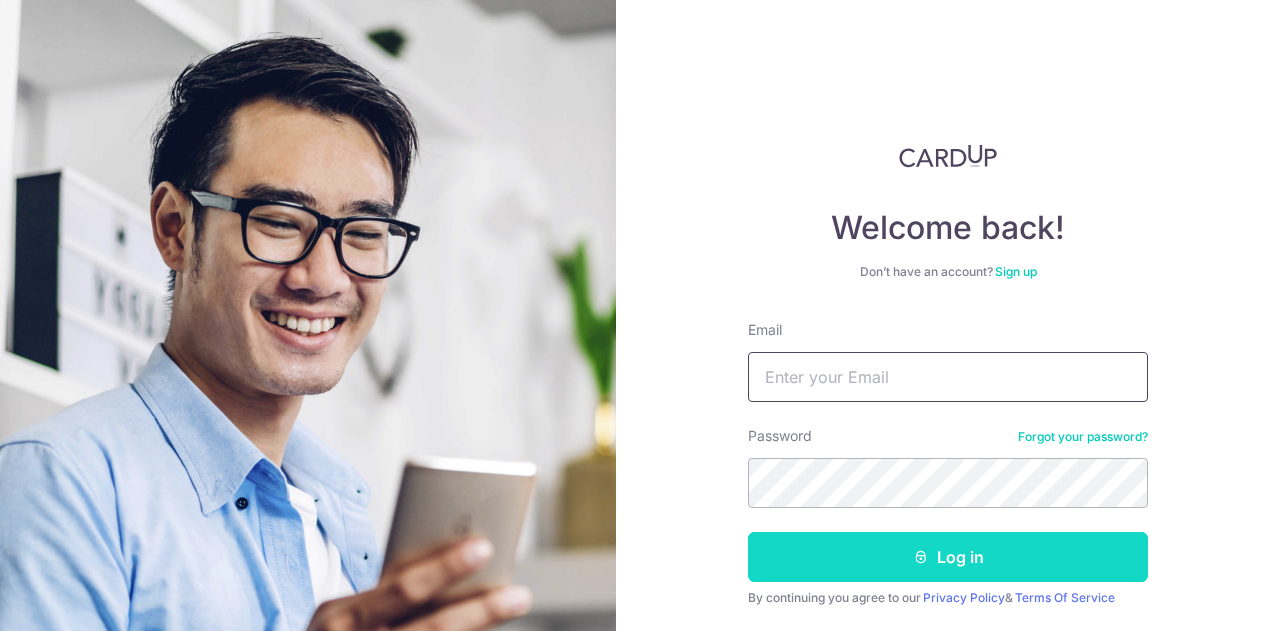type on "[EMAIL_ADDRESS][DOMAIN_NAME]" 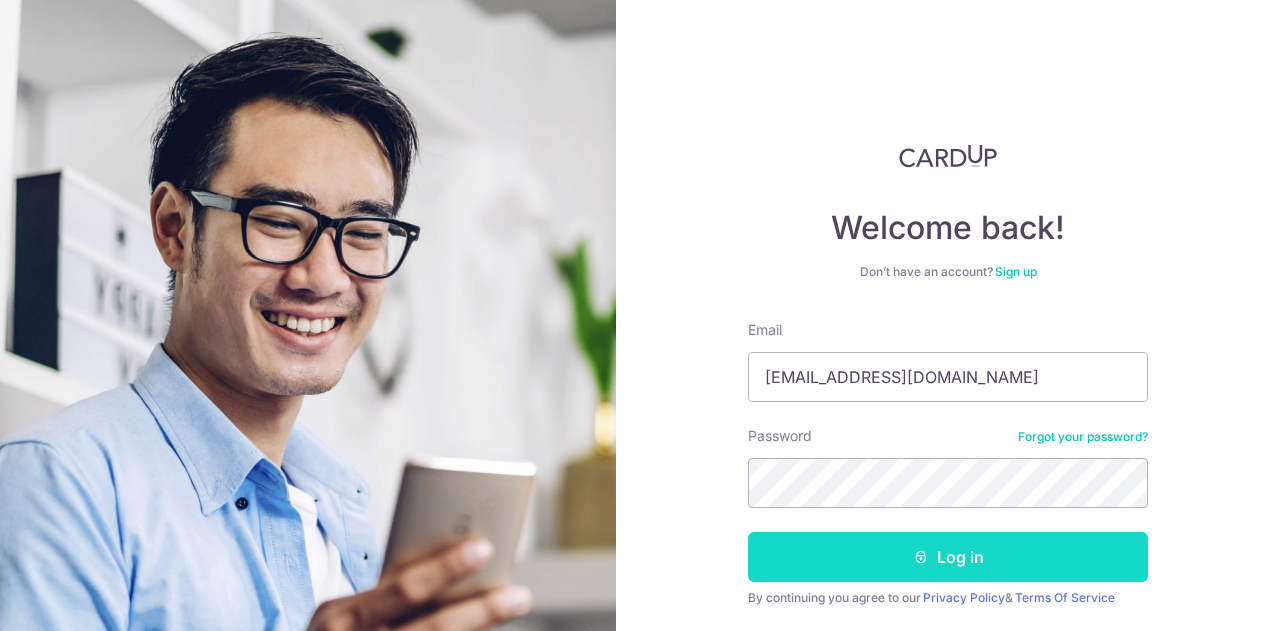 click on "Log in" at bounding box center [948, 557] 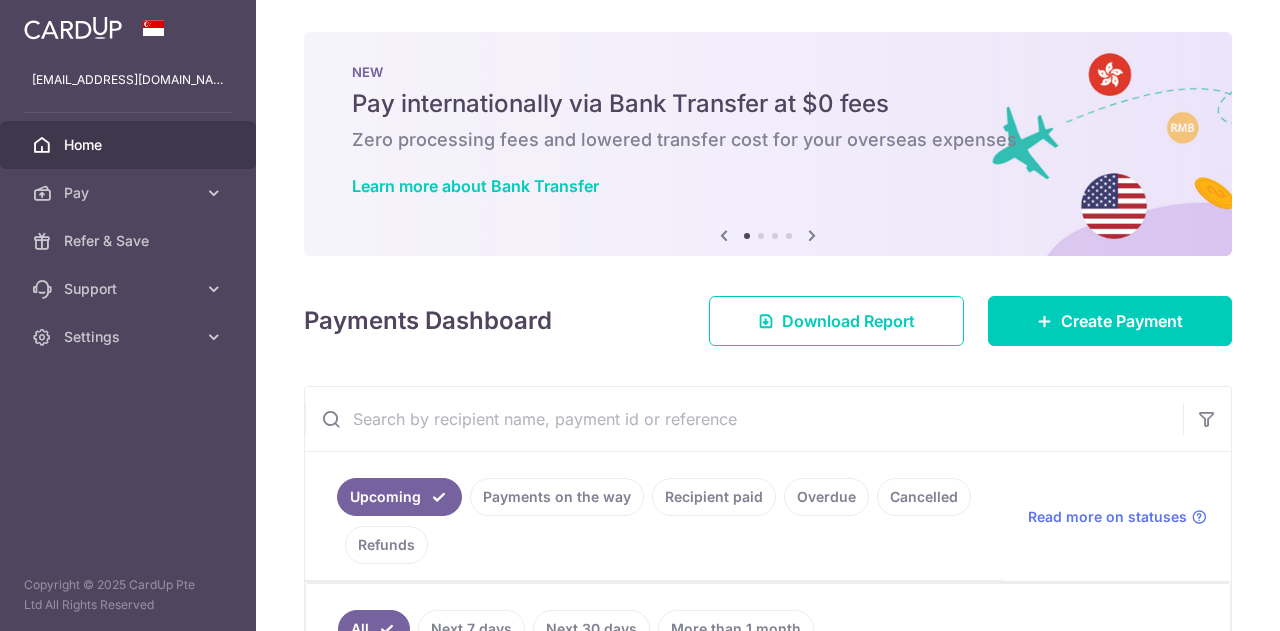 scroll, scrollTop: 0, scrollLeft: 0, axis: both 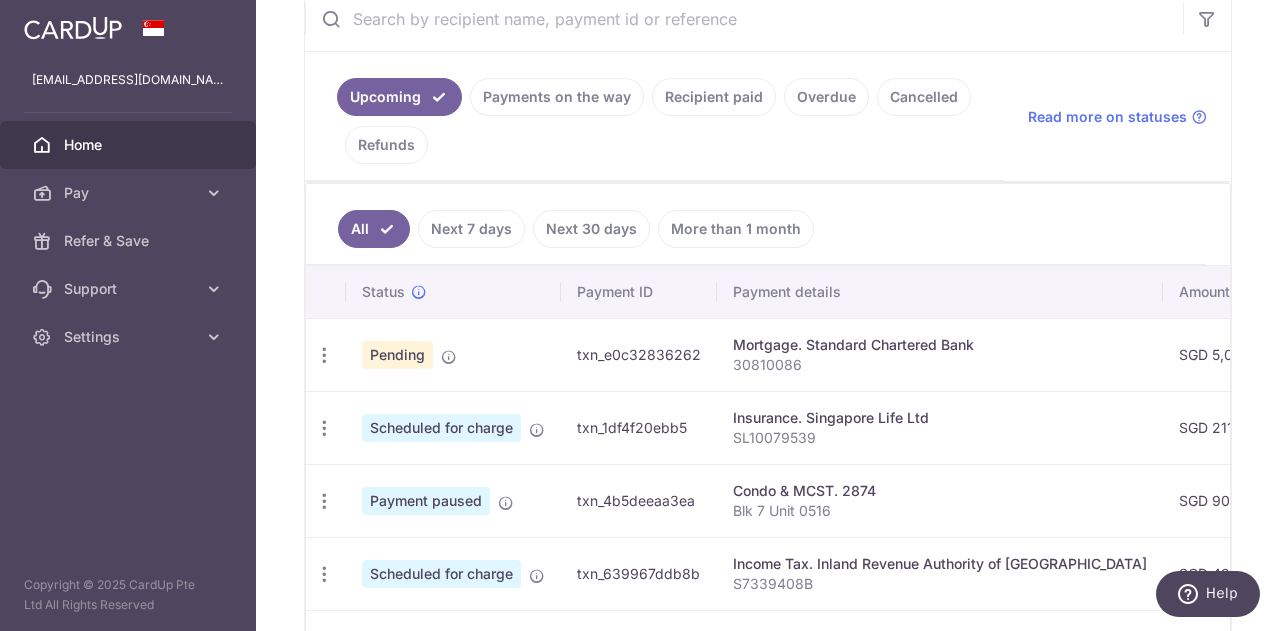 click on "Upcoming
Payments on the way
Recipient paid
Overdue
Cancelled
Refunds" at bounding box center [654, 116] 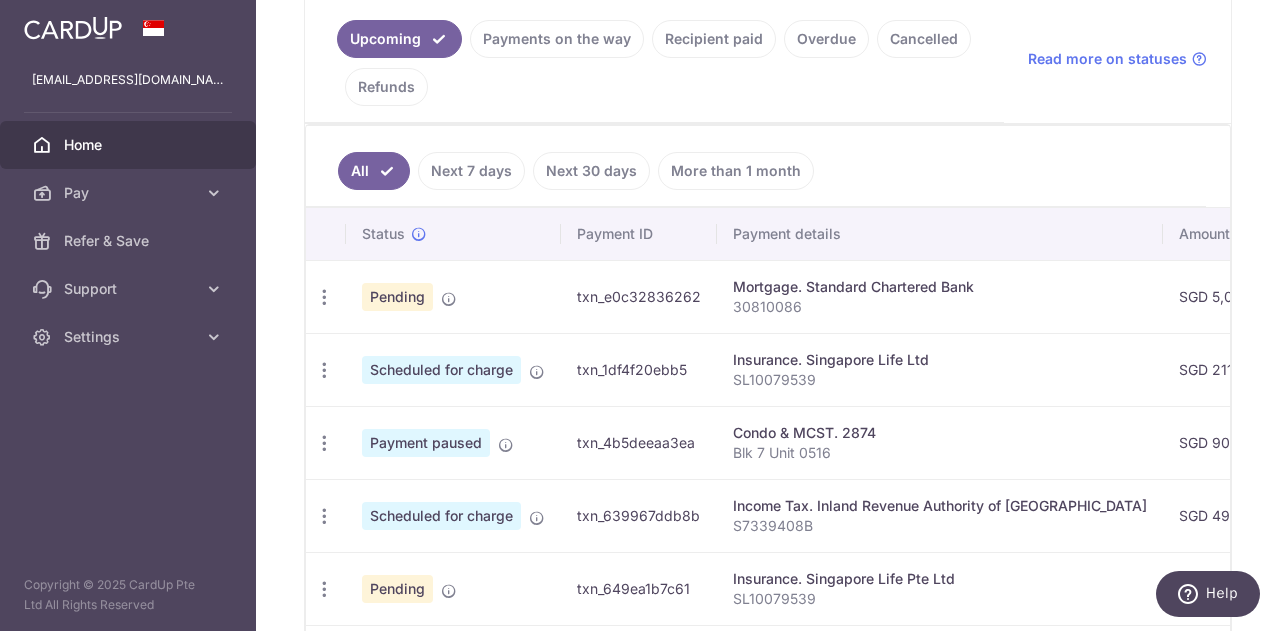 scroll, scrollTop: 500, scrollLeft: 0, axis: vertical 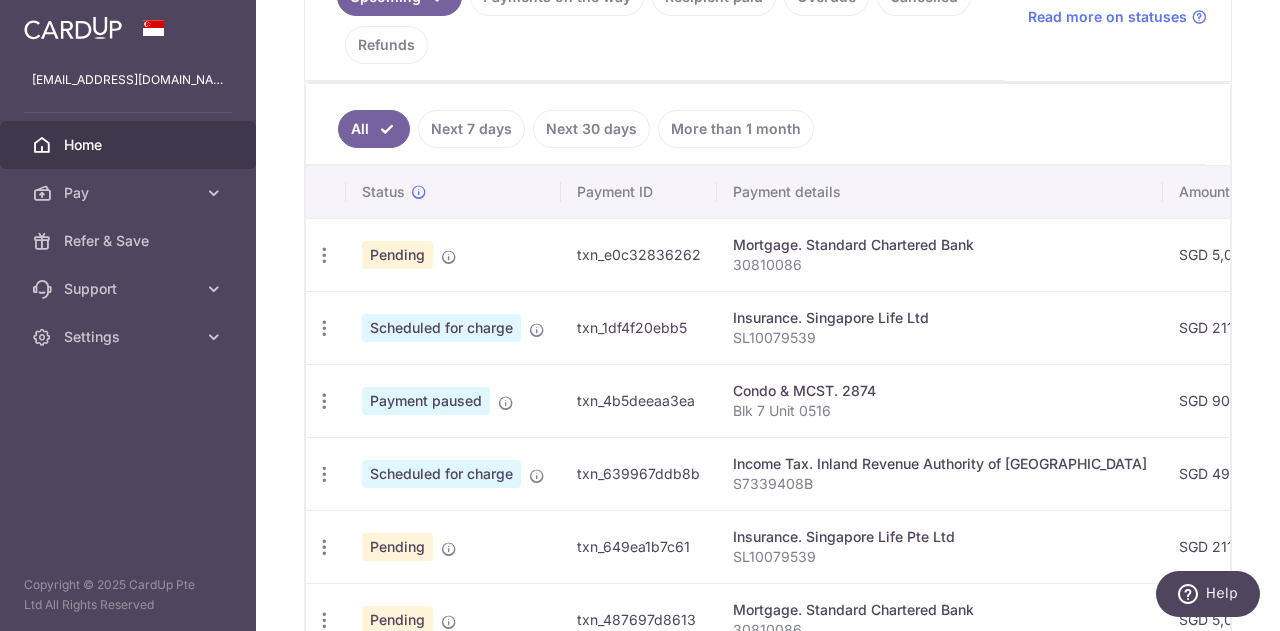 click on "Insurance. Singapore Life Pte Ltd
SL10079539" at bounding box center [940, 546] 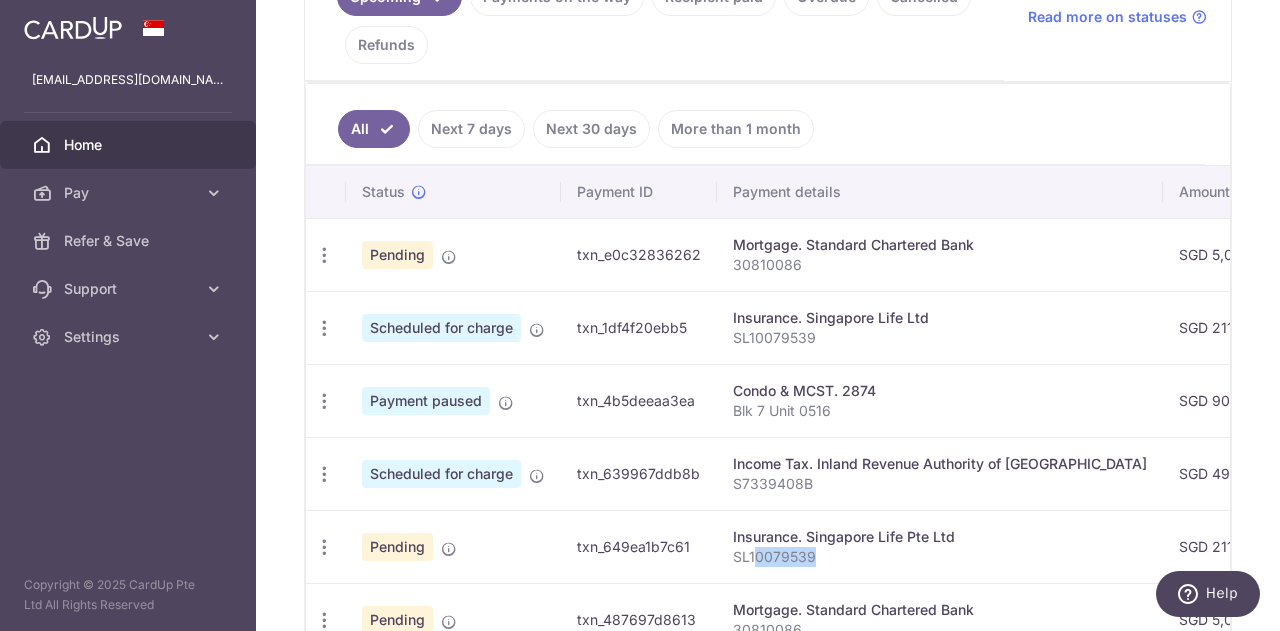 drag, startPoint x: 1010, startPoint y: 549, endPoint x: 754, endPoint y: 541, distance: 256.12497 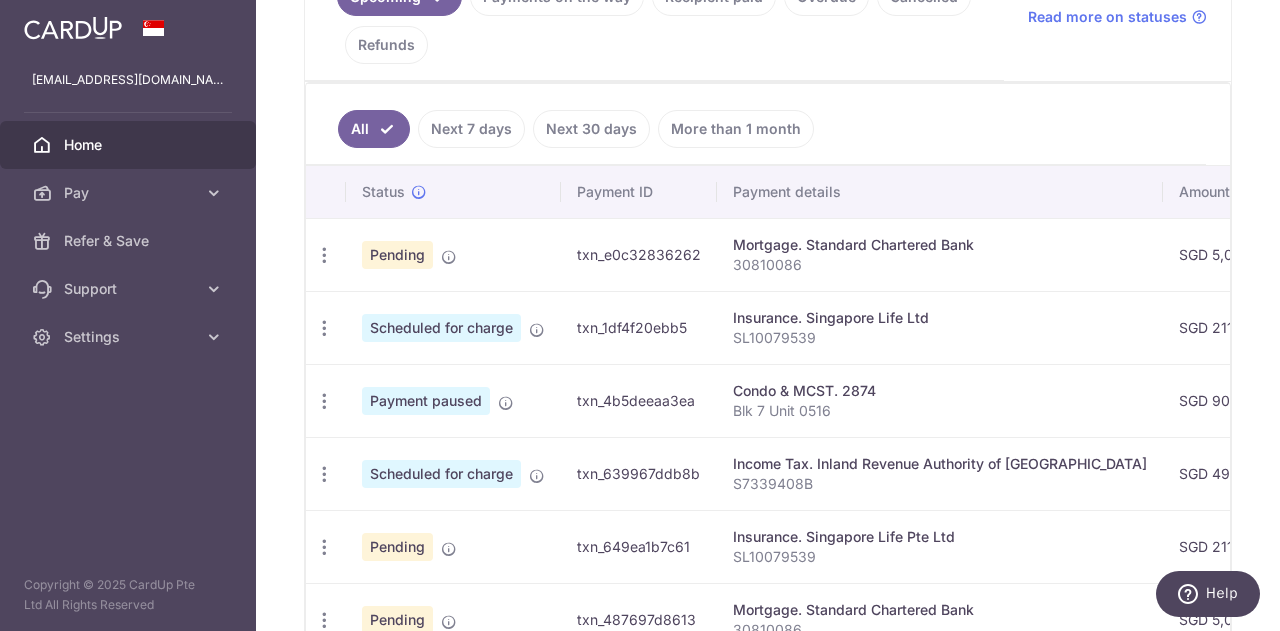 click on "Insurance. Singapore Life Pte Ltd" at bounding box center [940, 537] 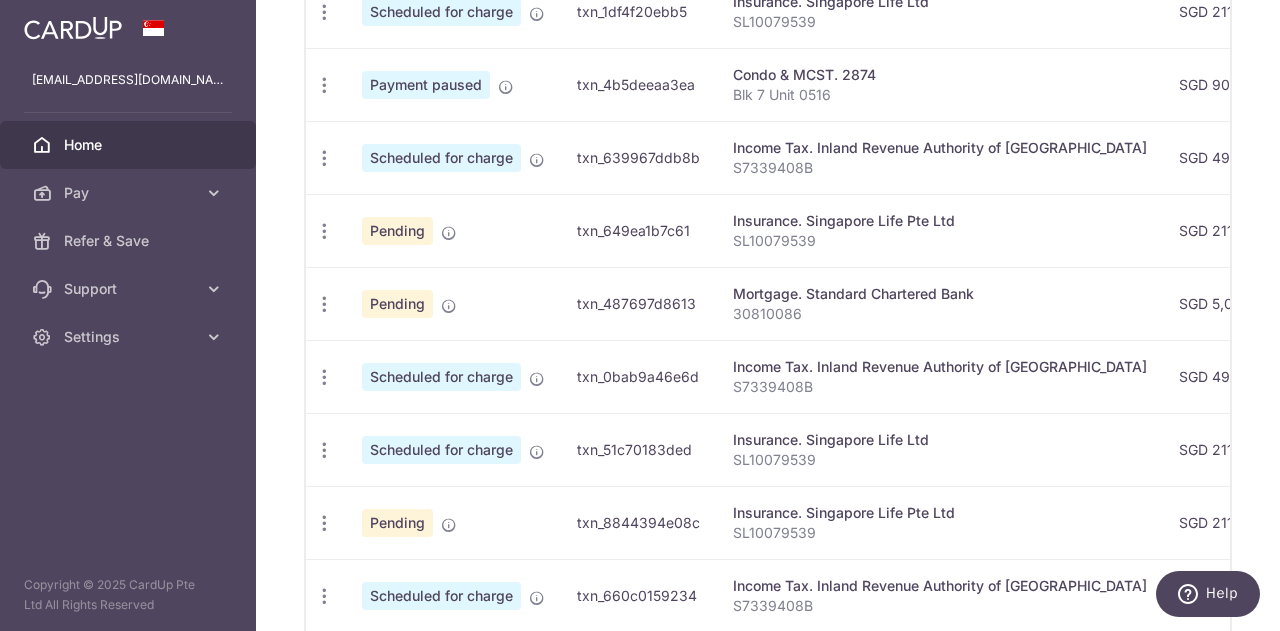 scroll, scrollTop: 862, scrollLeft: 0, axis: vertical 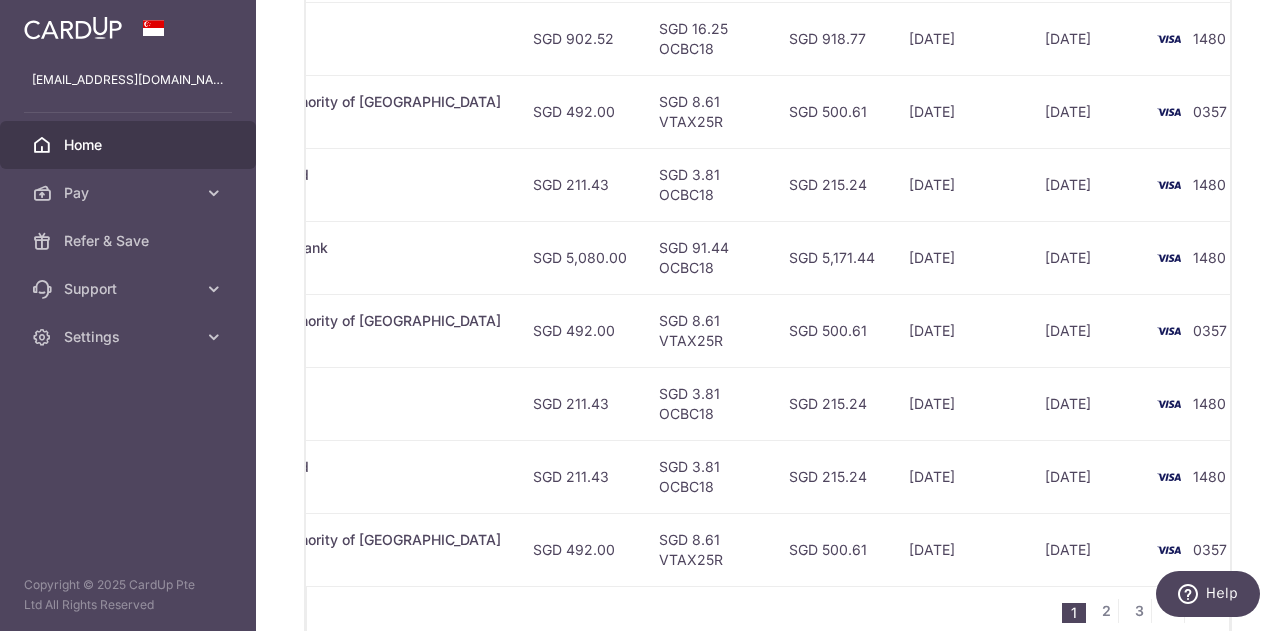 click on "0357" at bounding box center (1219, 330) 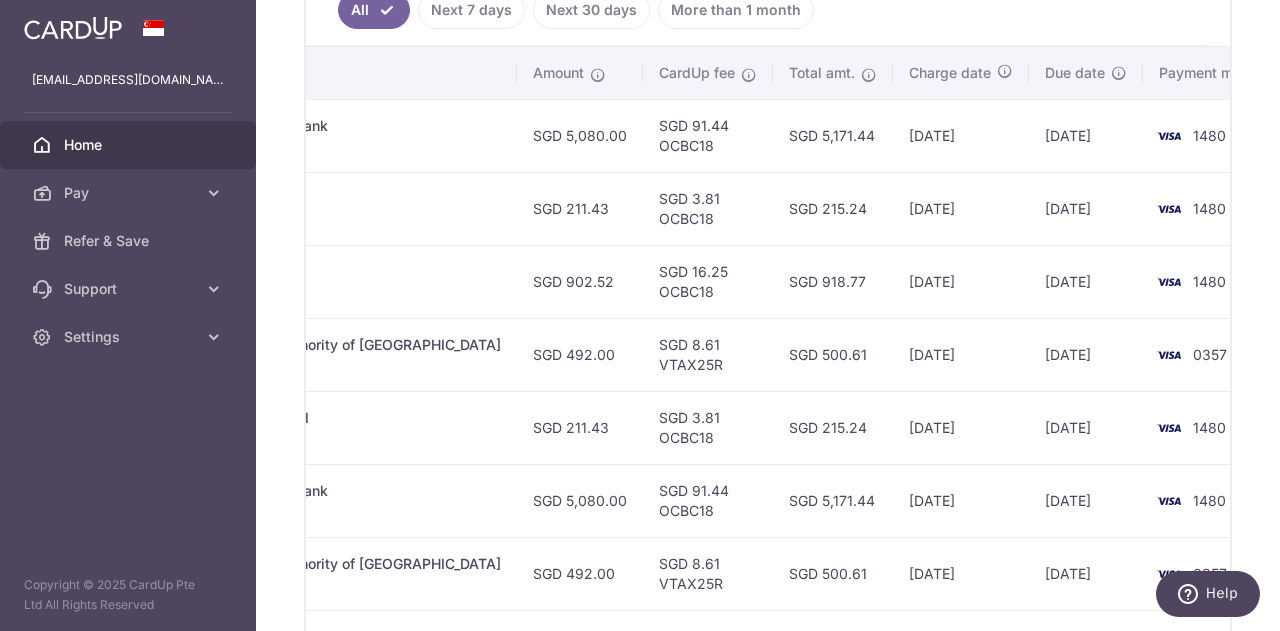 scroll, scrollTop: 662, scrollLeft: 0, axis: vertical 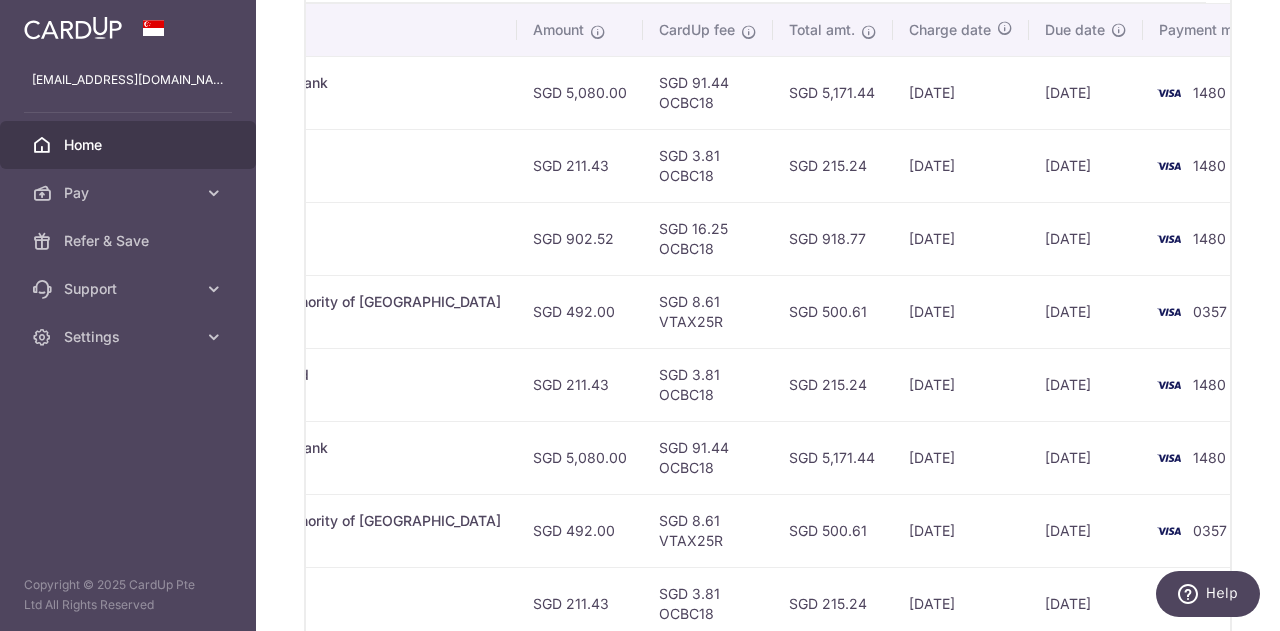 drag, startPoint x: 496, startPoint y: 594, endPoint x: 530, endPoint y: 592, distance: 34.058773 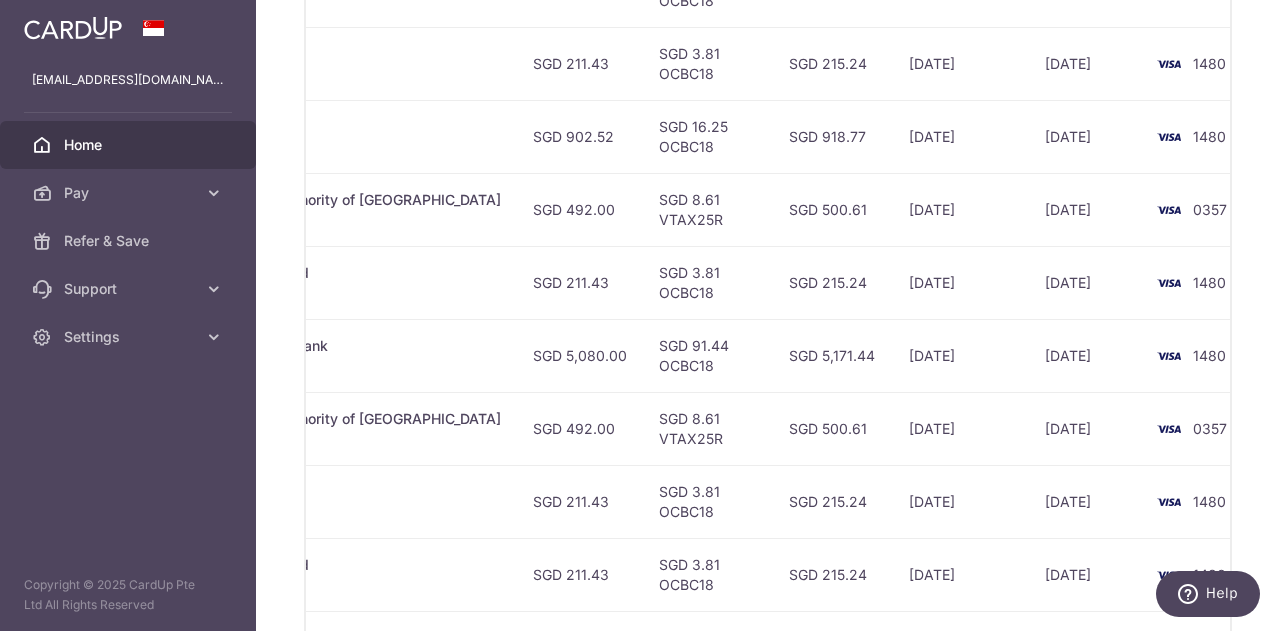 scroll, scrollTop: 862, scrollLeft: 0, axis: vertical 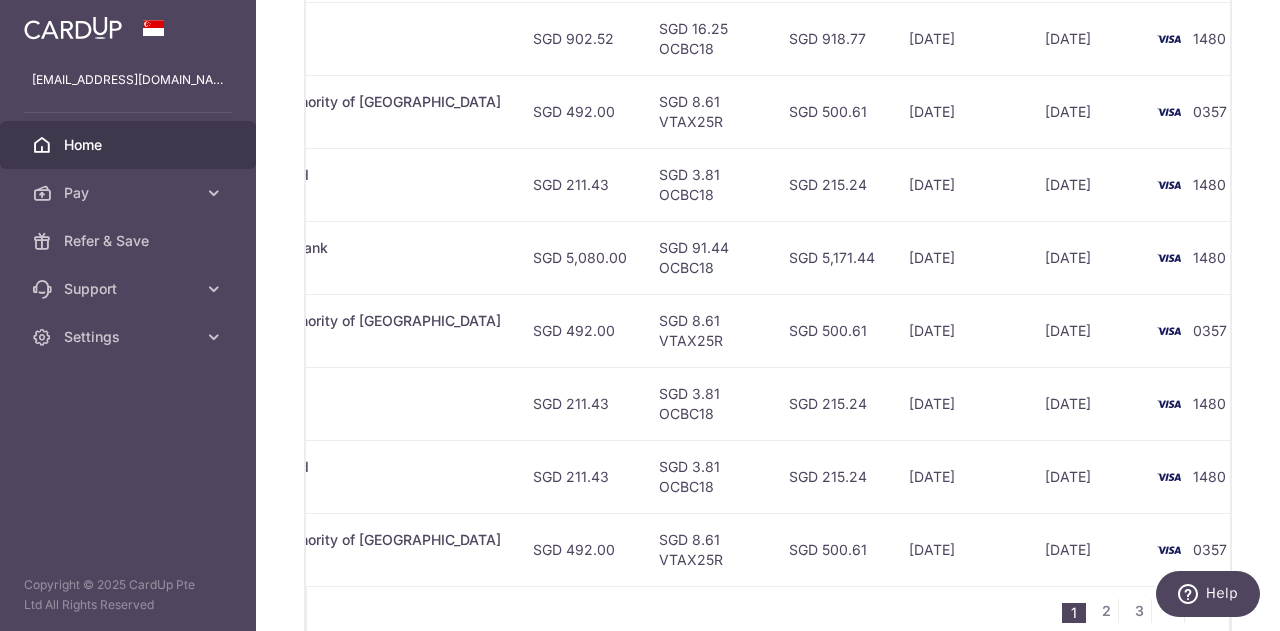drag, startPoint x: 497, startPoint y: 473, endPoint x: 524, endPoint y: 470, distance: 27.166155 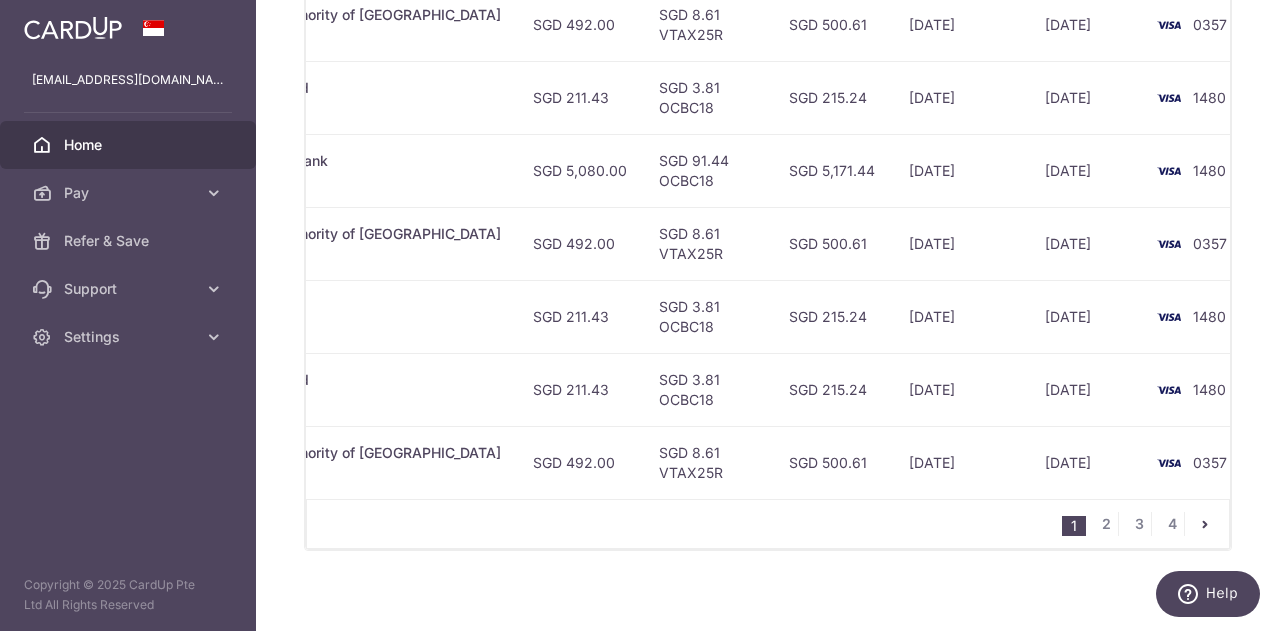 scroll, scrollTop: 962, scrollLeft: 0, axis: vertical 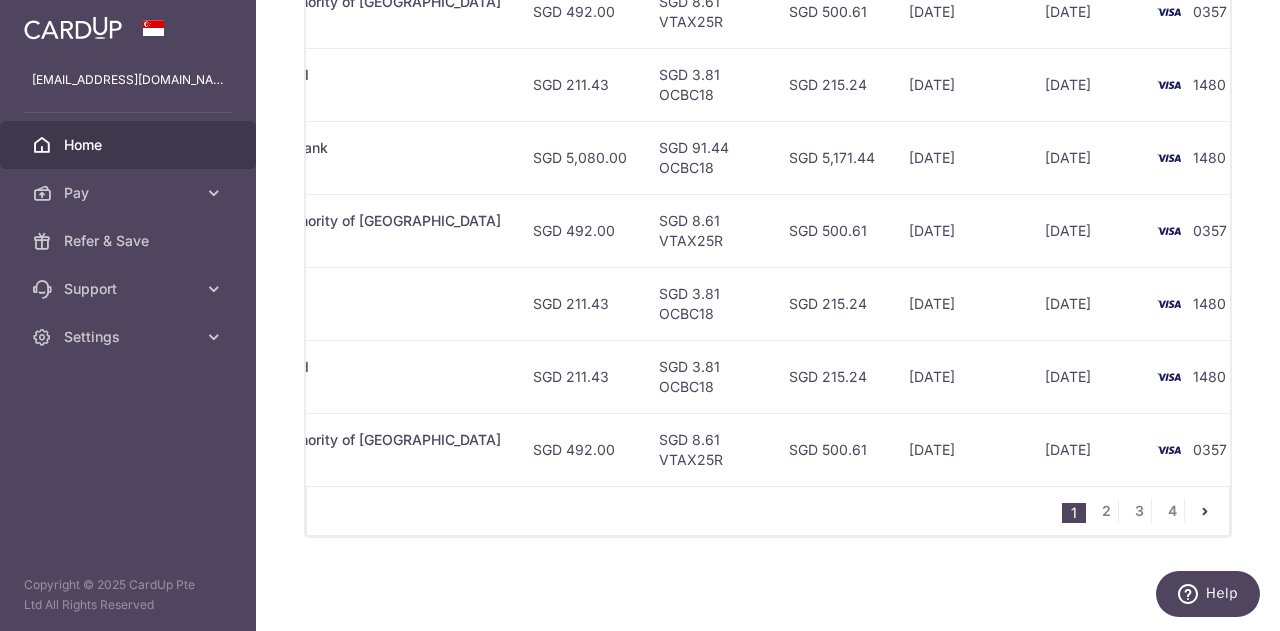 drag, startPoint x: 501, startPoint y: 445, endPoint x: 529, endPoint y: 443, distance: 28.071337 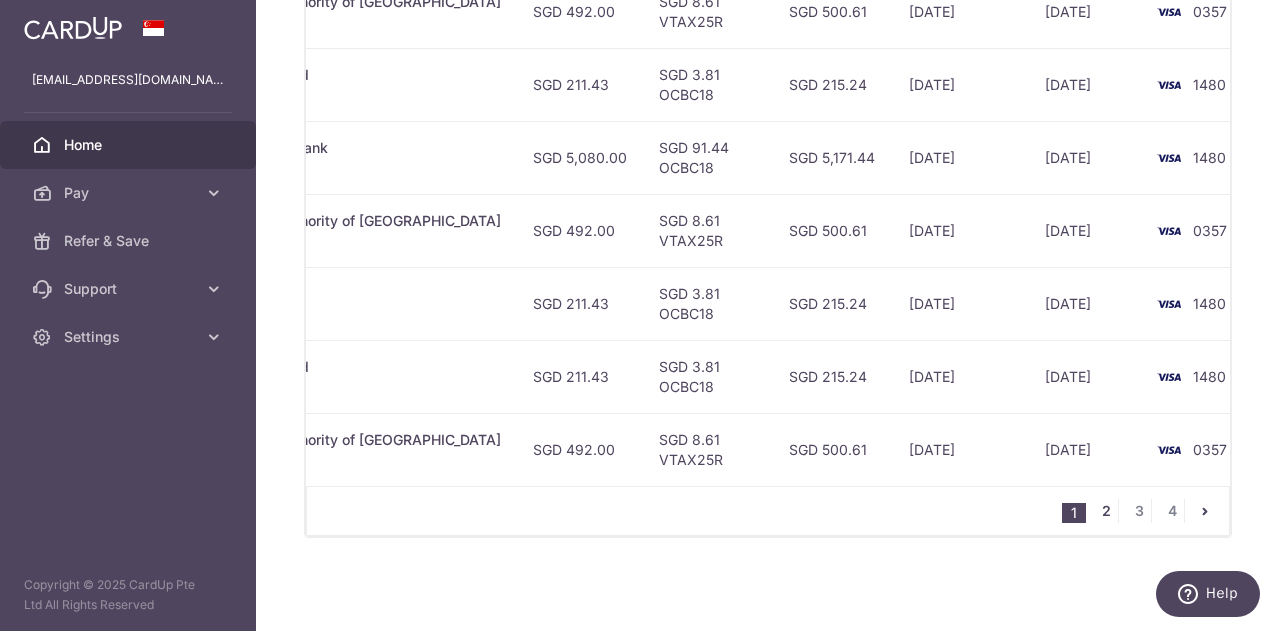 click on "2" at bounding box center (1106, 511) 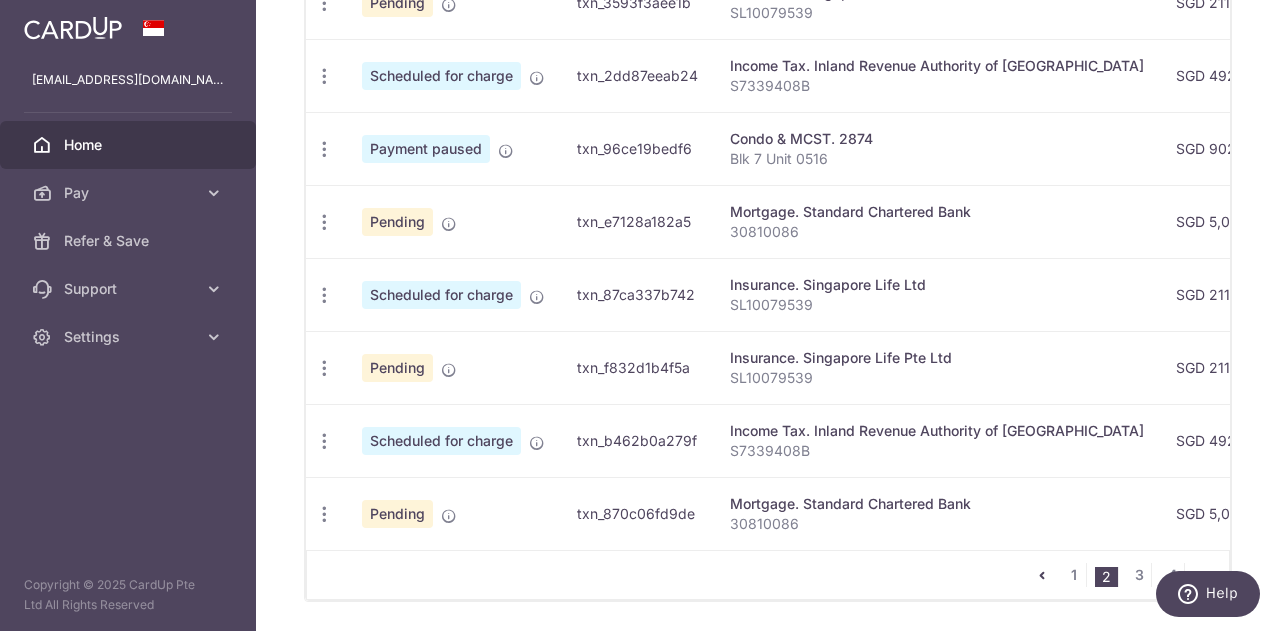 scroll, scrollTop: 962, scrollLeft: 0, axis: vertical 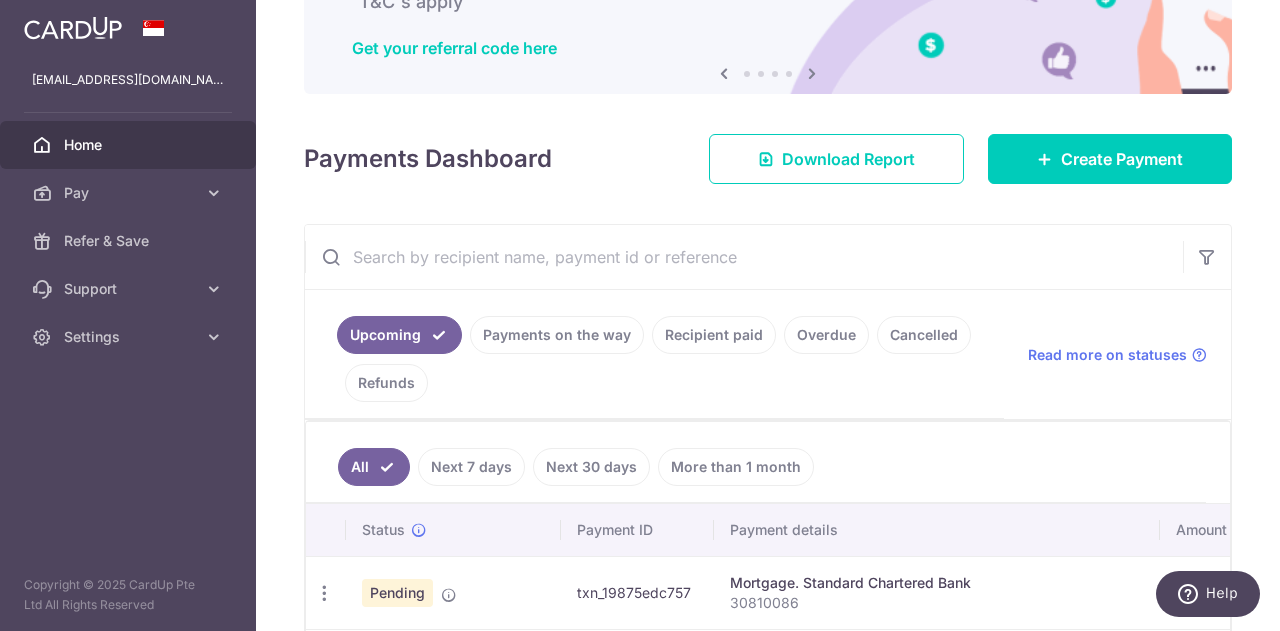 click on "Upcoming" at bounding box center (399, 335) 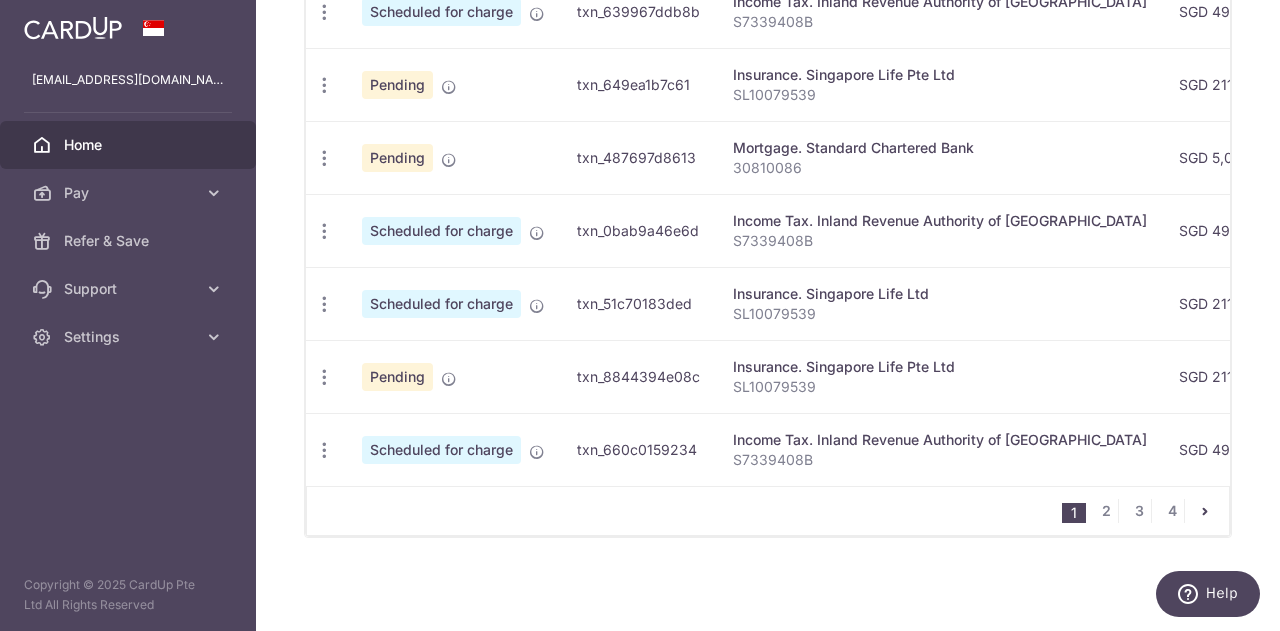 scroll, scrollTop: 862, scrollLeft: 0, axis: vertical 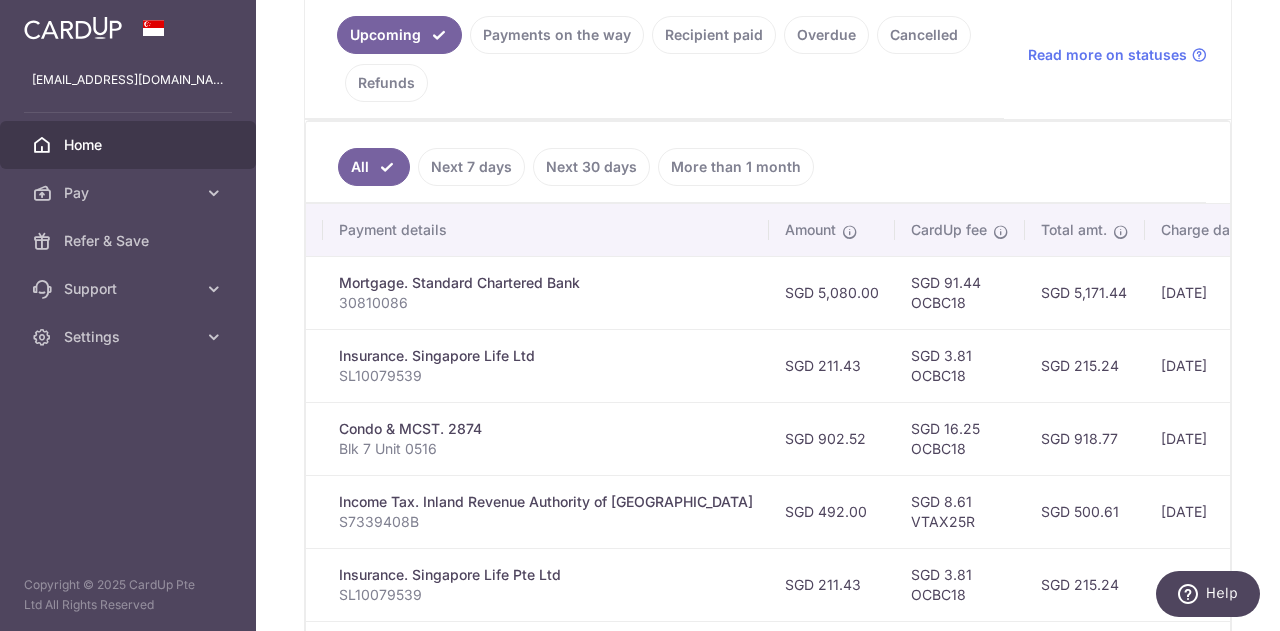 click on "Payments on the way" at bounding box center [557, 35] 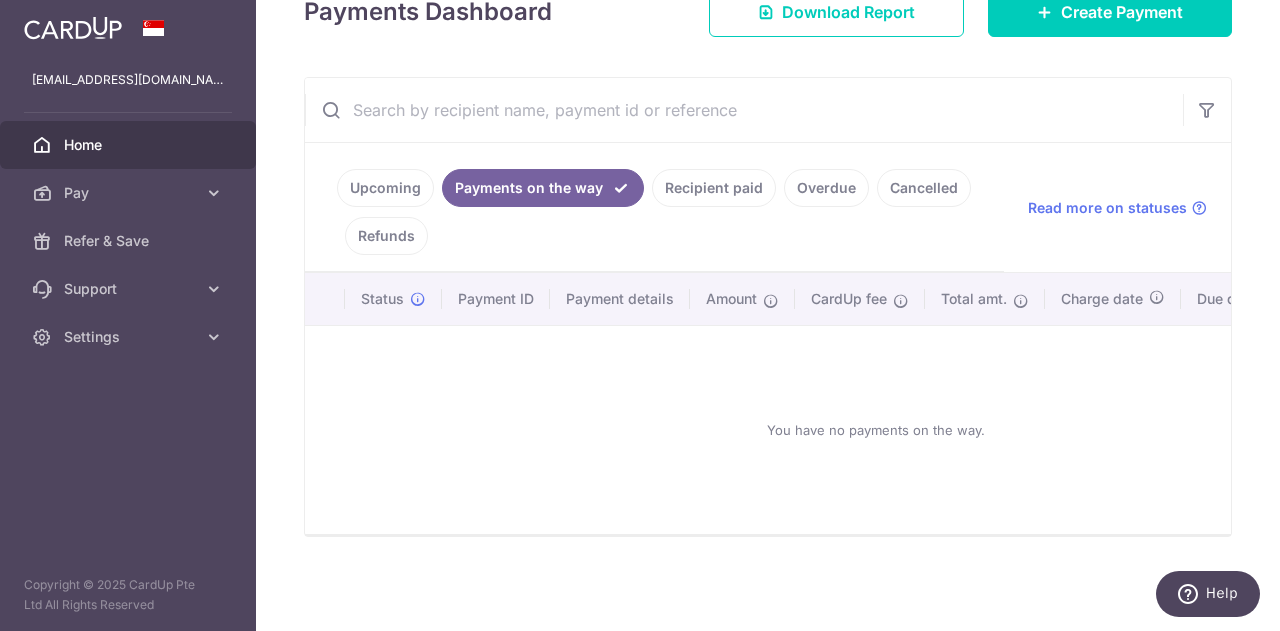 scroll, scrollTop: 314, scrollLeft: 0, axis: vertical 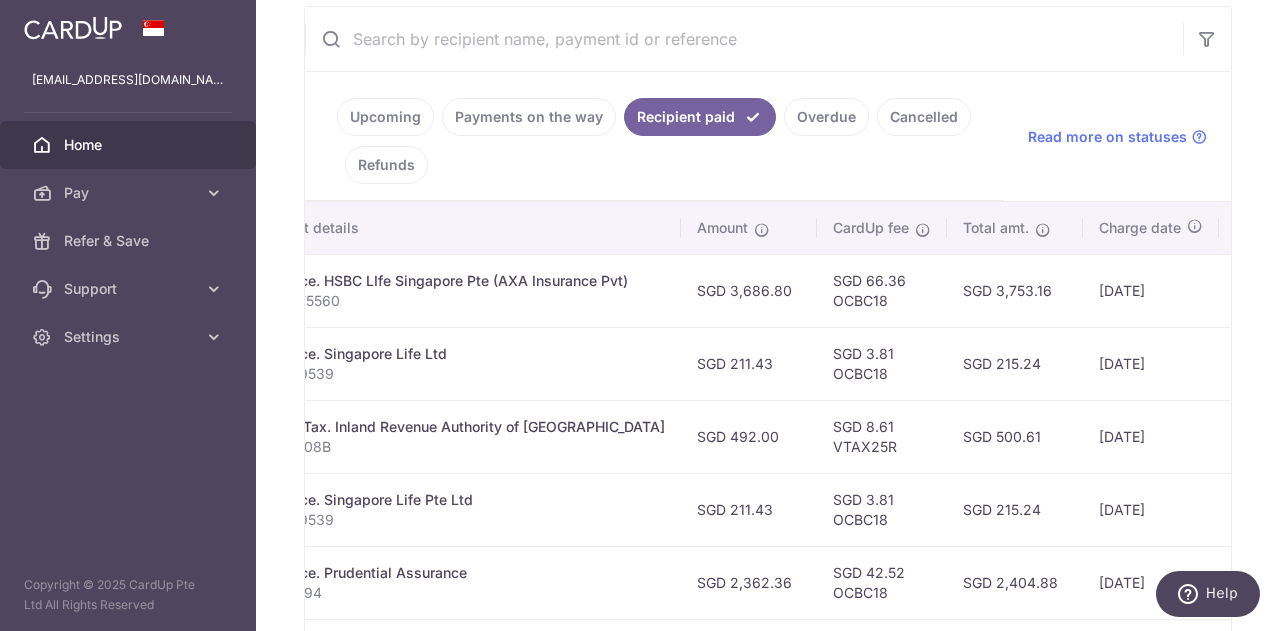 click on "Payments on the way" at bounding box center (529, 117) 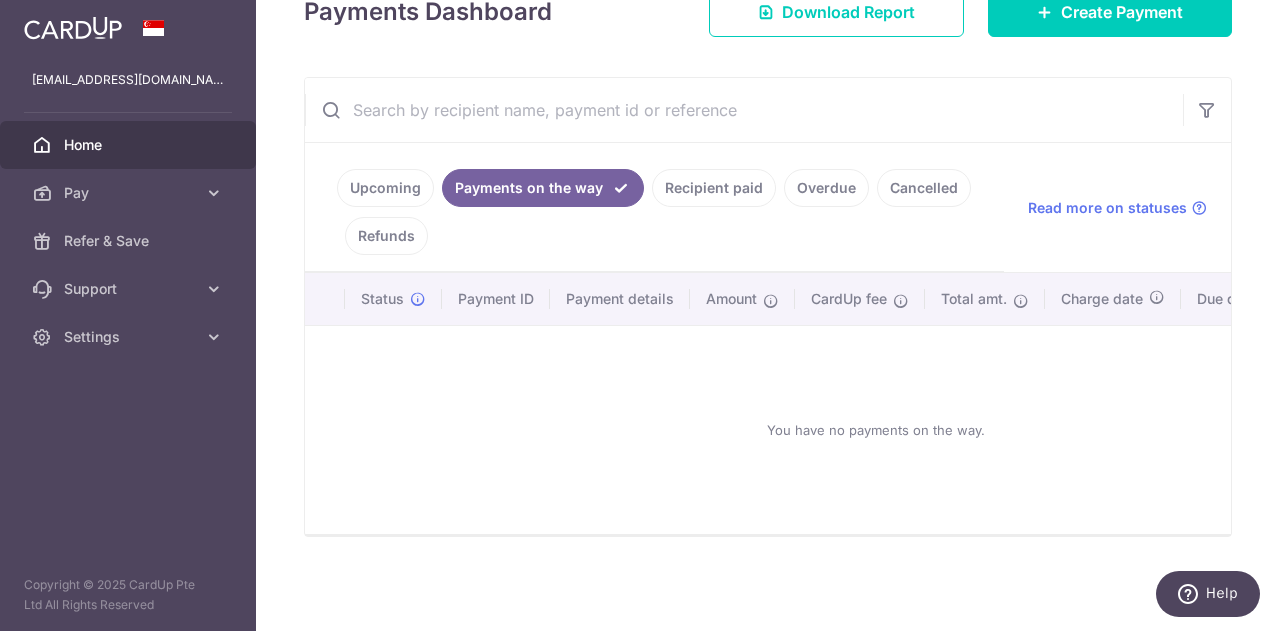 click on "Upcoming" at bounding box center (385, 188) 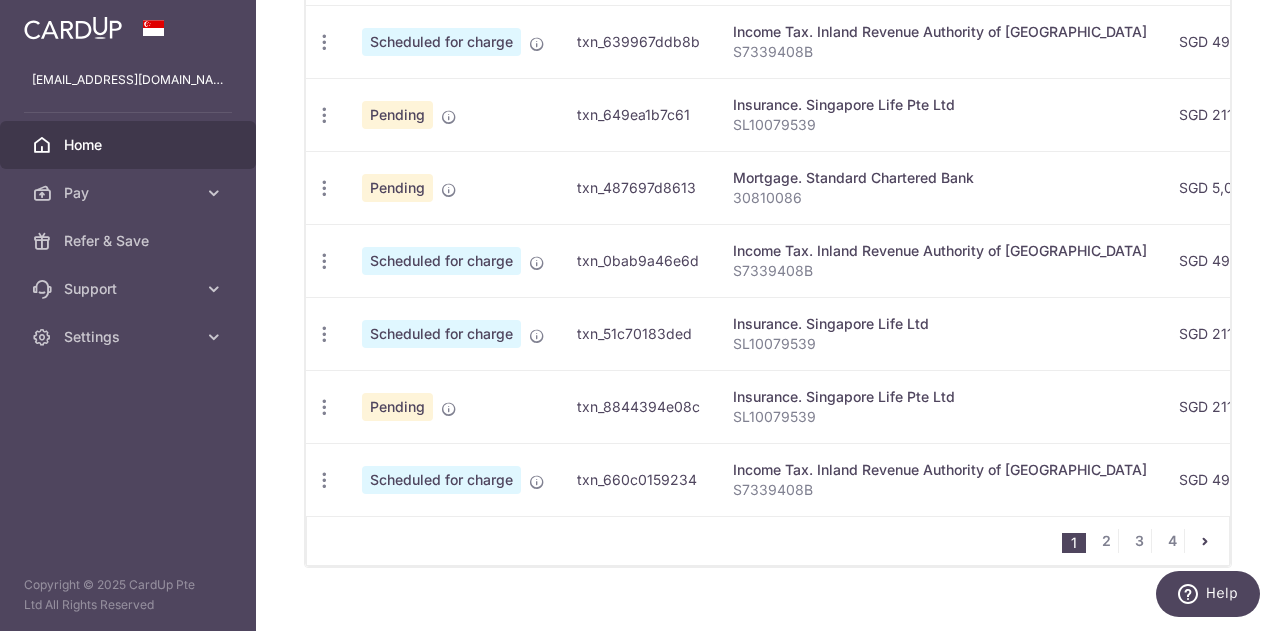 scroll, scrollTop: 962, scrollLeft: 0, axis: vertical 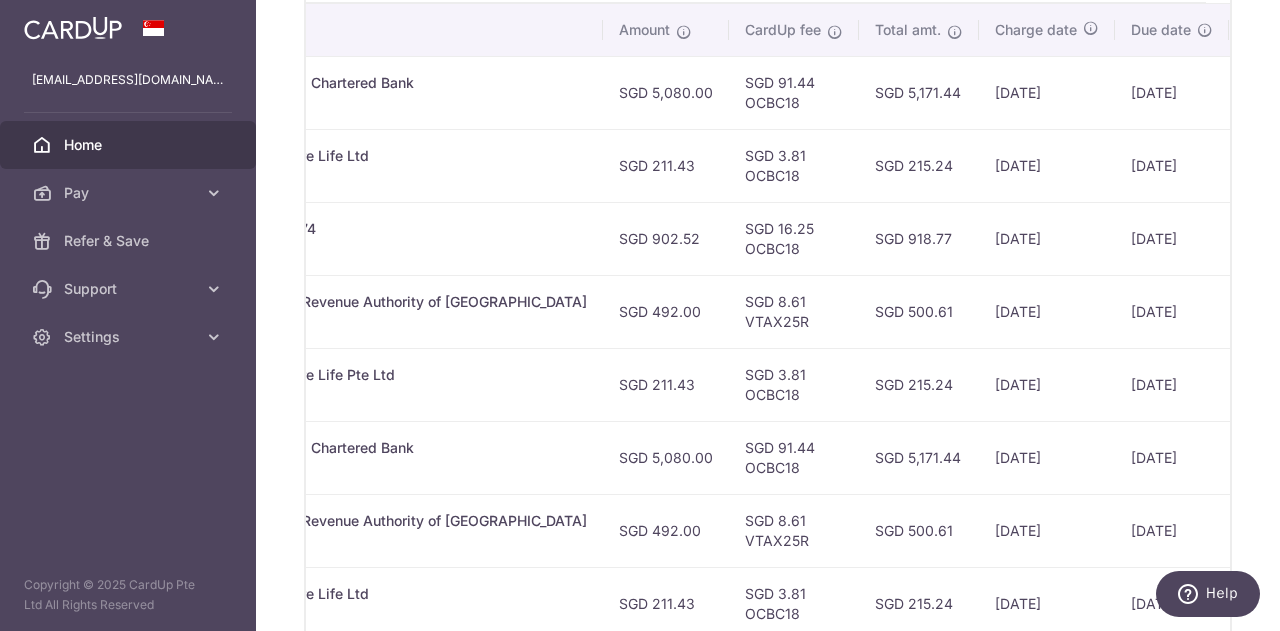 click on "12/08/2025" at bounding box center [1172, 384] 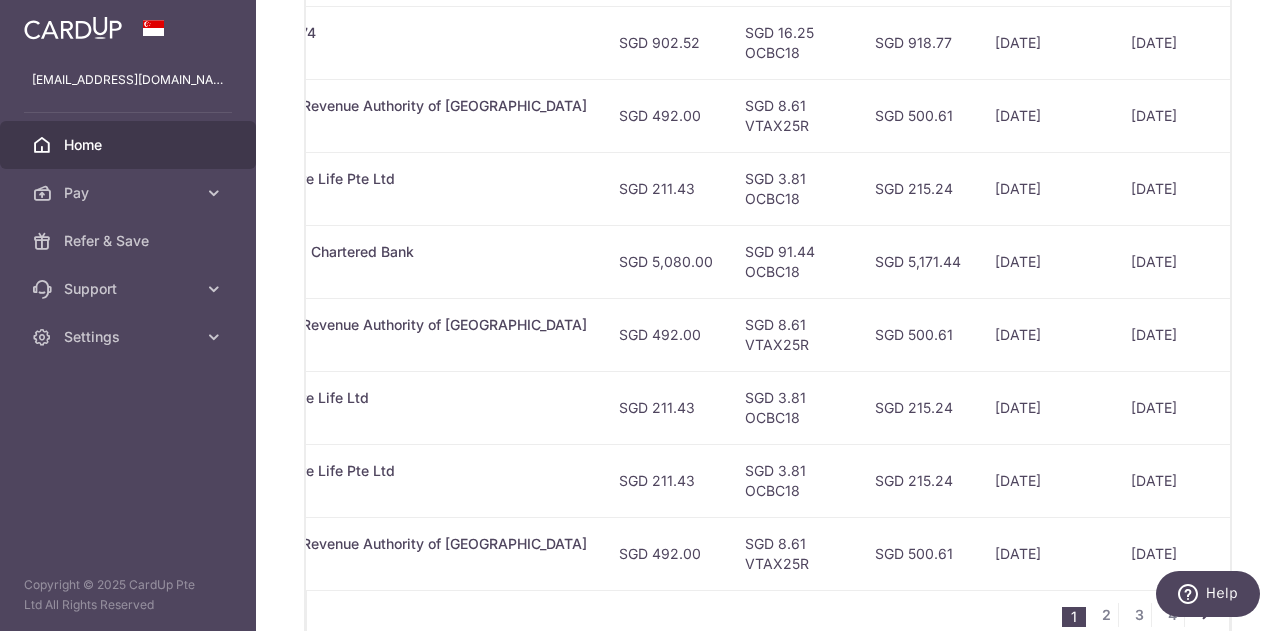 scroll, scrollTop: 862, scrollLeft: 0, axis: vertical 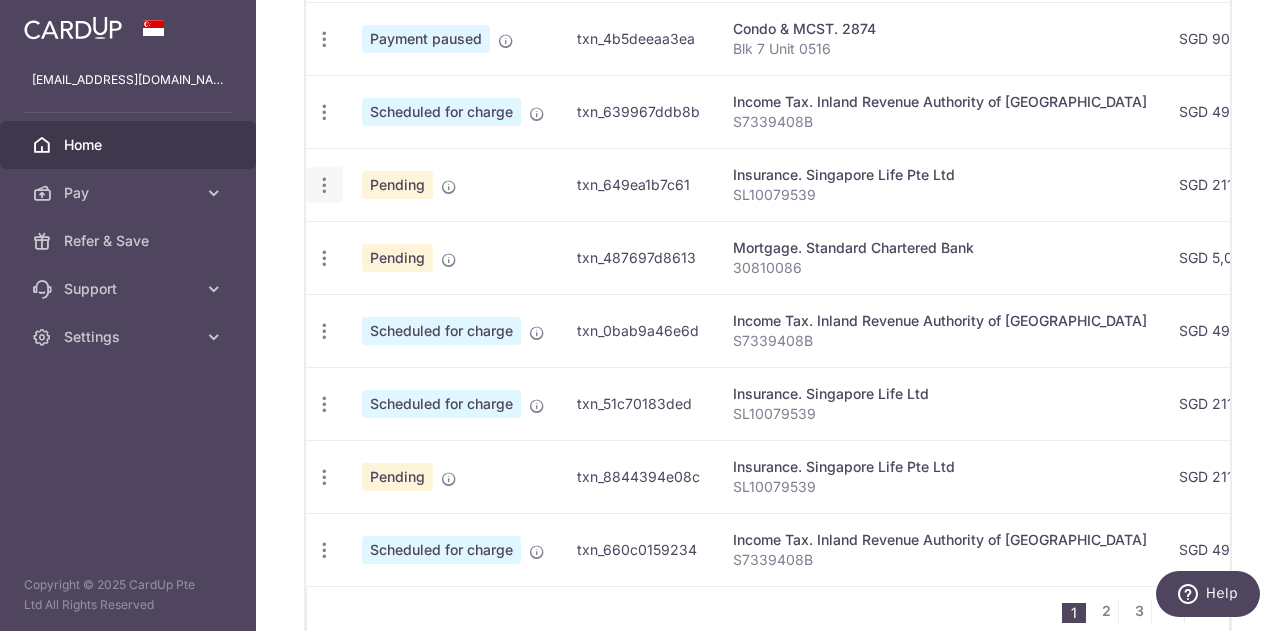 click at bounding box center [324, -107] 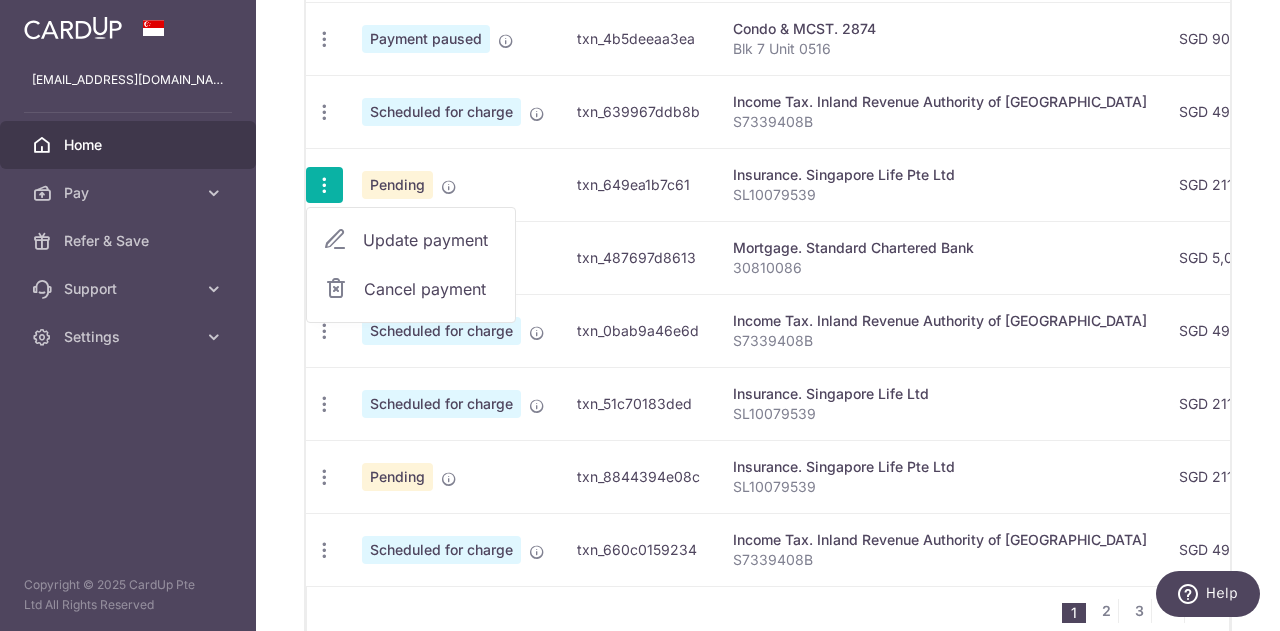 click on "Cancel payment" at bounding box center (431, 289) 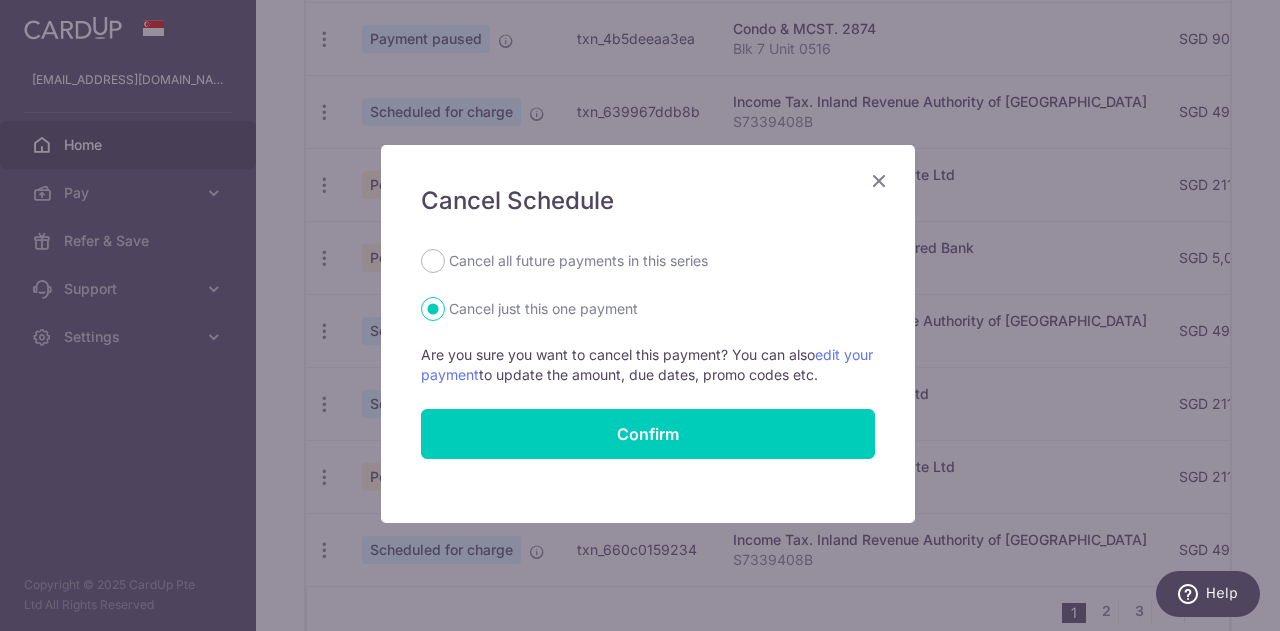 click on "Cancel all future payments in this series" at bounding box center [578, 261] 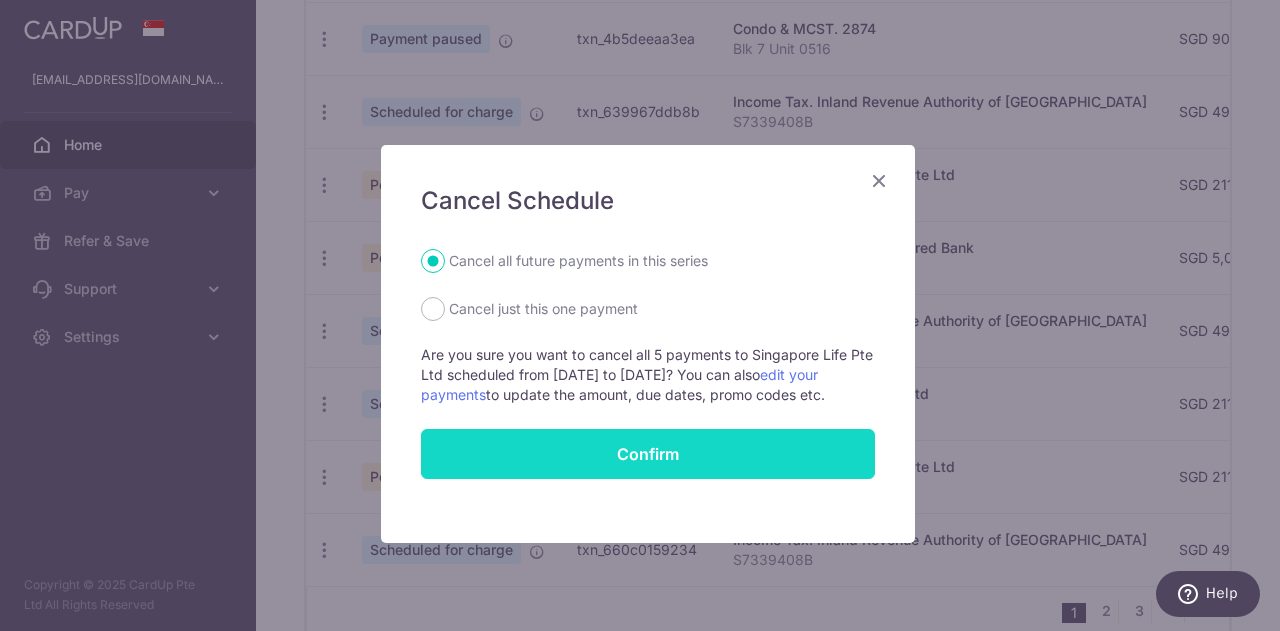 click on "Confirm" at bounding box center [648, 454] 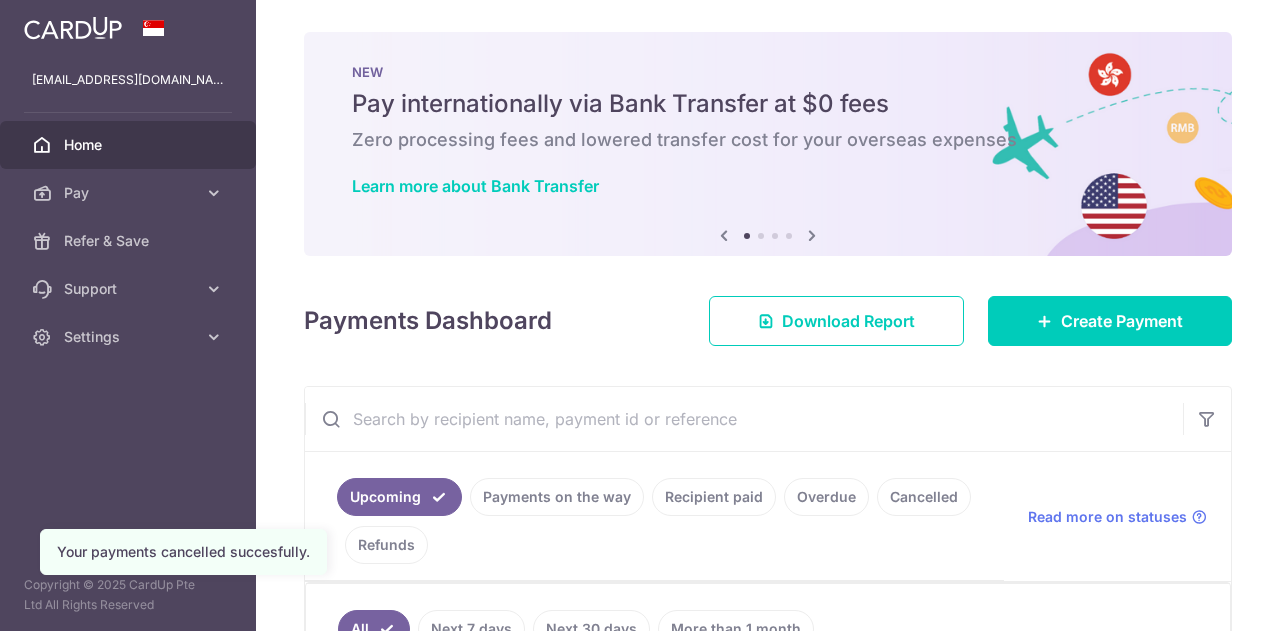scroll, scrollTop: 0, scrollLeft: 0, axis: both 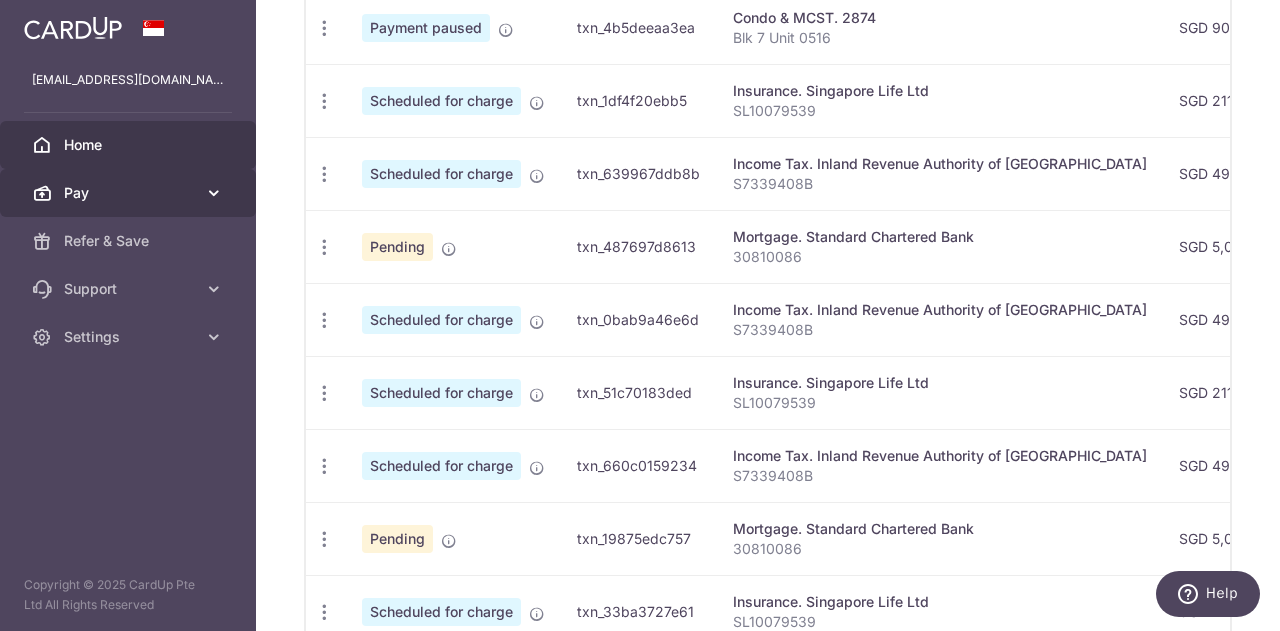 click on "Pay" at bounding box center [130, 193] 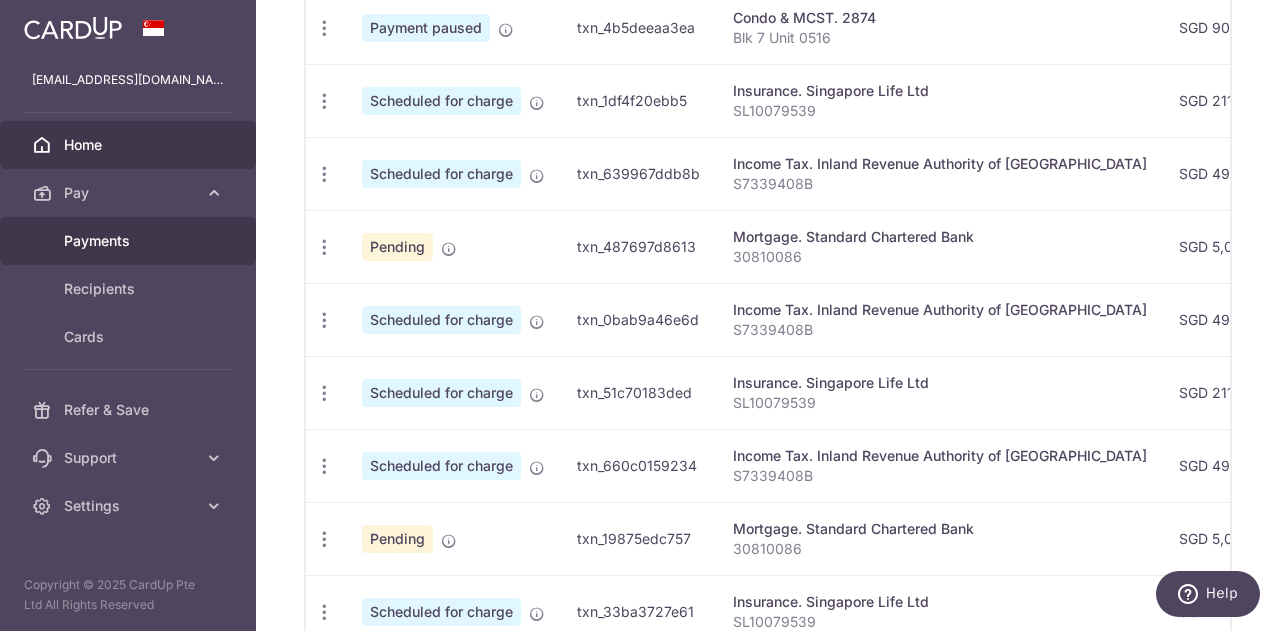 click on "Payments" at bounding box center [128, 241] 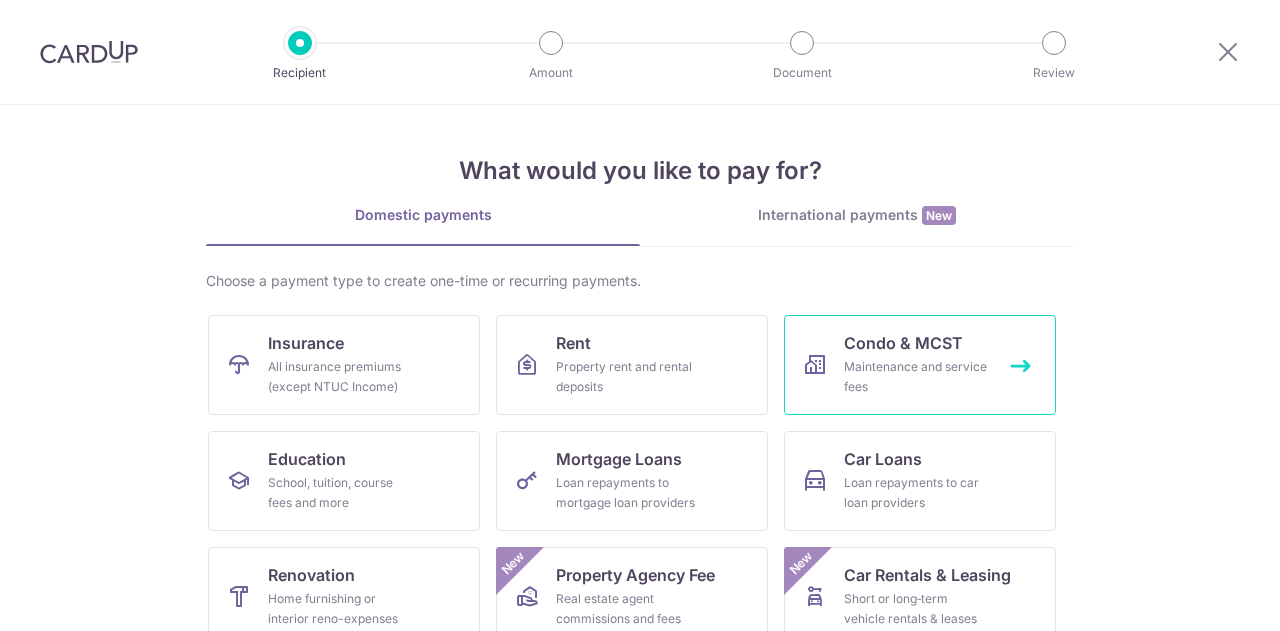 scroll, scrollTop: 0, scrollLeft: 0, axis: both 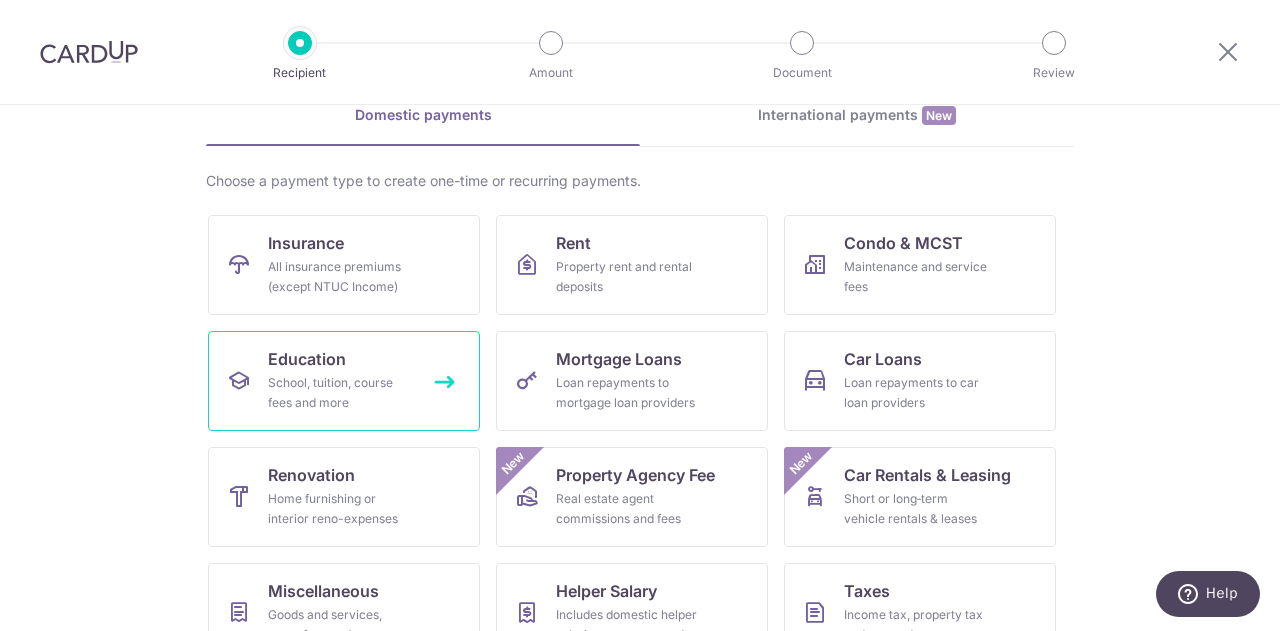 click on "Education School, tuition, course fees and more" at bounding box center (344, 381) 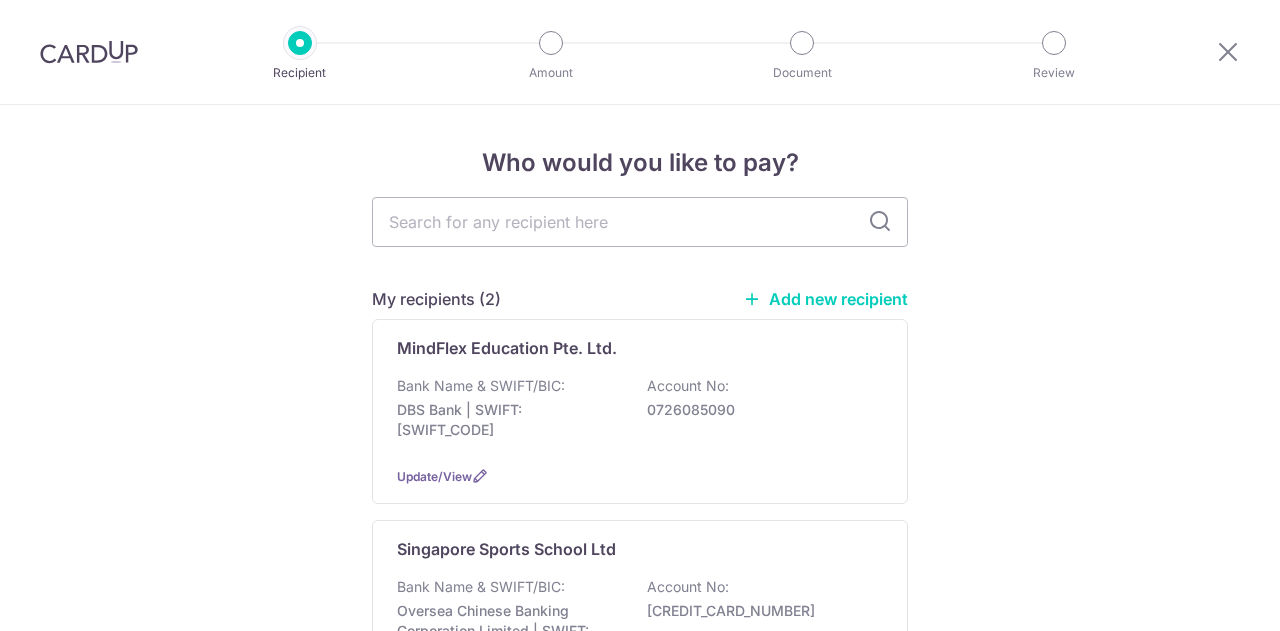 scroll, scrollTop: 0, scrollLeft: 0, axis: both 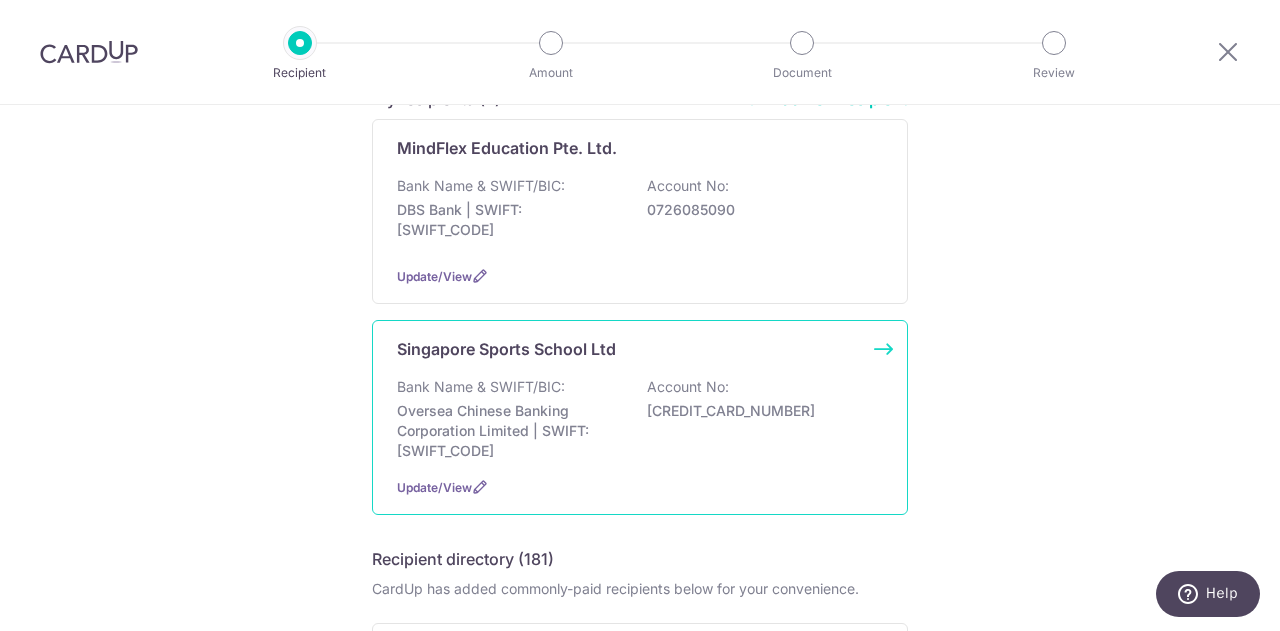 click on "Bank Name & SWIFT/BIC:" at bounding box center (481, 387) 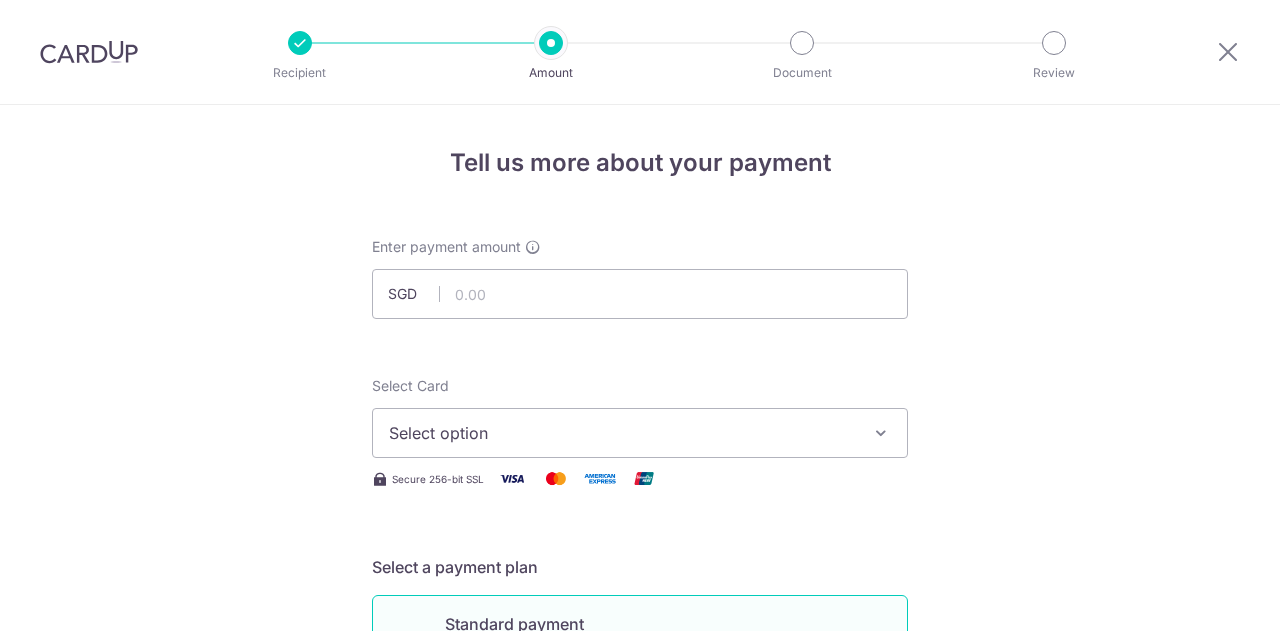 scroll, scrollTop: 0, scrollLeft: 0, axis: both 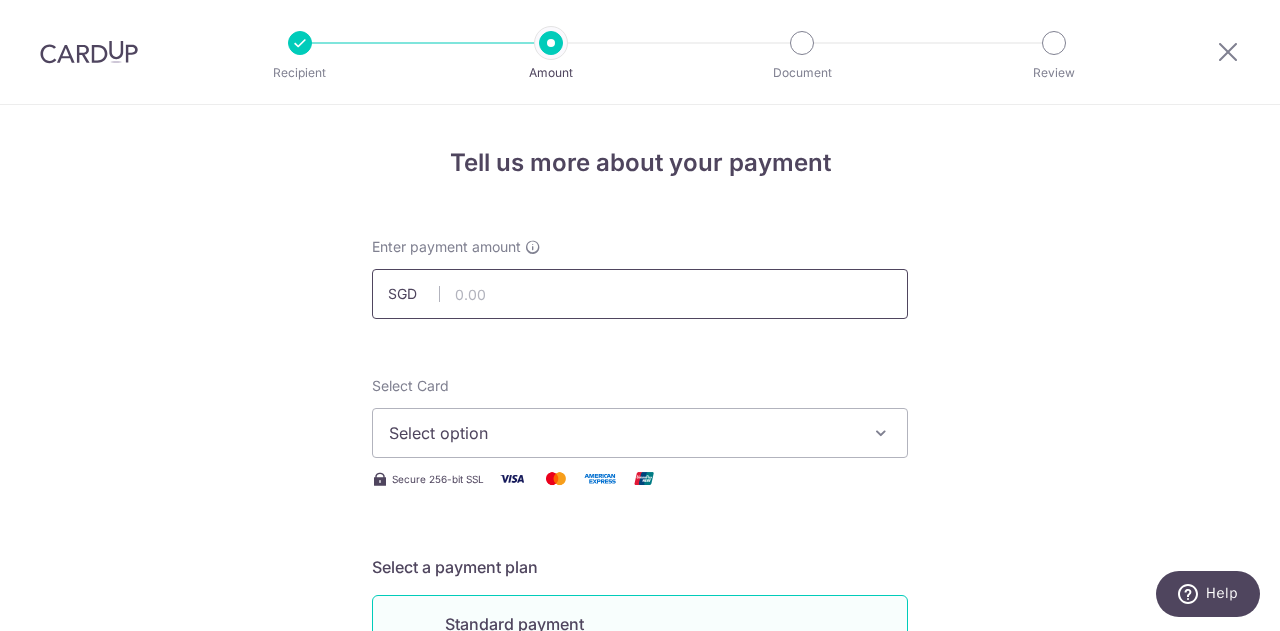 click at bounding box center [640, 294] 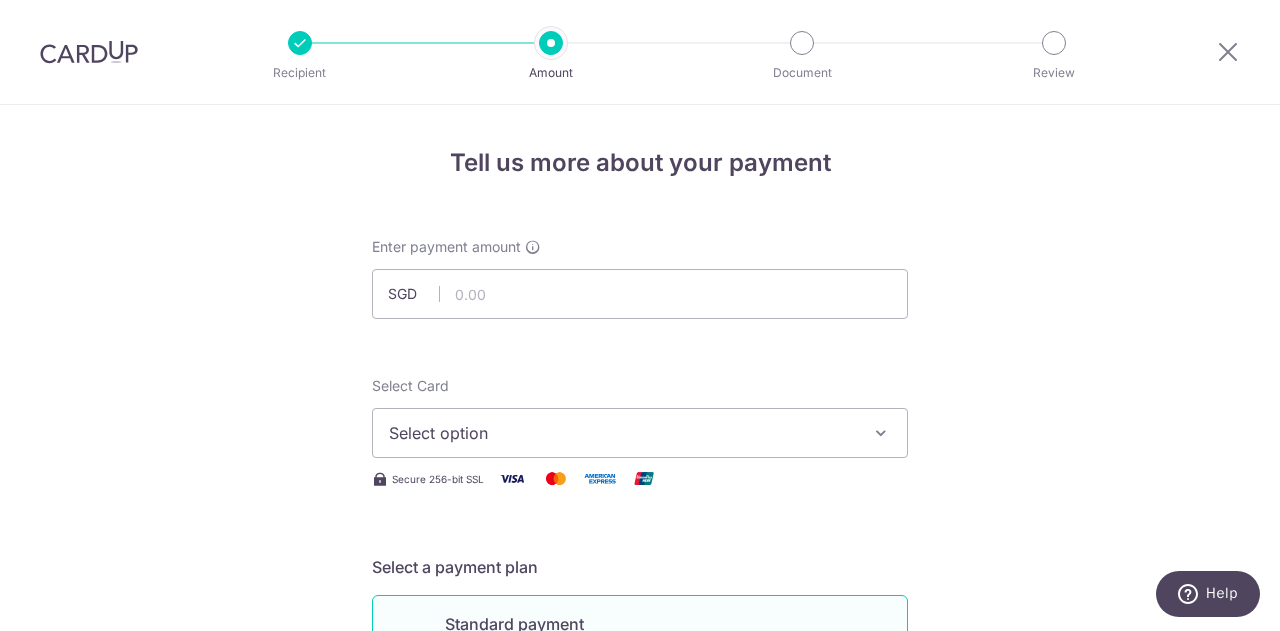 click on "Tell us more about your payment
Enter payment amount
SGD
Select Card
Select option
Add credit card
Your Cards
**** 6579
**** 8175
**** 2373
**** 1480
**** 0357
Secure 256-bit SSL
Text
New card details" at bounding box center (640, 1009) 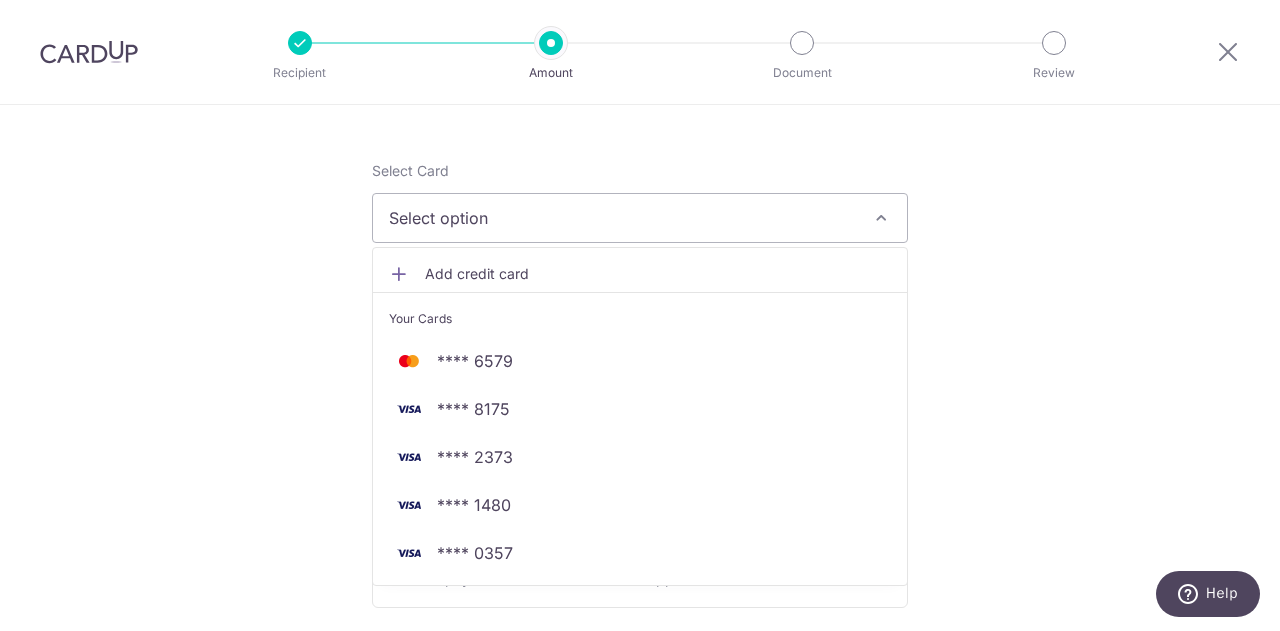 scroll, scrollTop: 300, scrollLeft: 0, axis: vertical 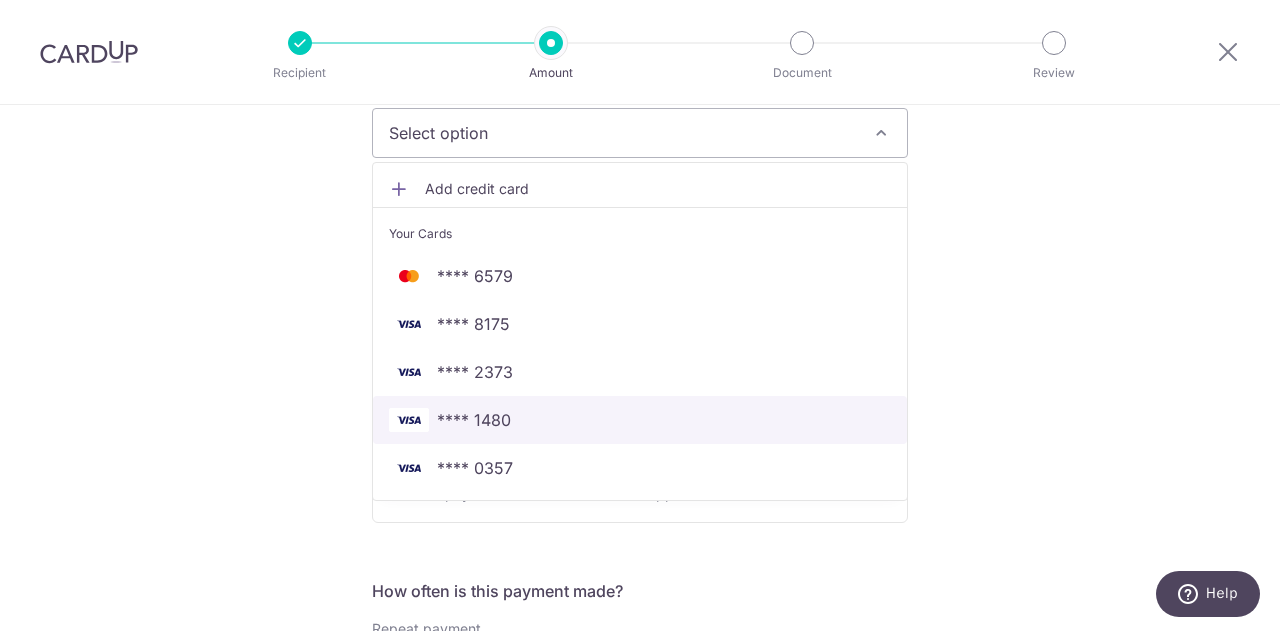 click on "**** 1480" at bounding box center [640, 420] 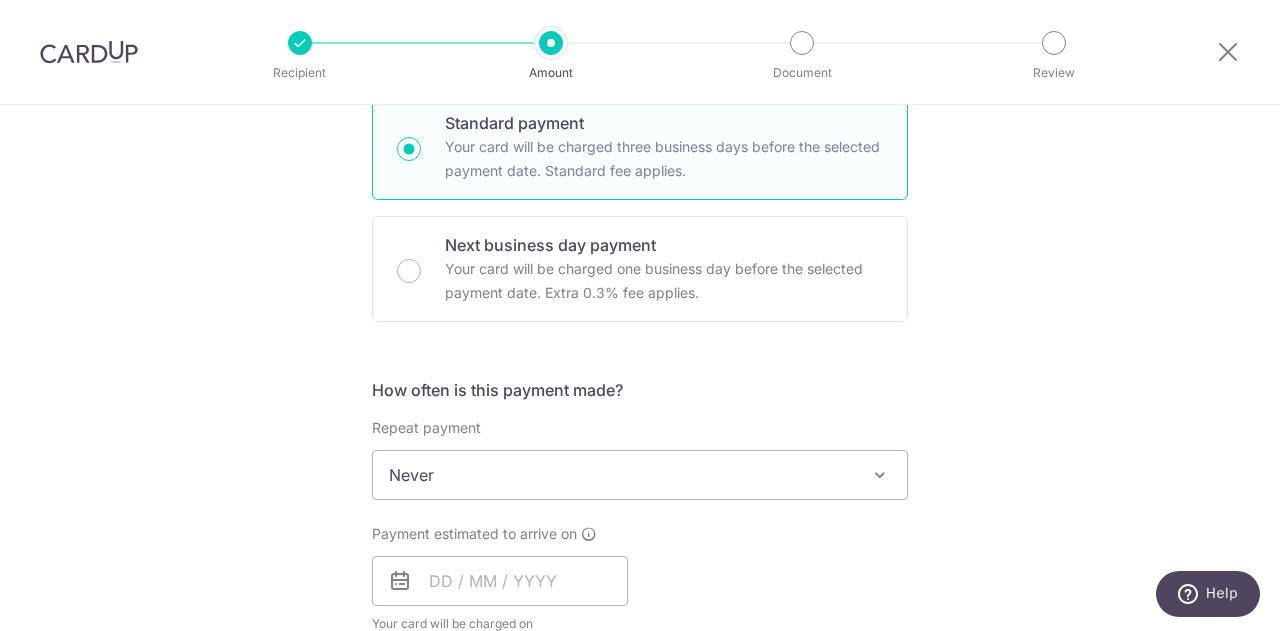 scroll, scrollTop: 600, scrollLeft: 0, axis: vertical 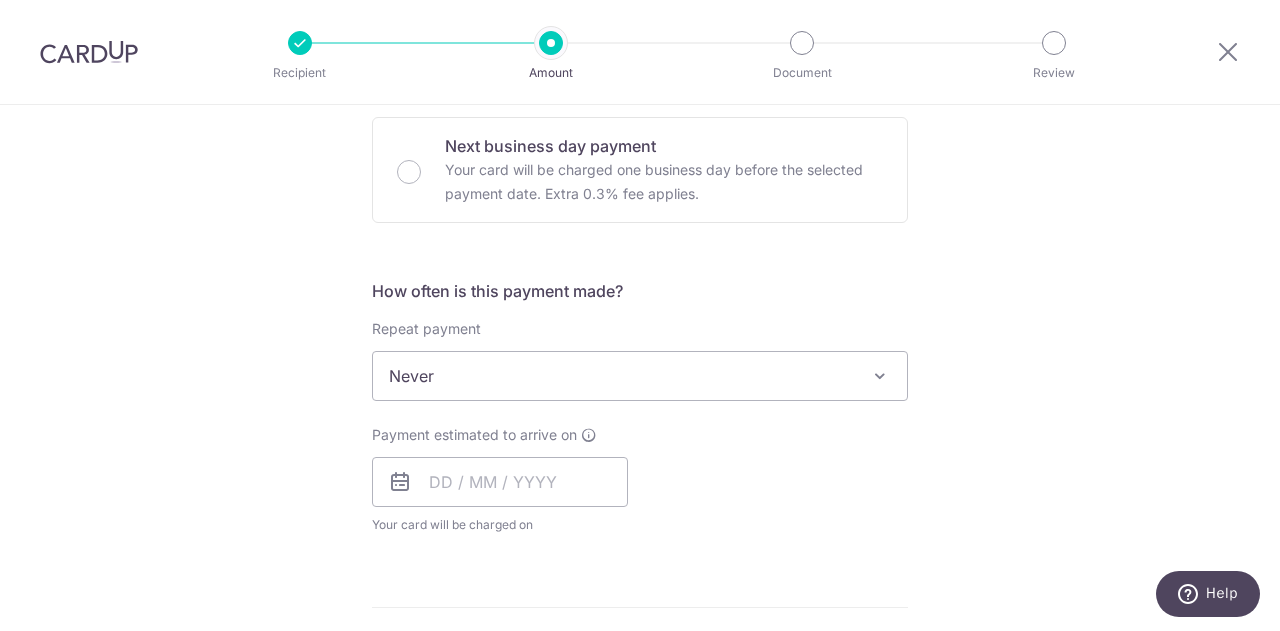 click on "Never" at bounding box center (640, 376) 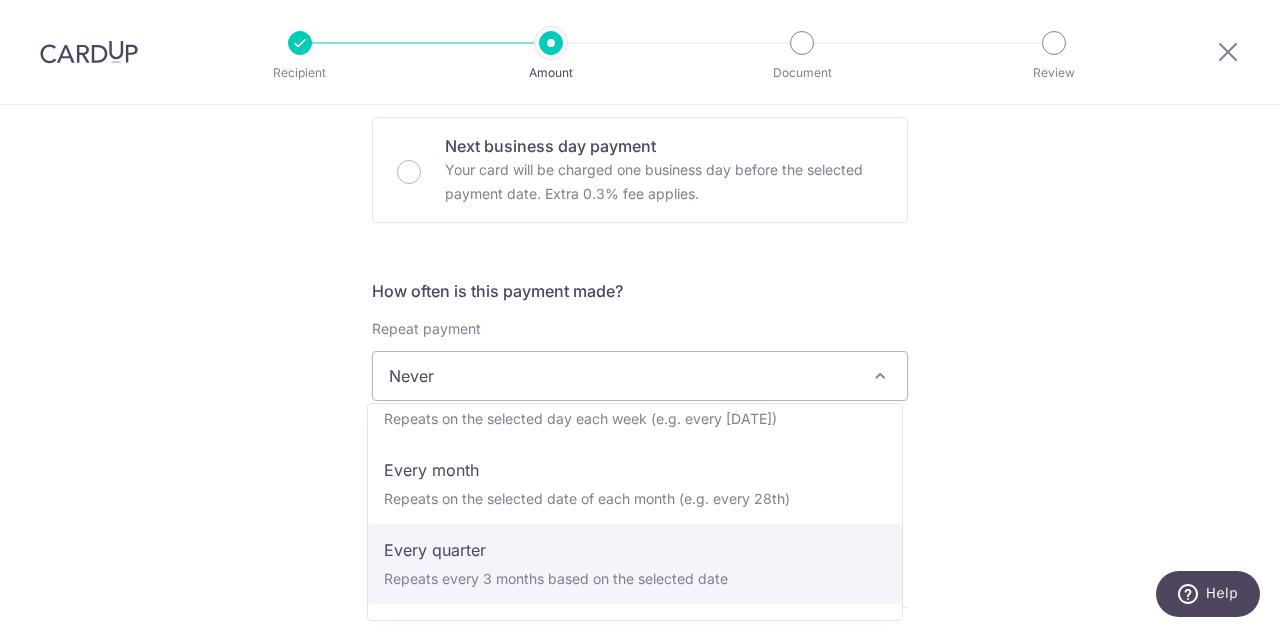 scroll, scrollTop: 100, scrollLeft: 0, axis: vertical 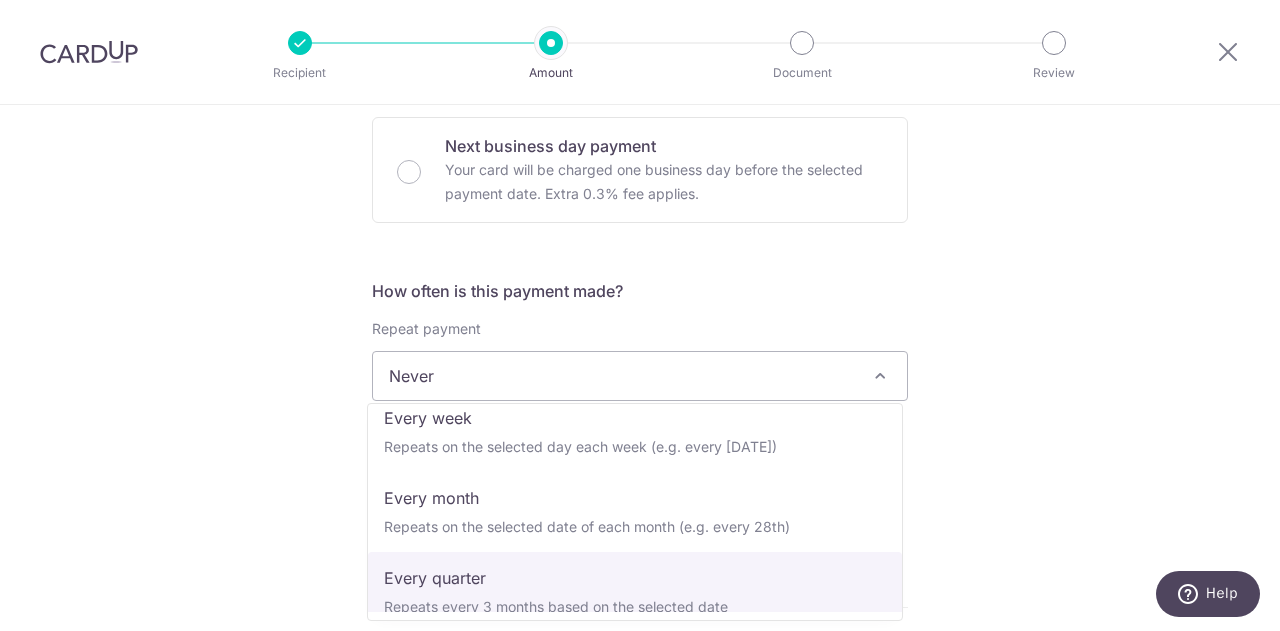 drag, startPoint x: 596, startPoint y: 503, endPoint x: 548, endPoint y: 578, distance: 89.04493 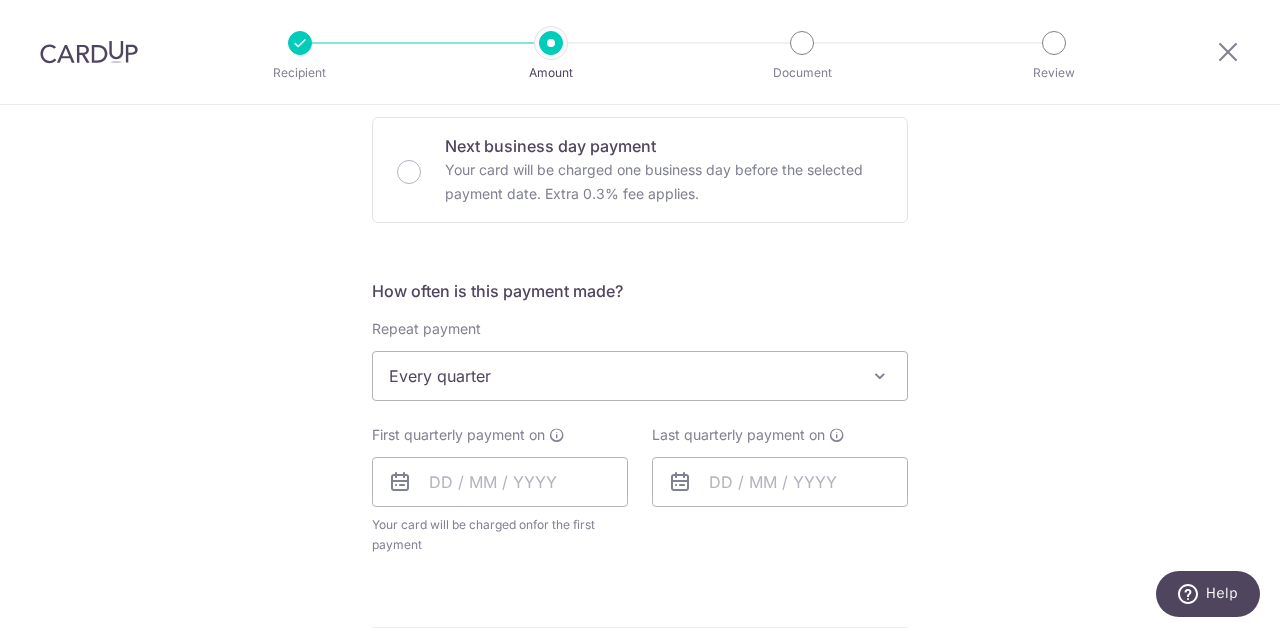 click on "How often is this payment made?
Repeat payment
Never
Every week
Every month
Every quarter
Every half a year Every quarter
To set up monthly income tax payments on CardUp, please ensure the following:     Keep GIRO active   First payment through GIRO   Limit of 11 months scheduling   Upload Notice of Assessment    For more details, refer to this guide:  CardUp Help - Monthly Income Tax Payments
First quarterly payment on
Your card will be charged on   for the first payment
* If your payment is funded by  9:00am SGT on Friday 11/07/2025
14/07/2025
No. of Payments" at bounding box center [640, 425] 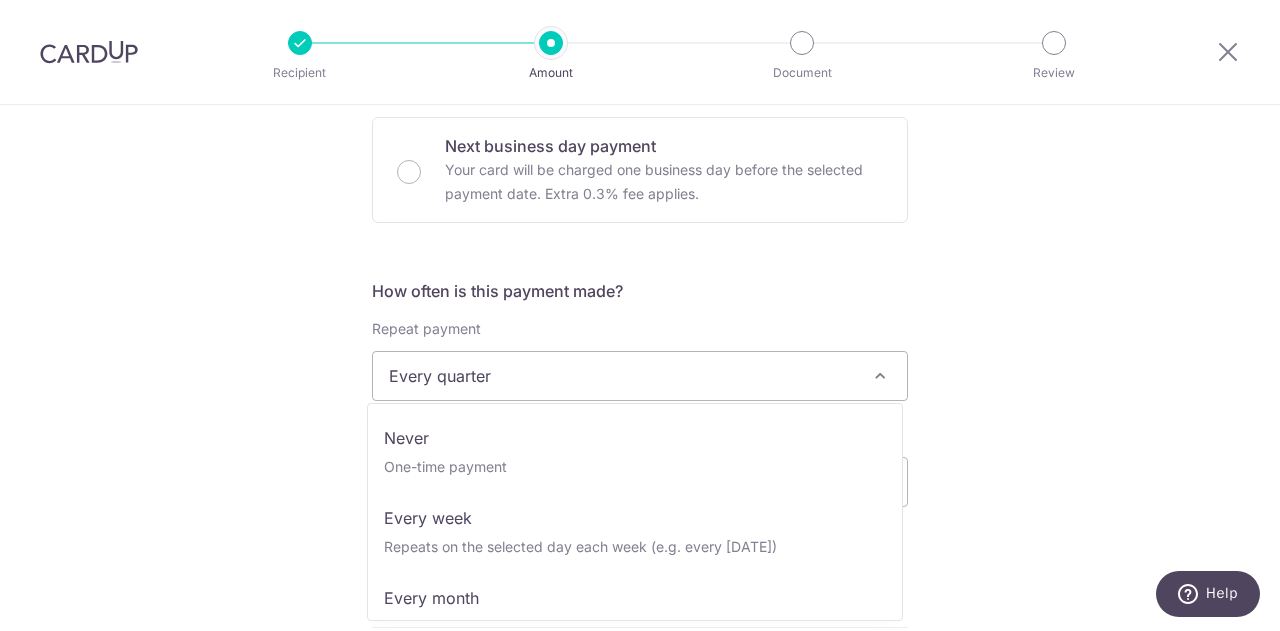 scroll, scrollTop: 132, scrollLeft: 0, axis: vertical 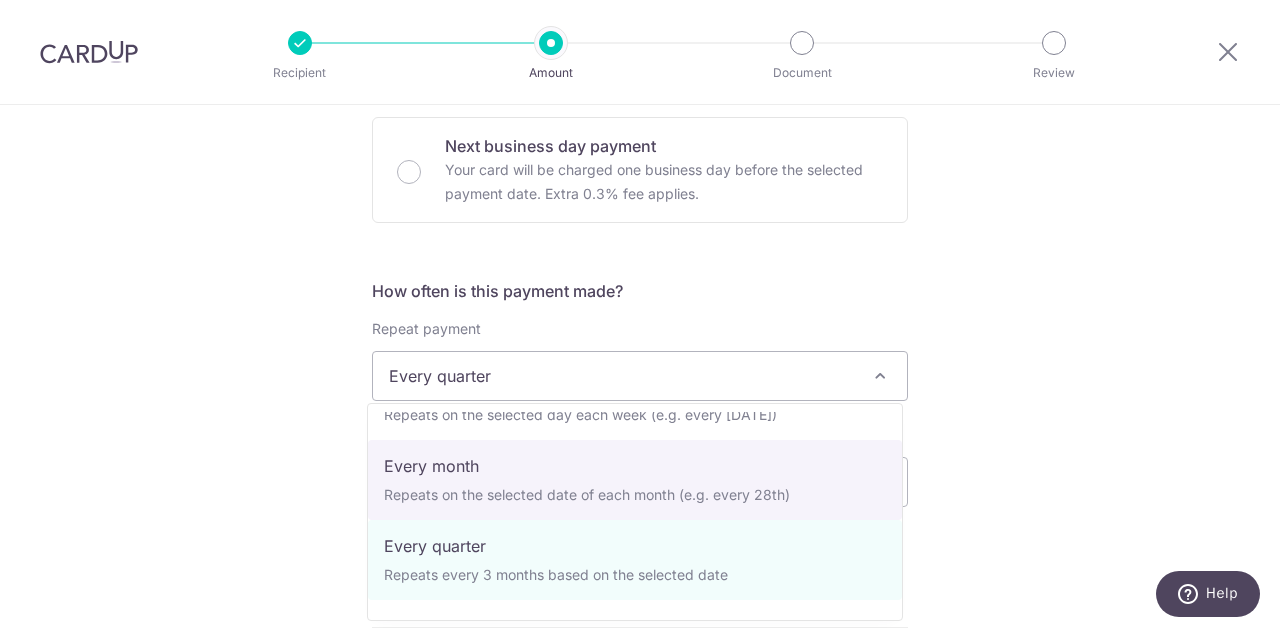 select on "3" 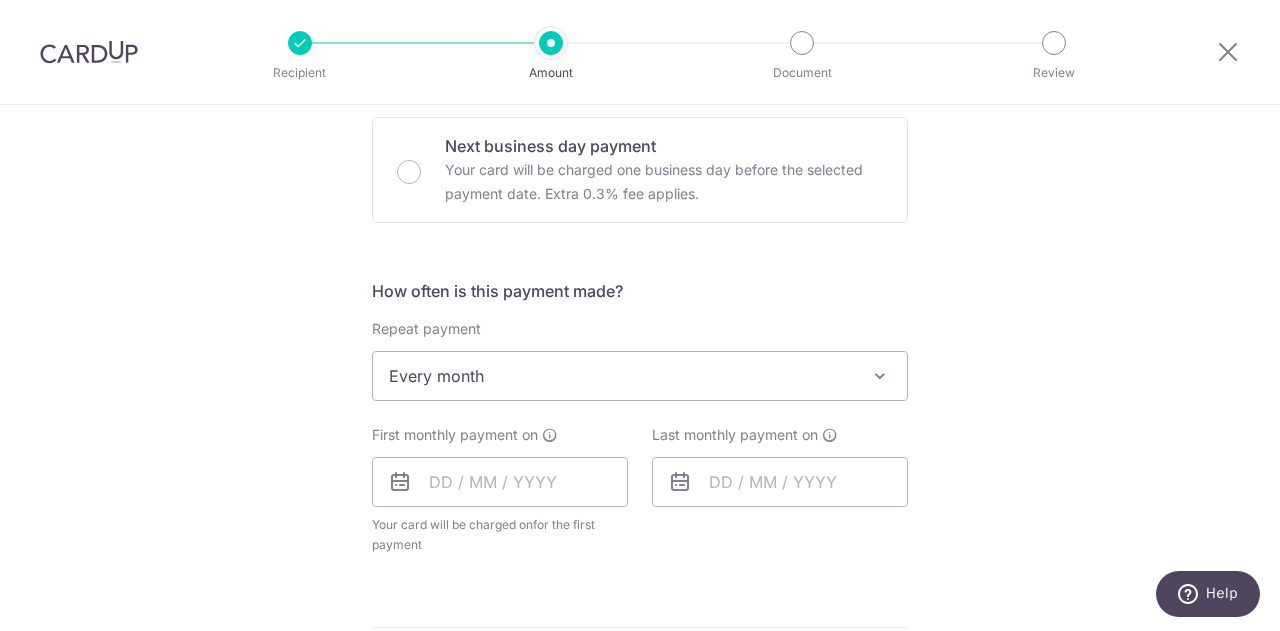 click on "Tell us more about your payment
Enter payment amount
SGD
Select Card
**** 1480
Add credit card
Your Cards
**** 6579
**** 8175
**** 2373
**** 1480
**** 0357
Secure 256-bit SSL
Text
New card details
Card" at bounding box center [640, 419] 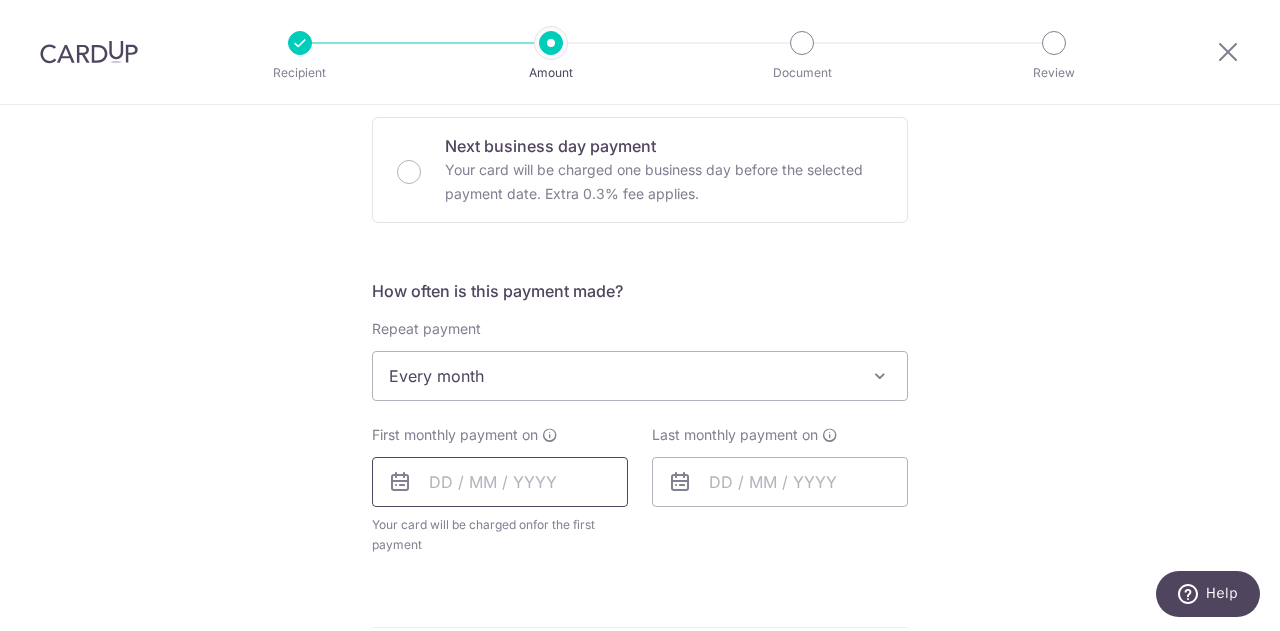click at bounding box center (500, 482) 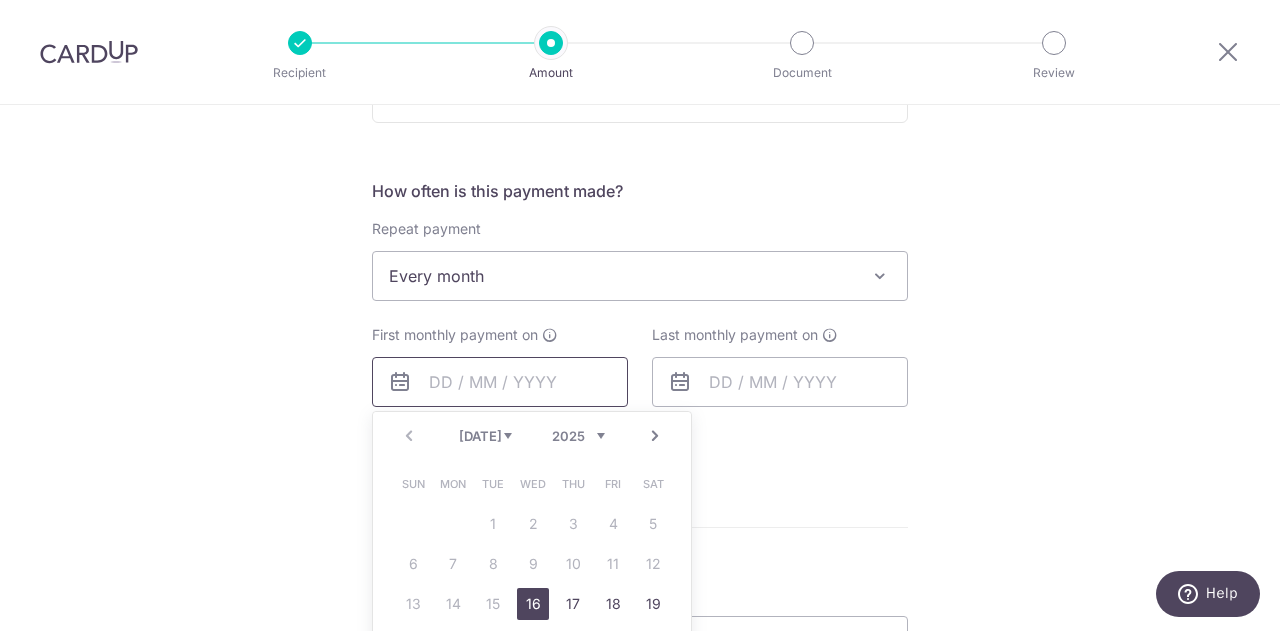 scroll, scrollTop: 800, scrollLeft: 0, axis: vertical 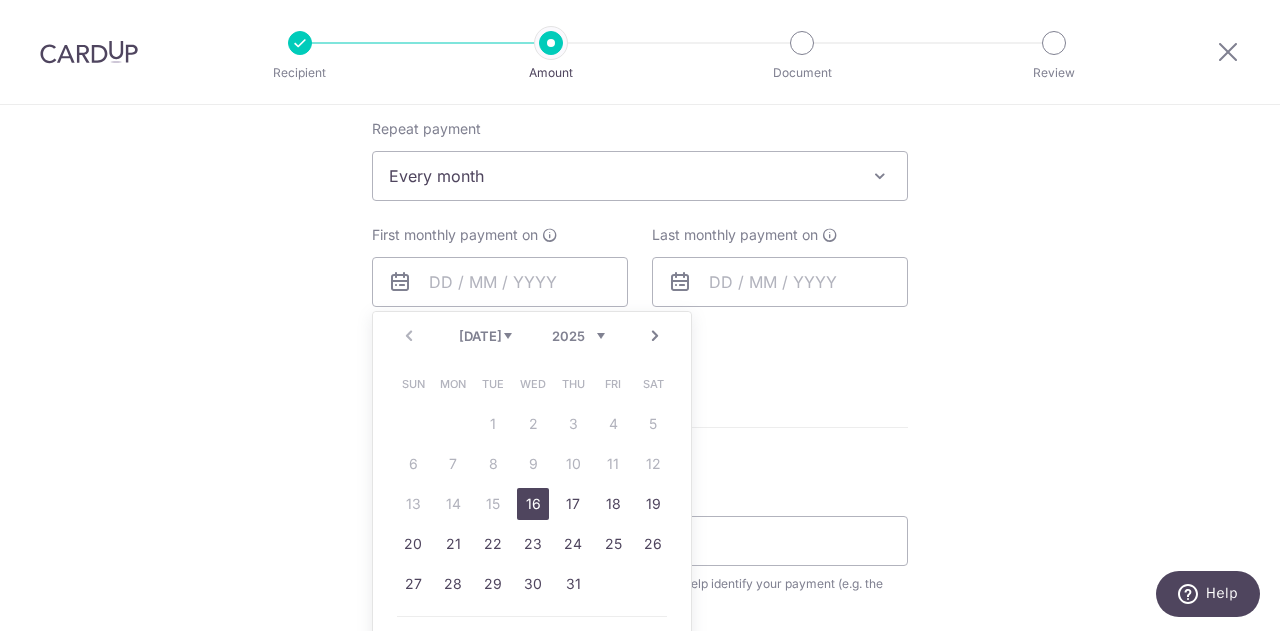 click on "16" at bounding box center (533, 504) 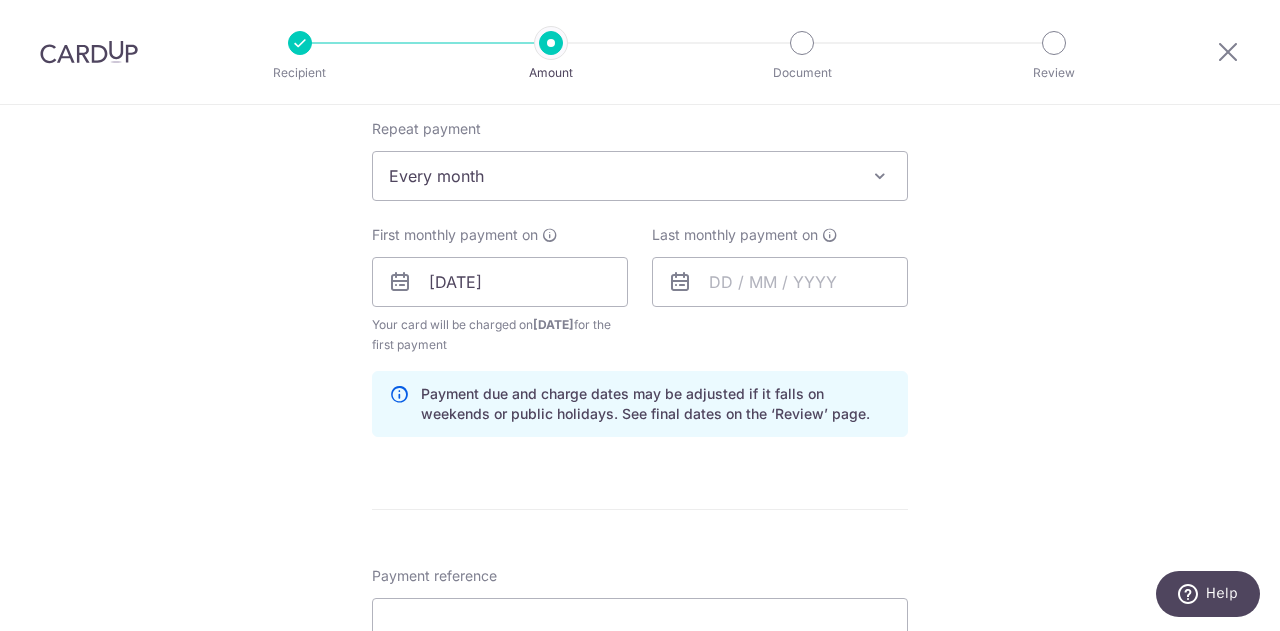 click on "Last monthly payment on" at bounding box center [780, 290] 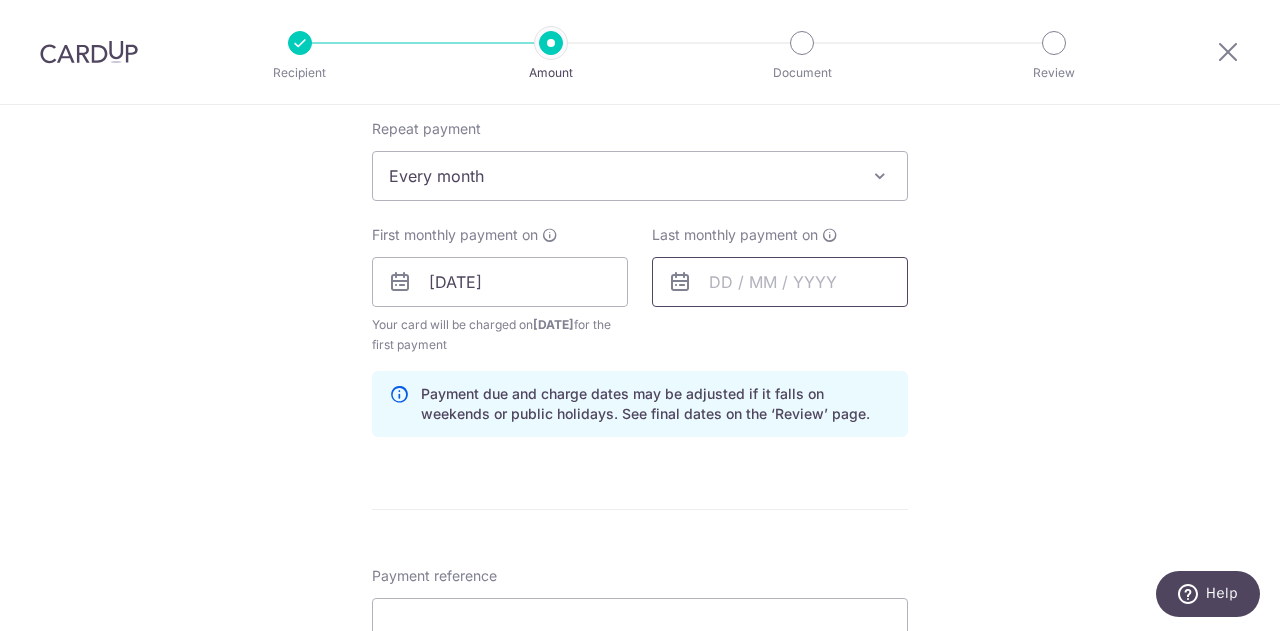 click at bounding box center (780, 282) 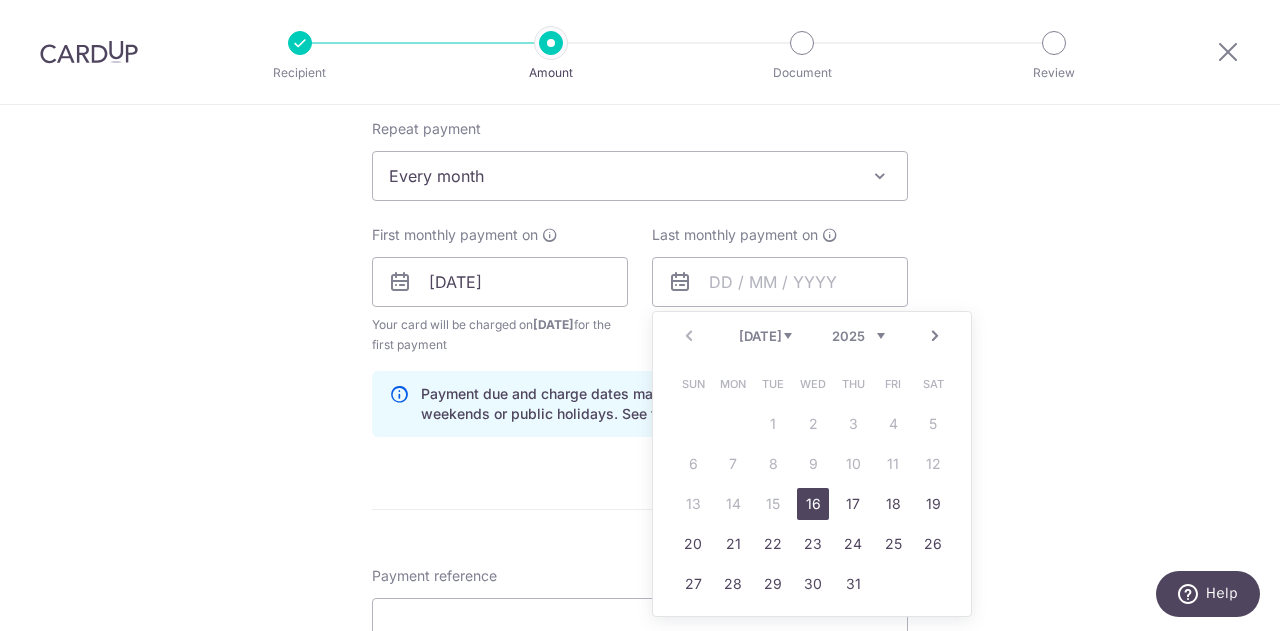 click on "Next" at bounding box center [935, 336] 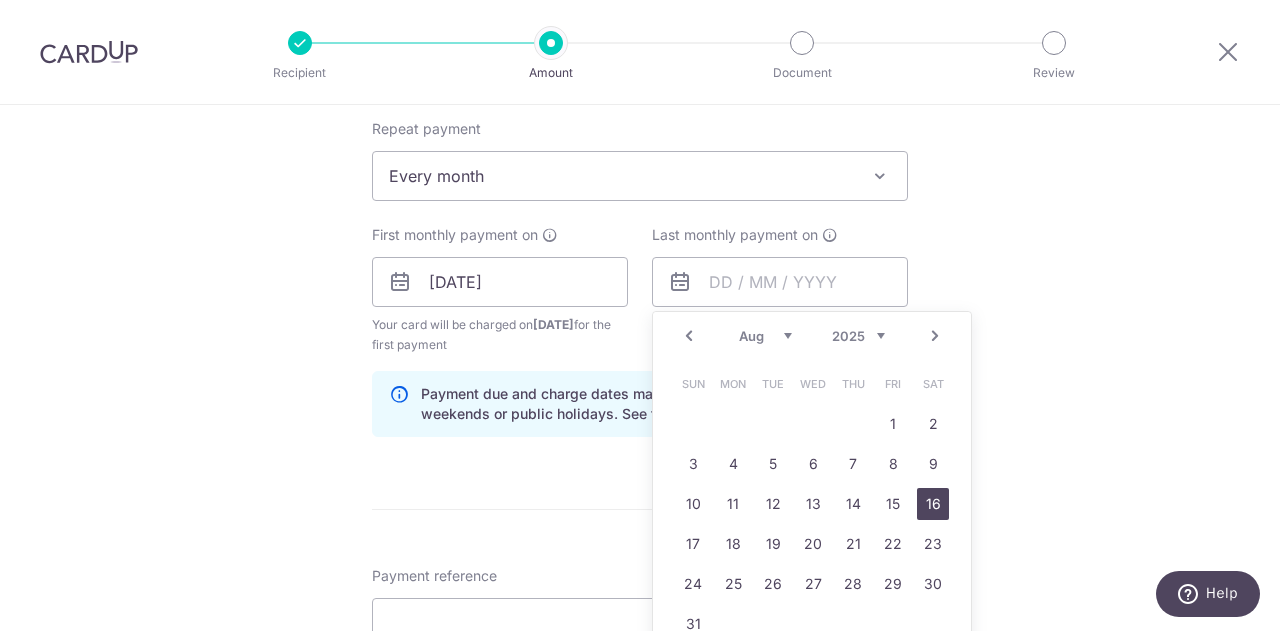 click on "16" at bounding box center (933, 504) 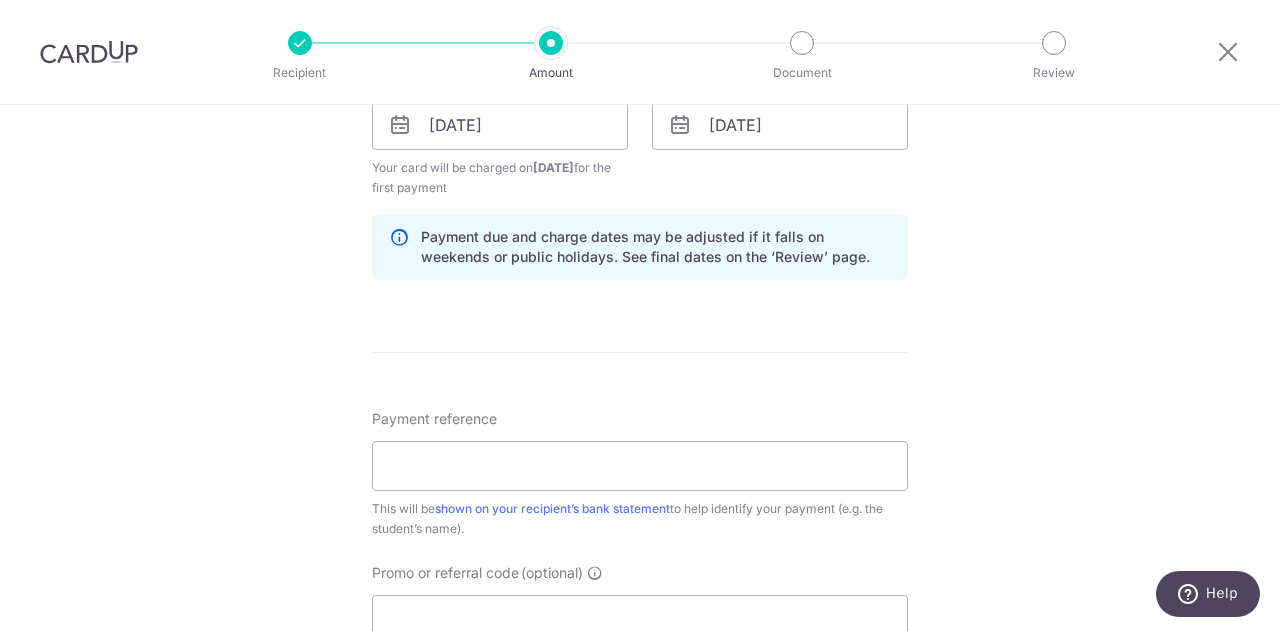 scroll, scrollTop: 1000, scrollLeft: 0, axis: vertical 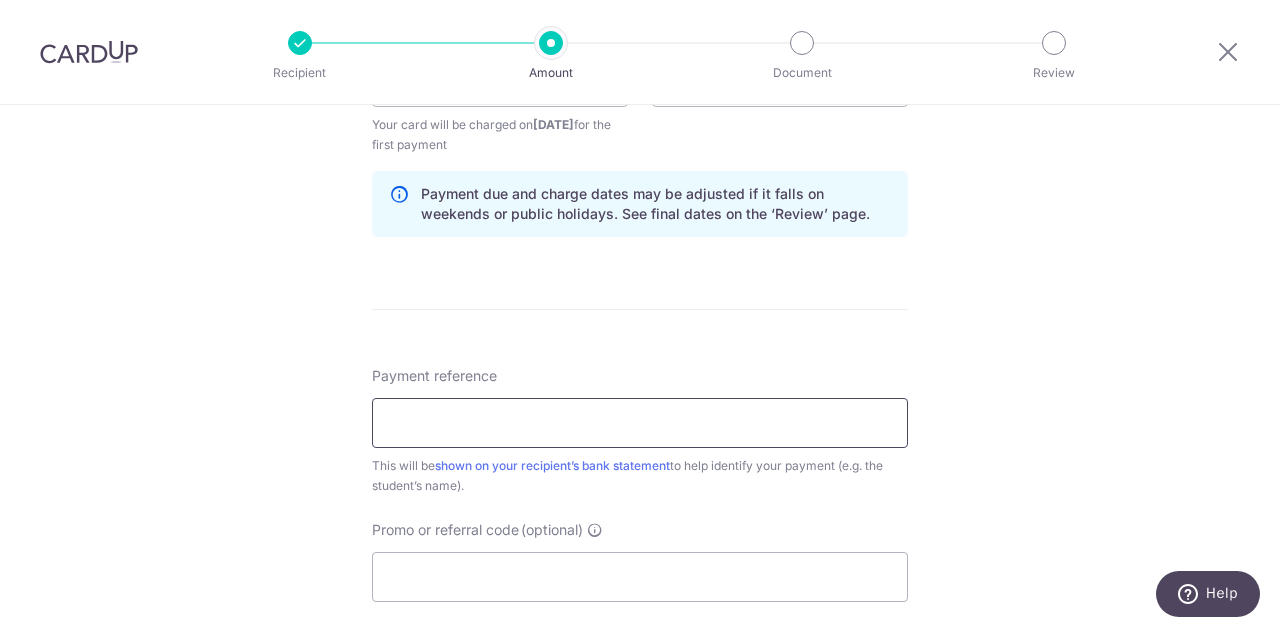 click on "Payment reference" at bounding box center (640, 423) 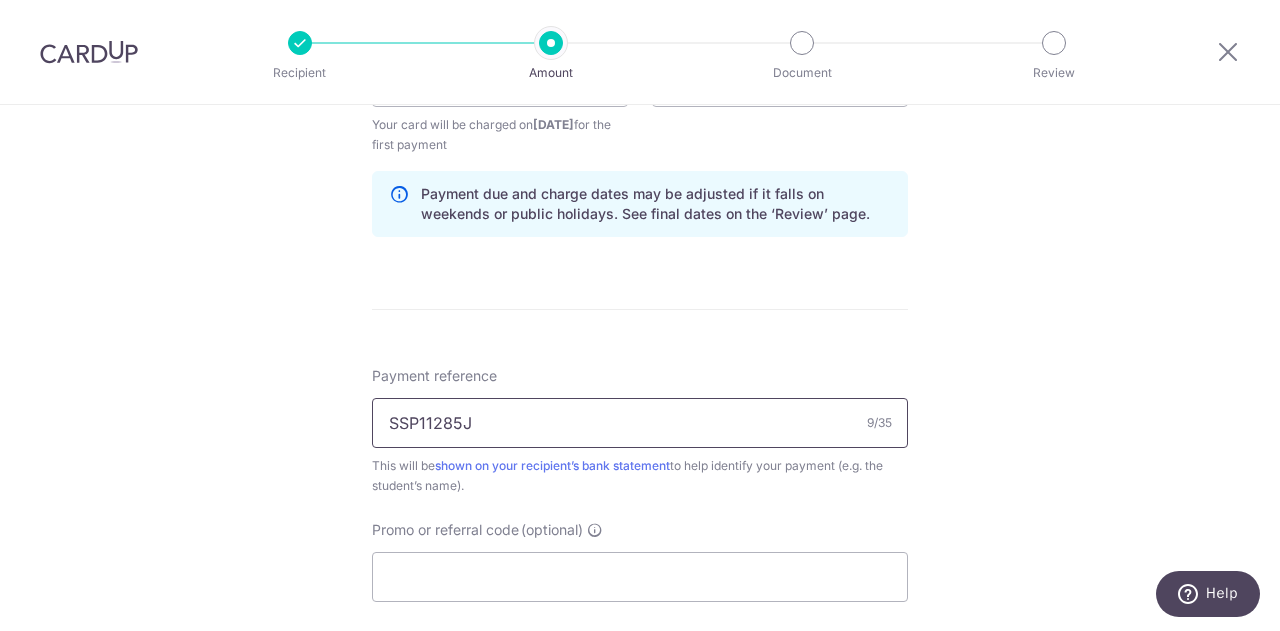 scroll, scrollTop: 1100, scrollLeft: 0, axis: vertical 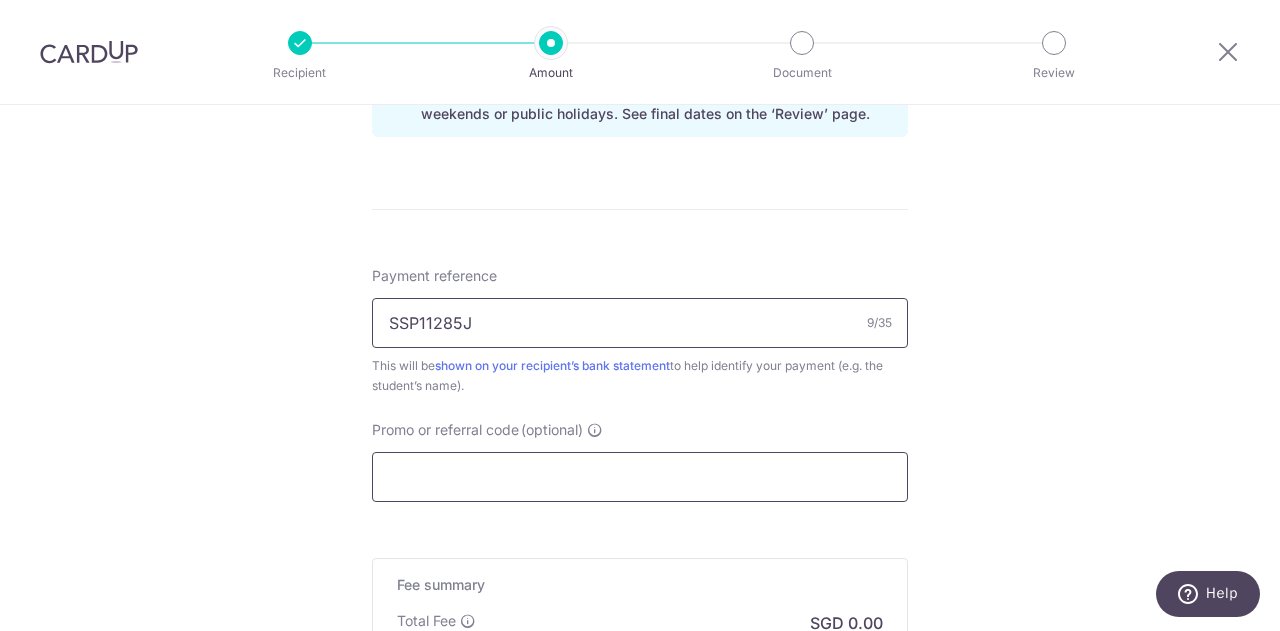 type on "SSP11285J" 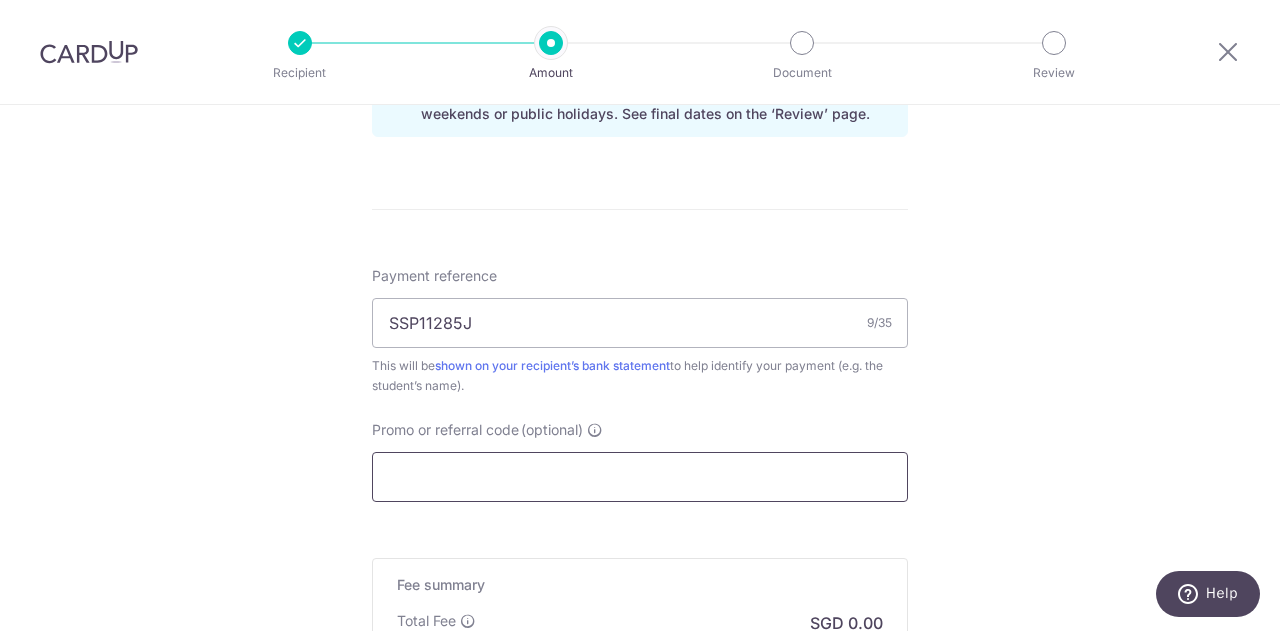 click on "Promo or referral code
(optional)" at bounding box center (640, 477) 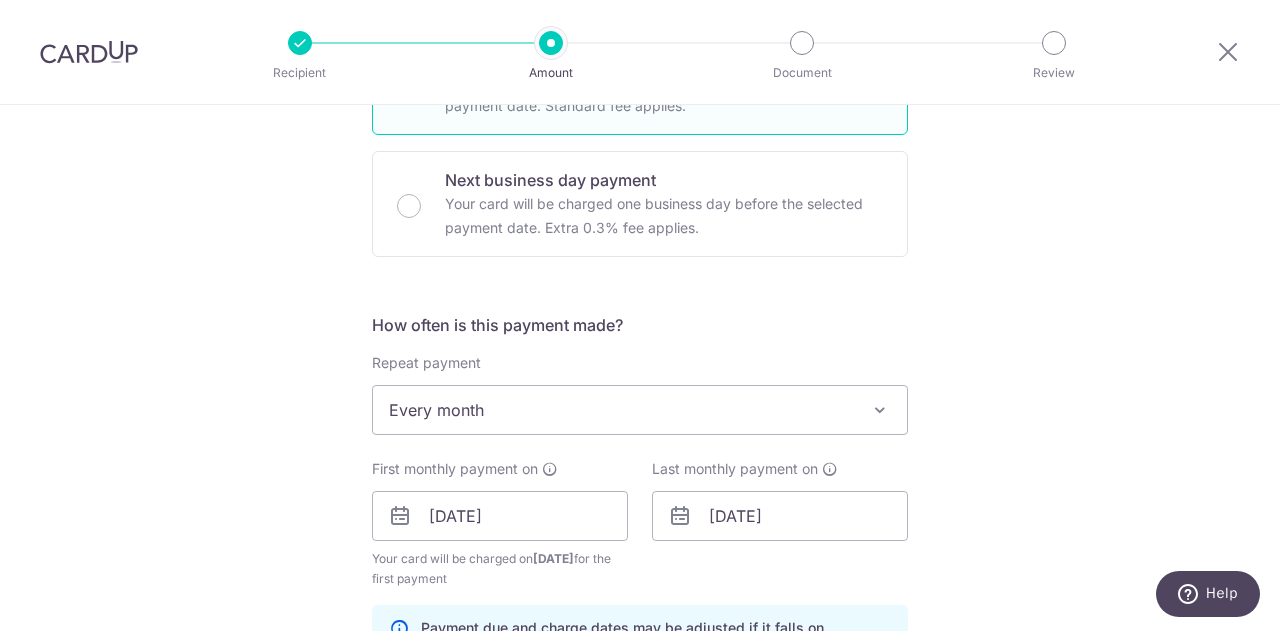 scroll, scrollTop: 470, scrollLeft: 0, axis: vertical 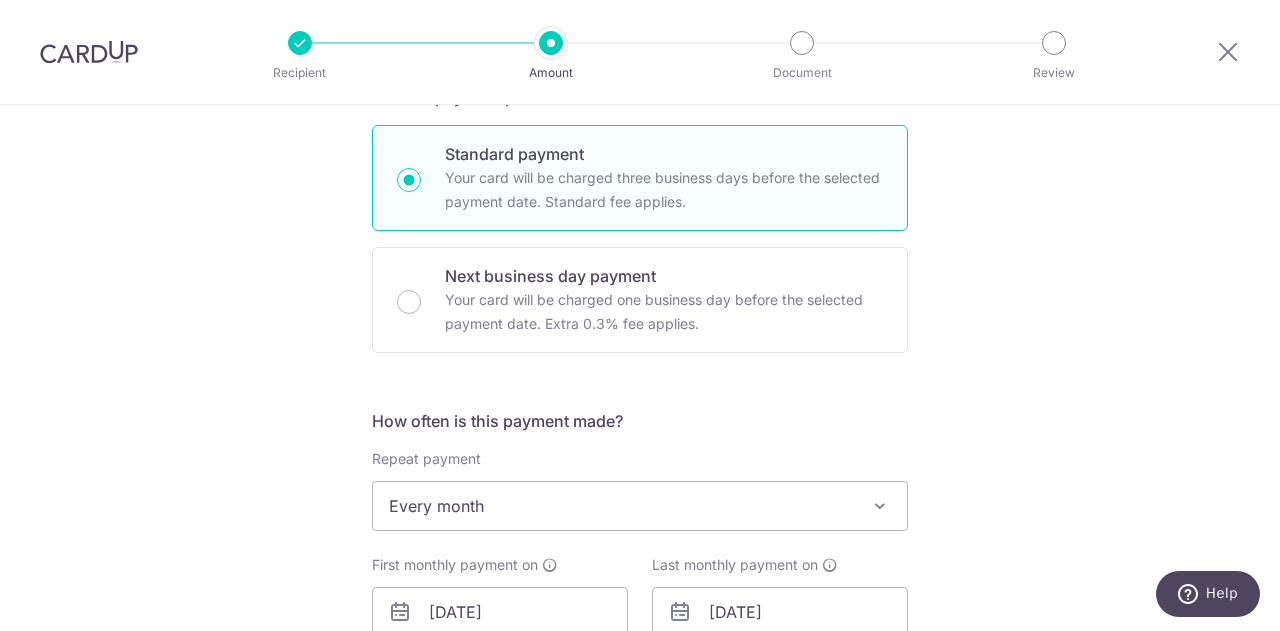 type on "OCBC18" 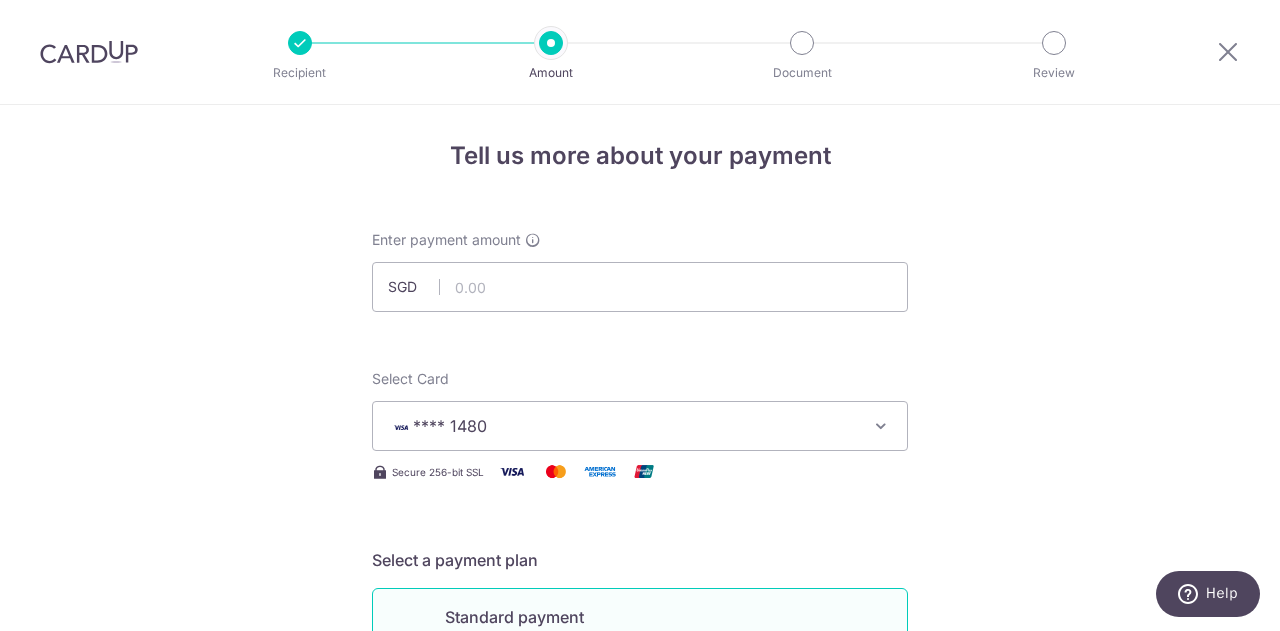 scroll, scrollTop: 0, scrollLeft: 0, axis: both 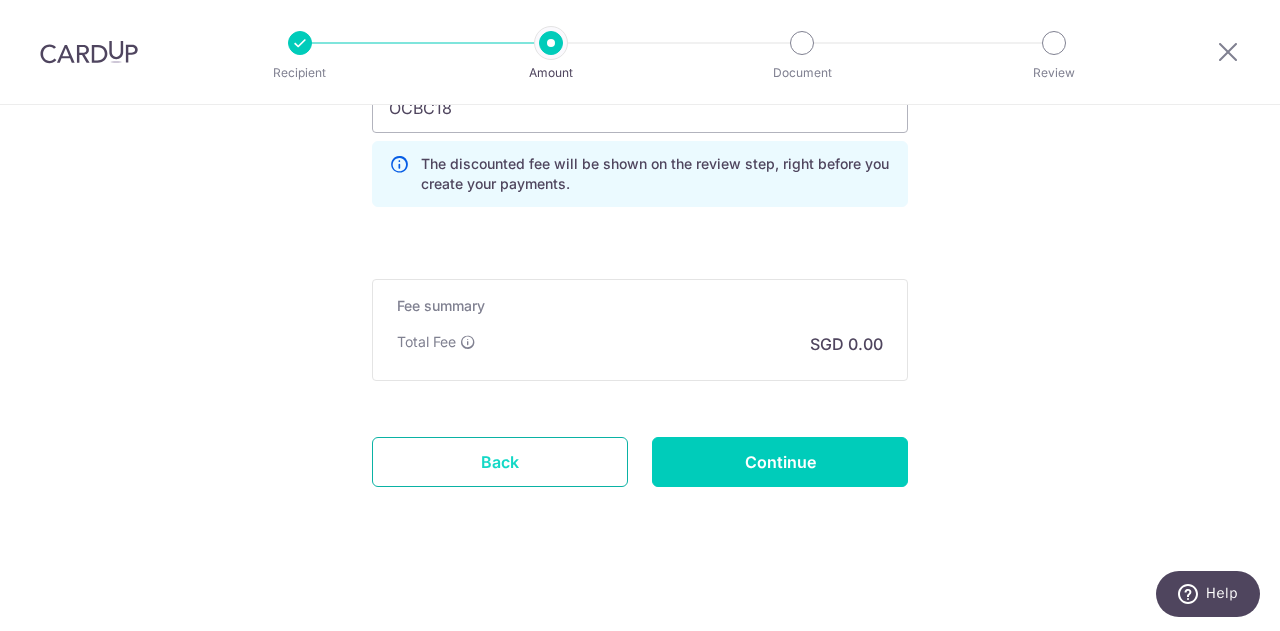 click on "Back" at bounding box center [500, 462] 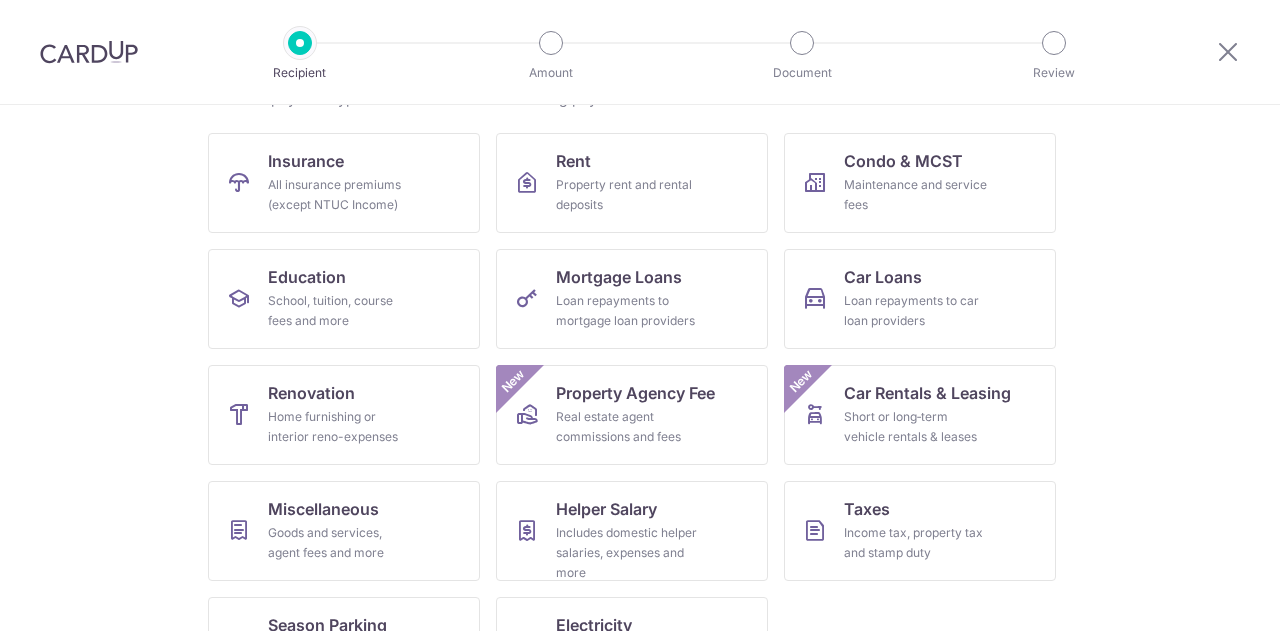 scroll, scrollTop: 200, scrollLeft: 0, axis: vertical 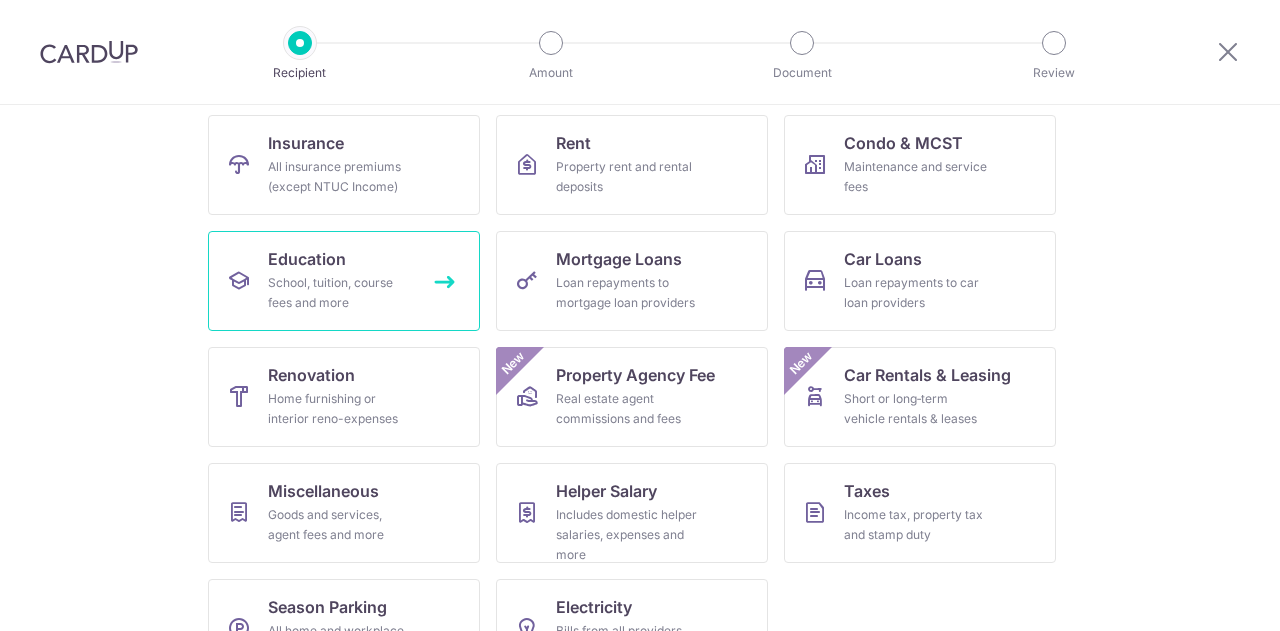 click on "School, tuition, course fees and more" at bounding box center [340, 293] 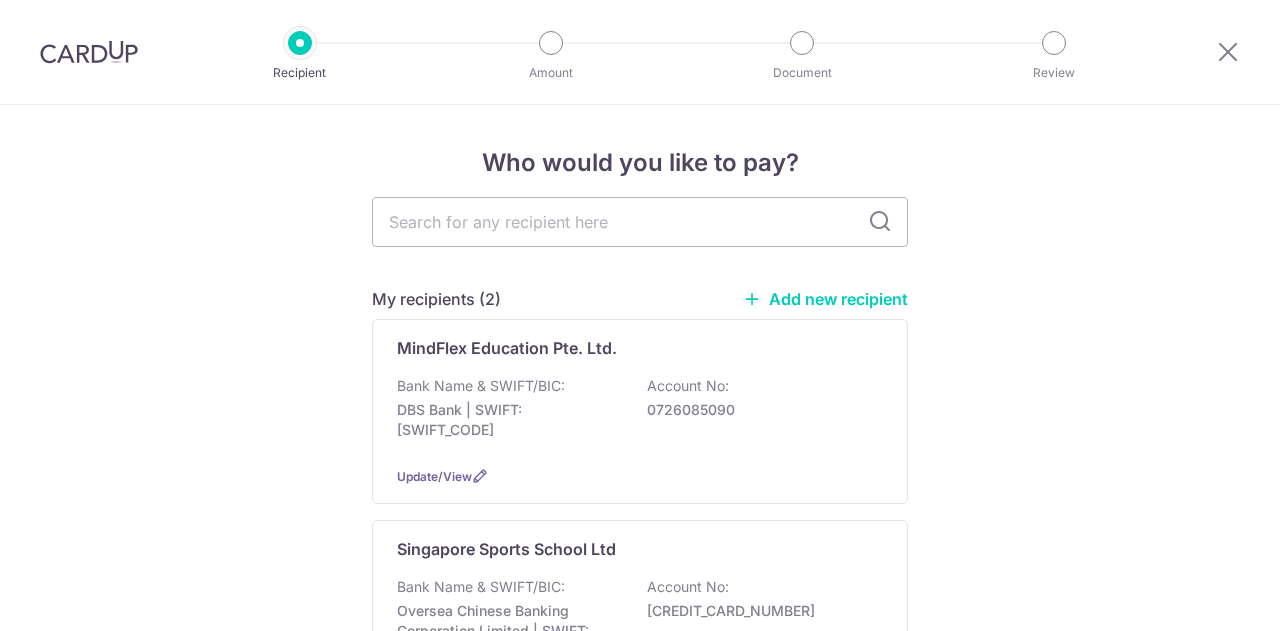 scroll, scrollTop: 0, scrollLeft: 0, axis: both 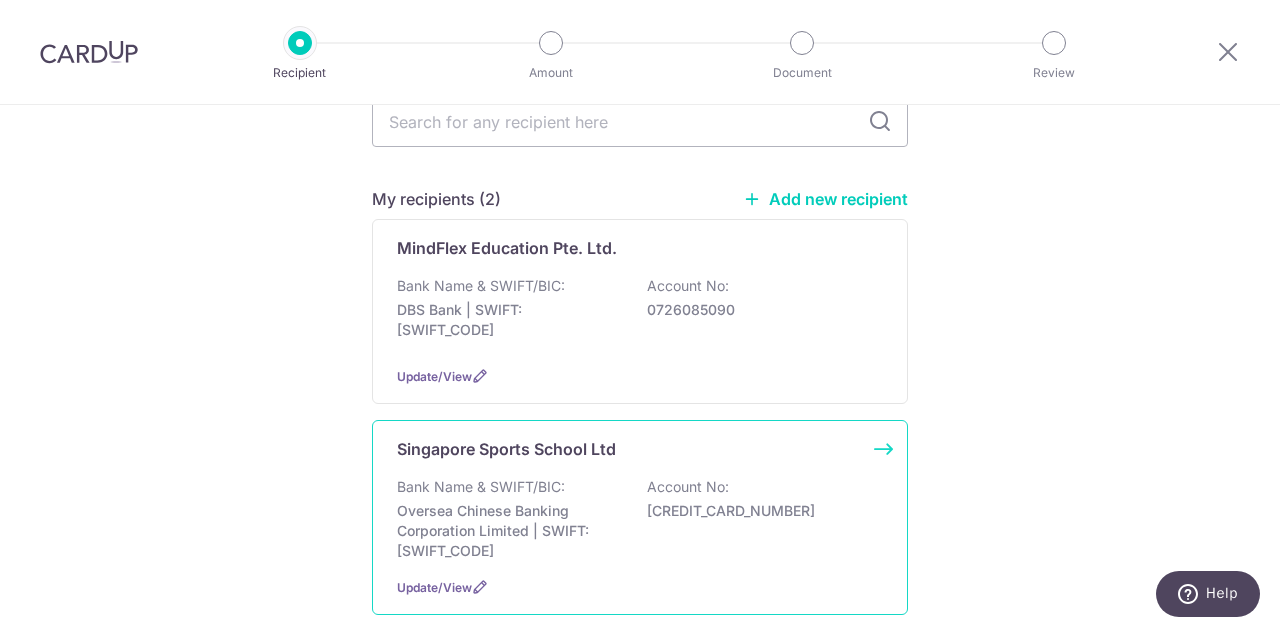 click on "Bank Name & SWIFT/BIC:
Oversea Chinese Banking Corporation Limited | SWIFT: [SWIFT_CODE]
Account No:
[CREDIT_CARD_NUMBER]" at bounding box center (640, 519) 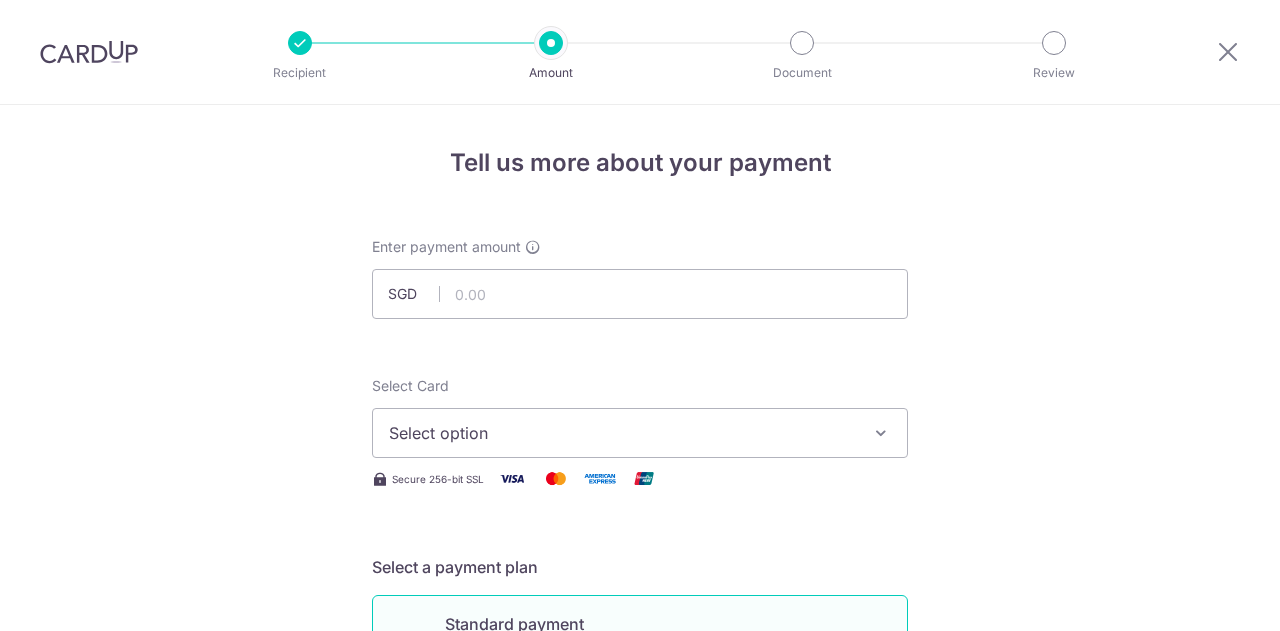 scroll, scrollTop: 0, scrollLeft: 0, axis: both 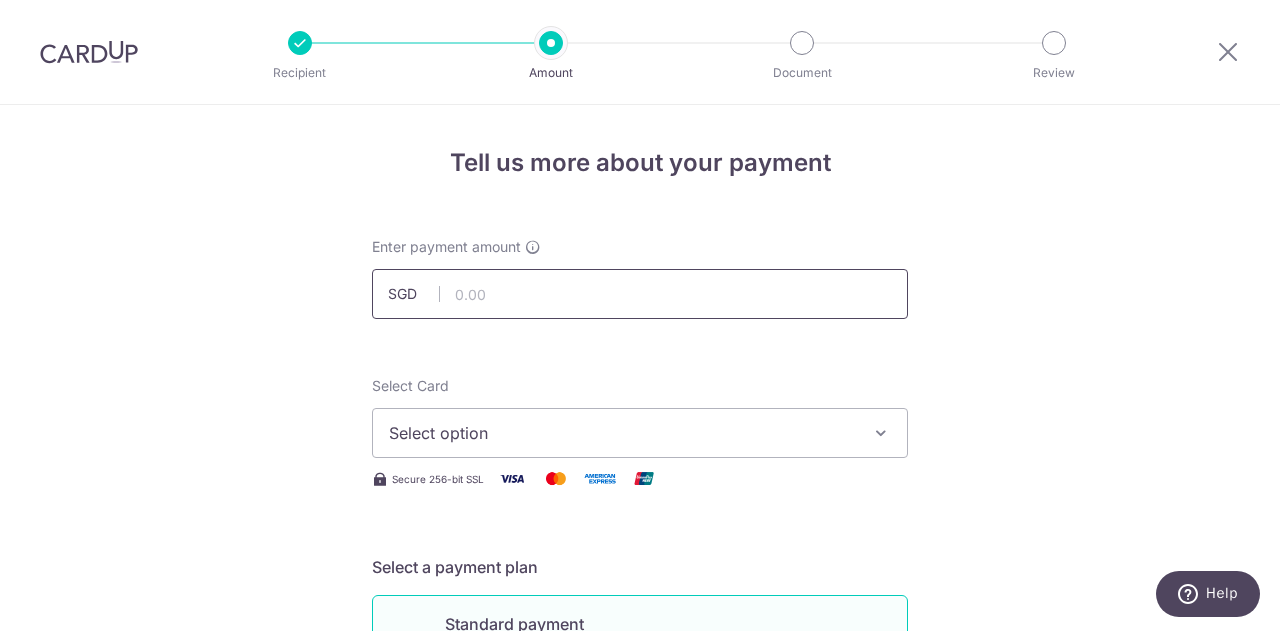 drag, startPoint x: 0, startPoint y: 0, endPoint x: 645, endPoint y: 303, distance: 712.62476 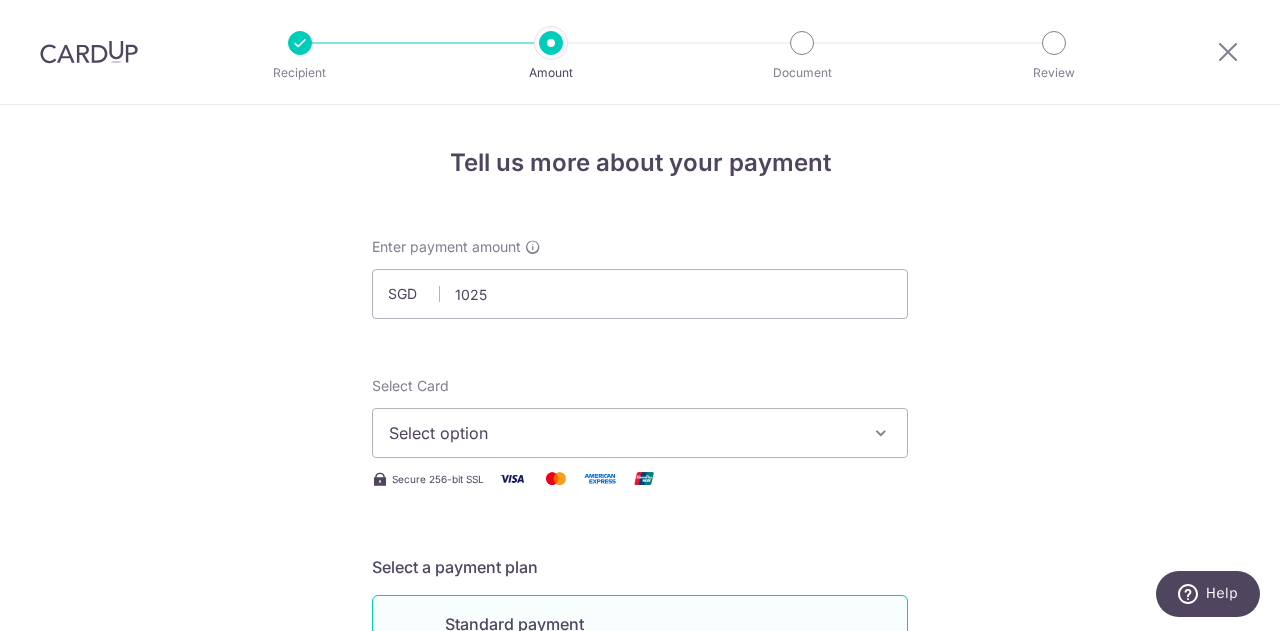 type on "1,025.00" 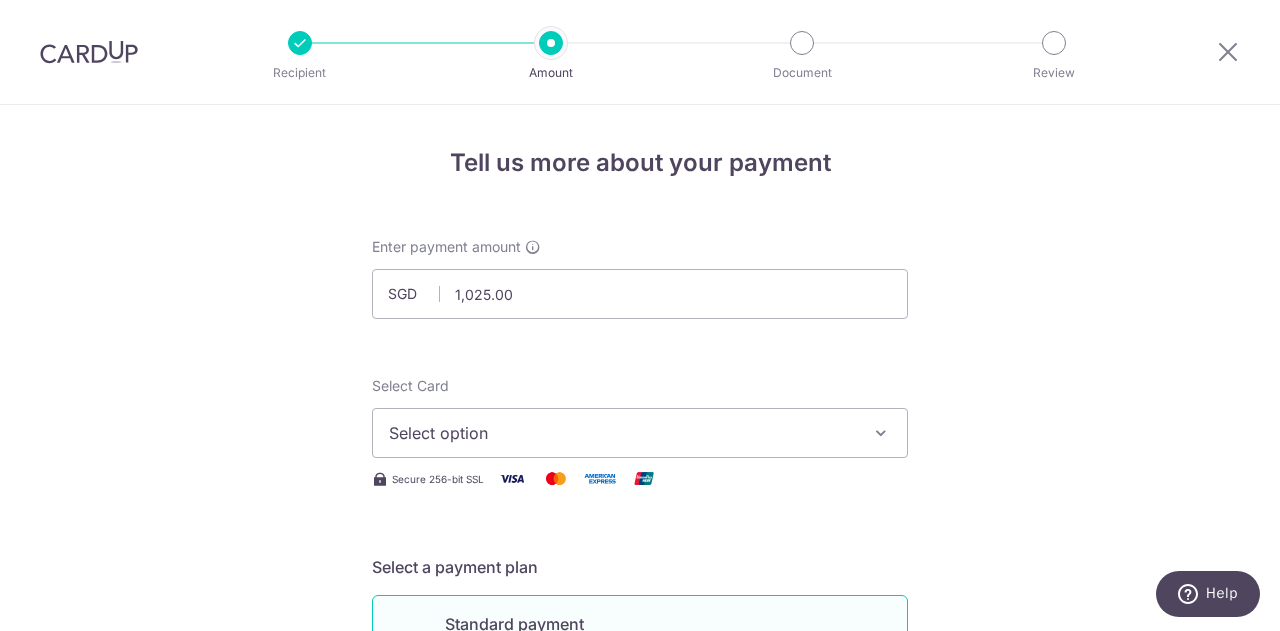 click on "Select option" at bounding box center (622, 433) 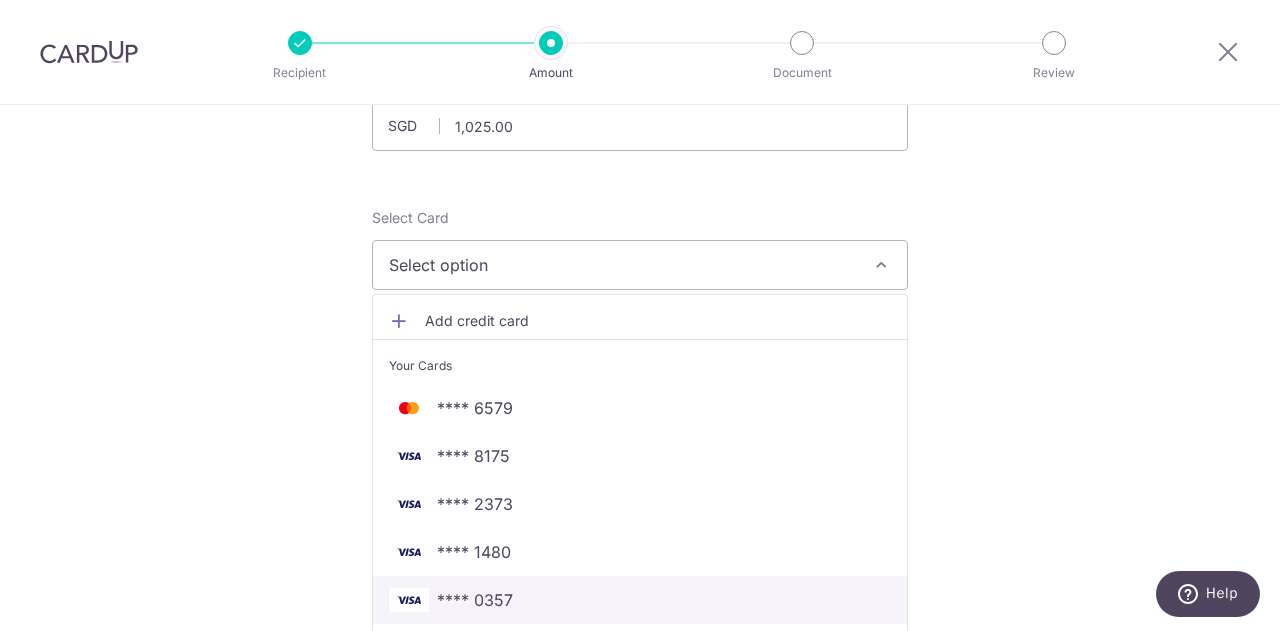 scroll, scrollTop: 200, scrollLeft: 0, axis: vertical 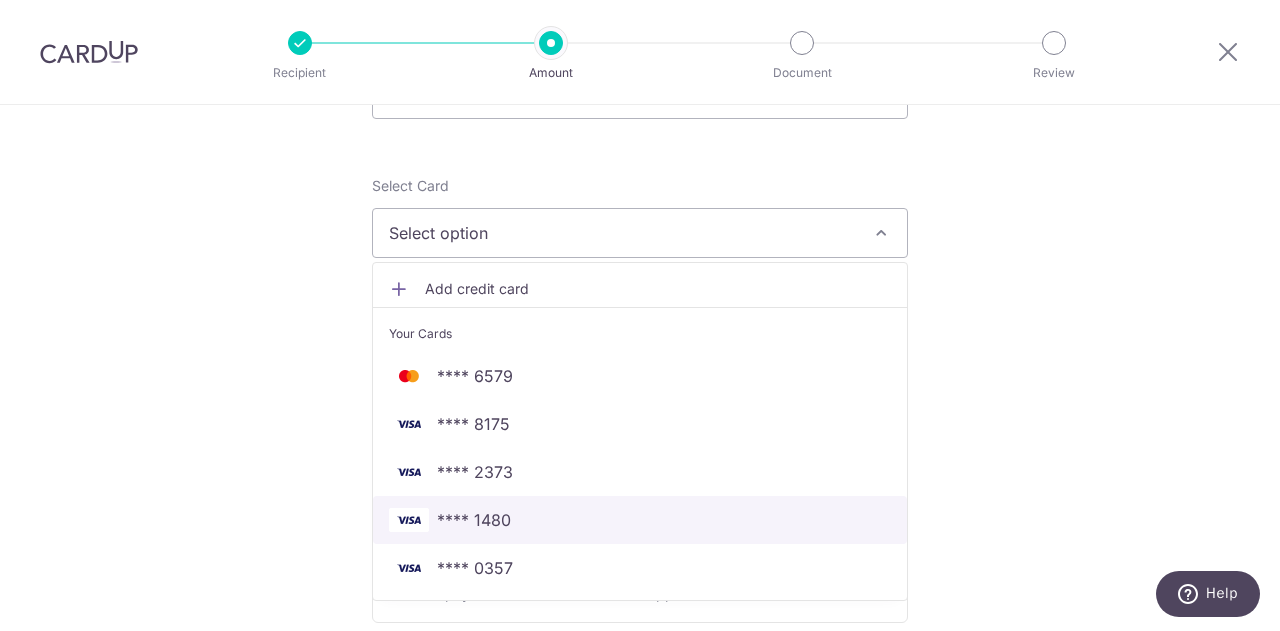 click on "**** 1480" at bounding box center [640, 520] 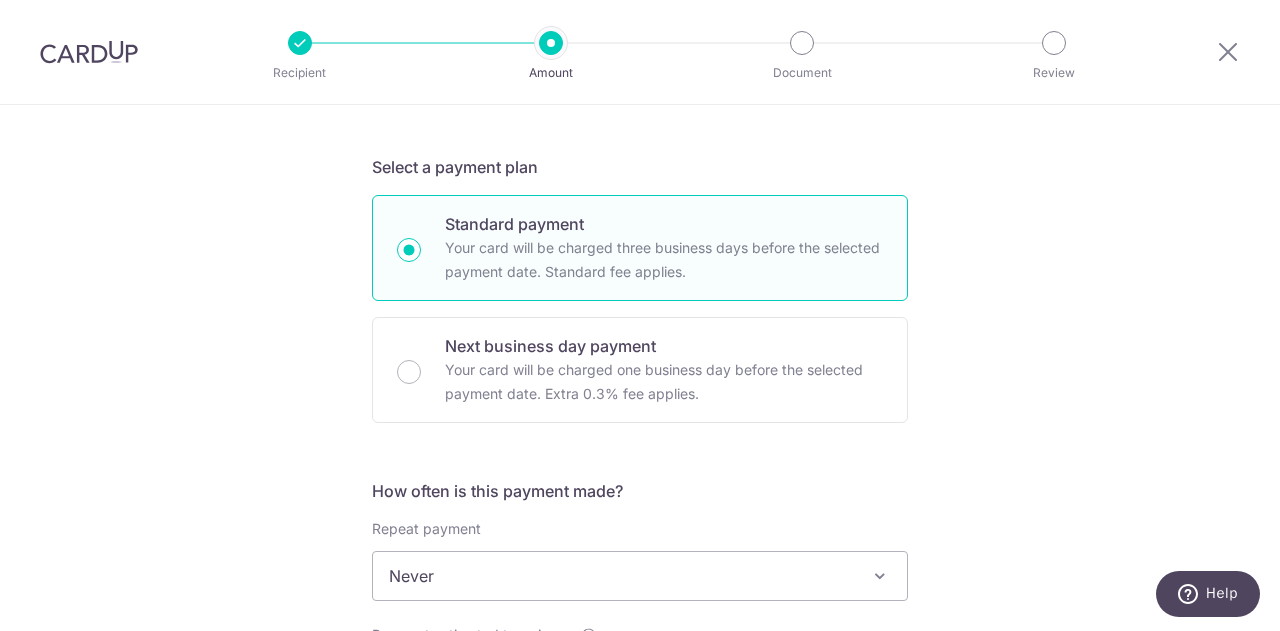 scroll, scrollTop: 500, scrollLeft: 0, axis: vertical 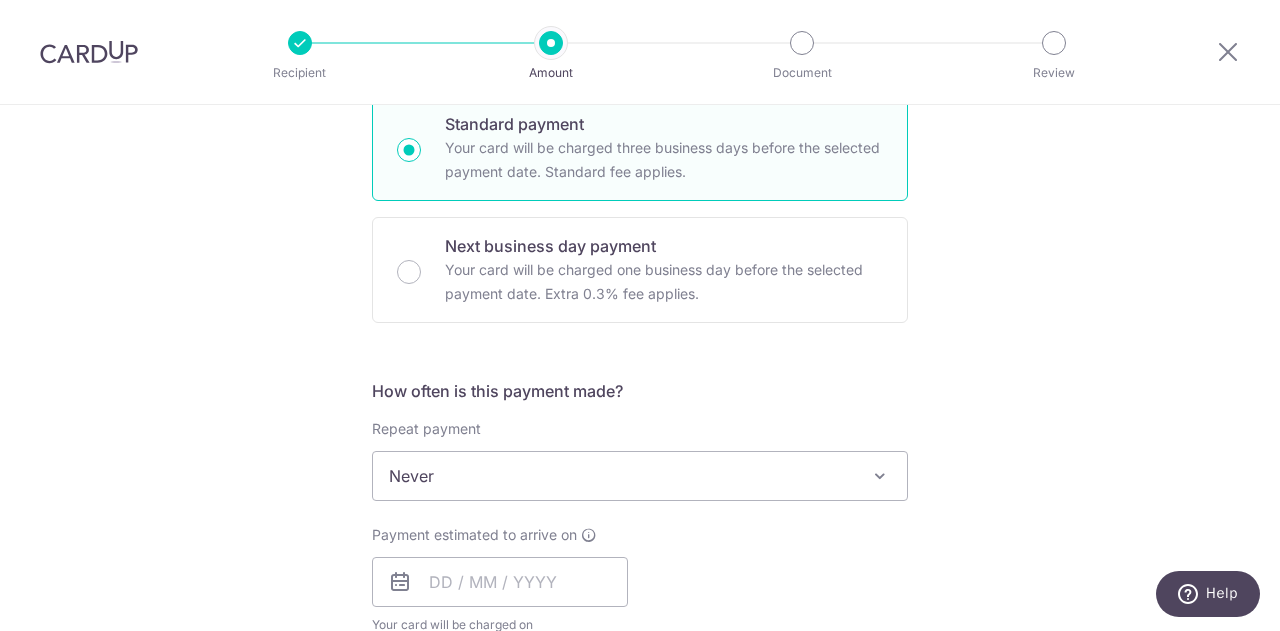 click on "Never" at bounding box center (640, 476) 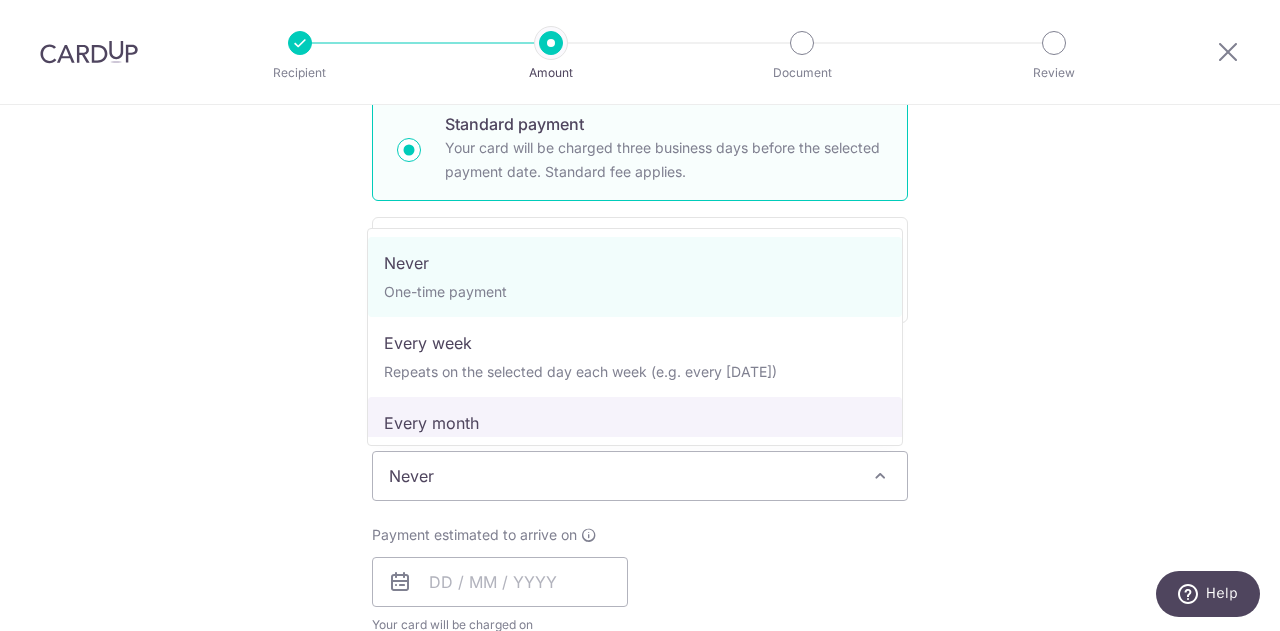 select on "3" 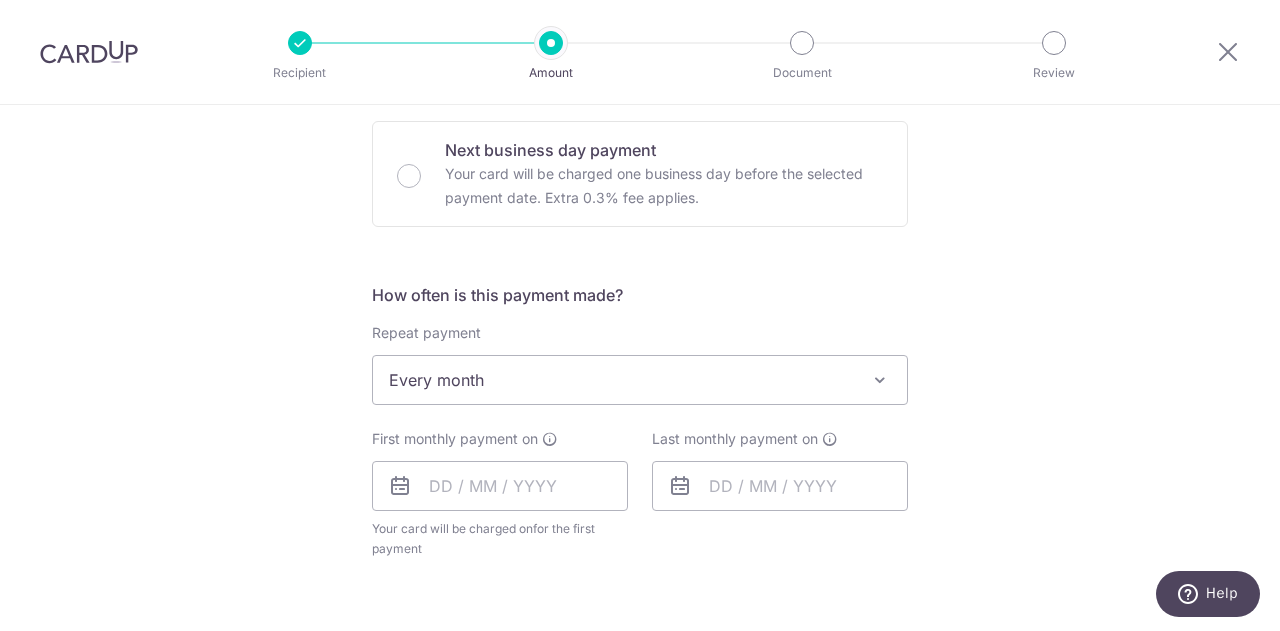 scroll, scrollTop: 600, scrollLeft: 0, axis: vertical 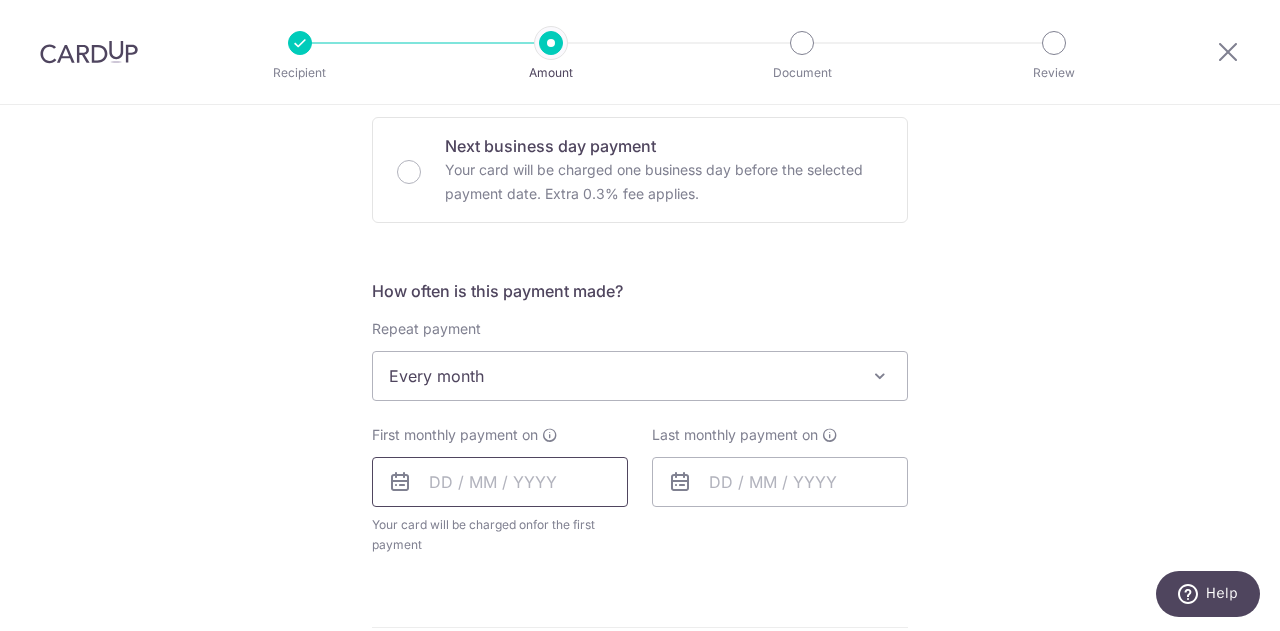 click at bounding box center (500, 482) 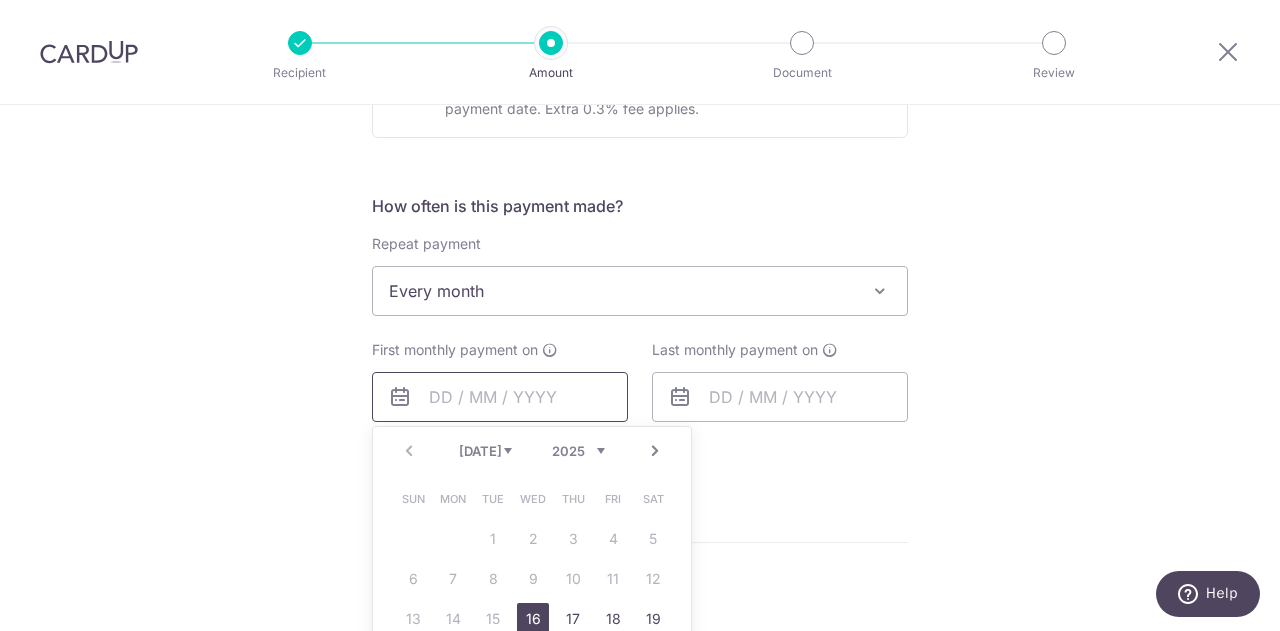 scroll, scrollTop: 800, scrollLeft: 0, axis: vertical 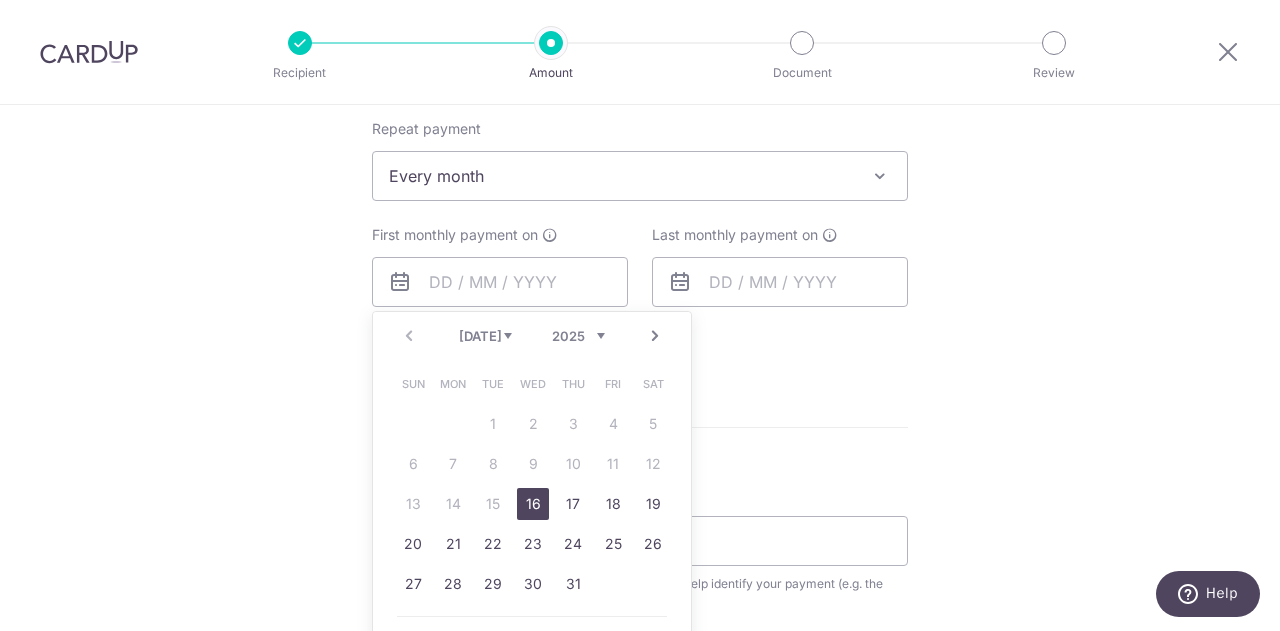 click on "16" at bounding box center [533, 504] 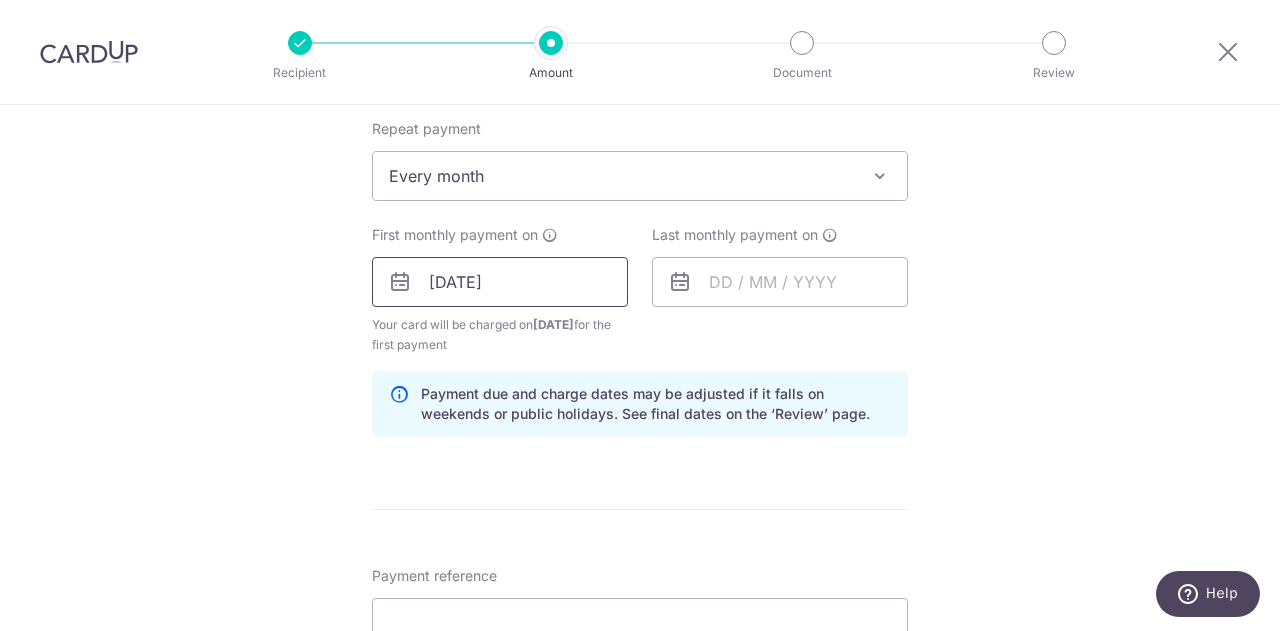 click on "16/07/2025" at bounding box center (500, 282) 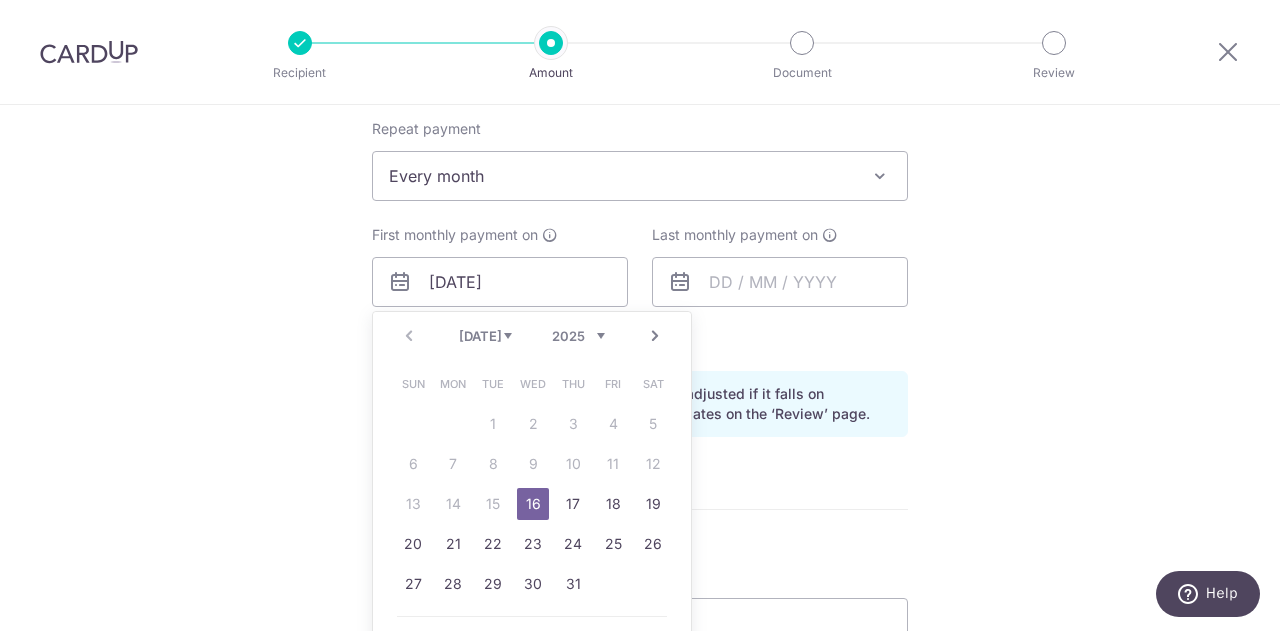 click on "Sun Mon Tue Wed Thu Fri Sat     1 2 3 4 5 6 7 8 9 10 11 12 13 14 15 16 17 18 19 20 21 22 23 24 25 26 27 28 29 30 31" at bounding box center (533, 484) 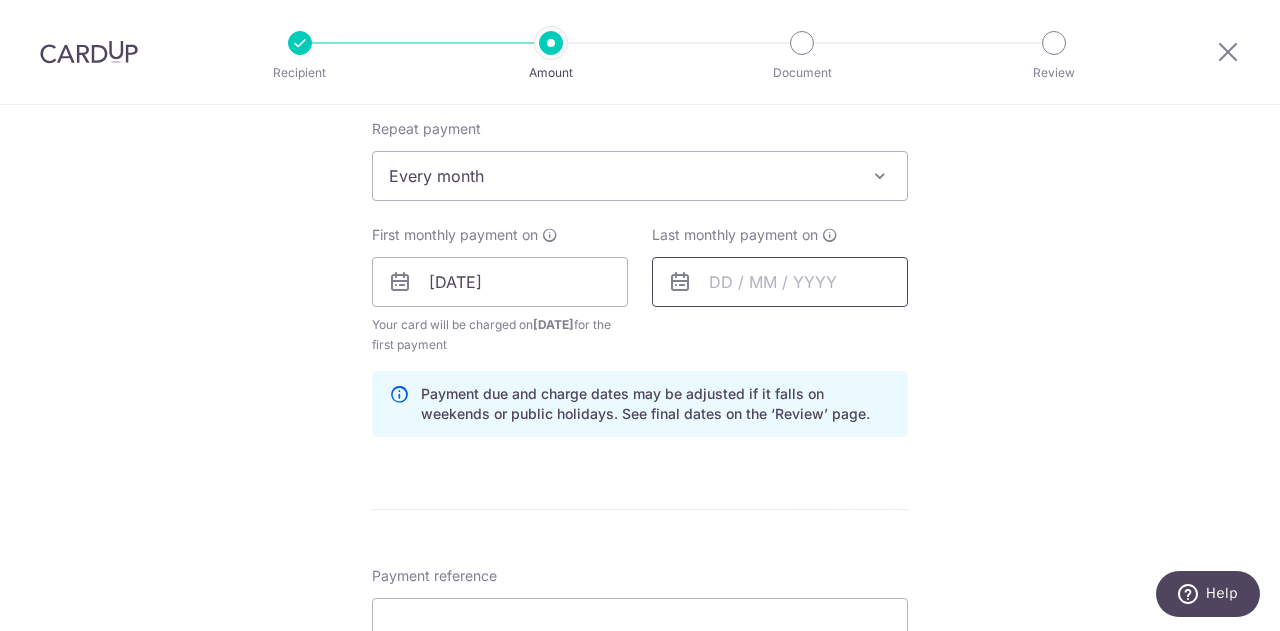 click at bounding box center (780, 282) 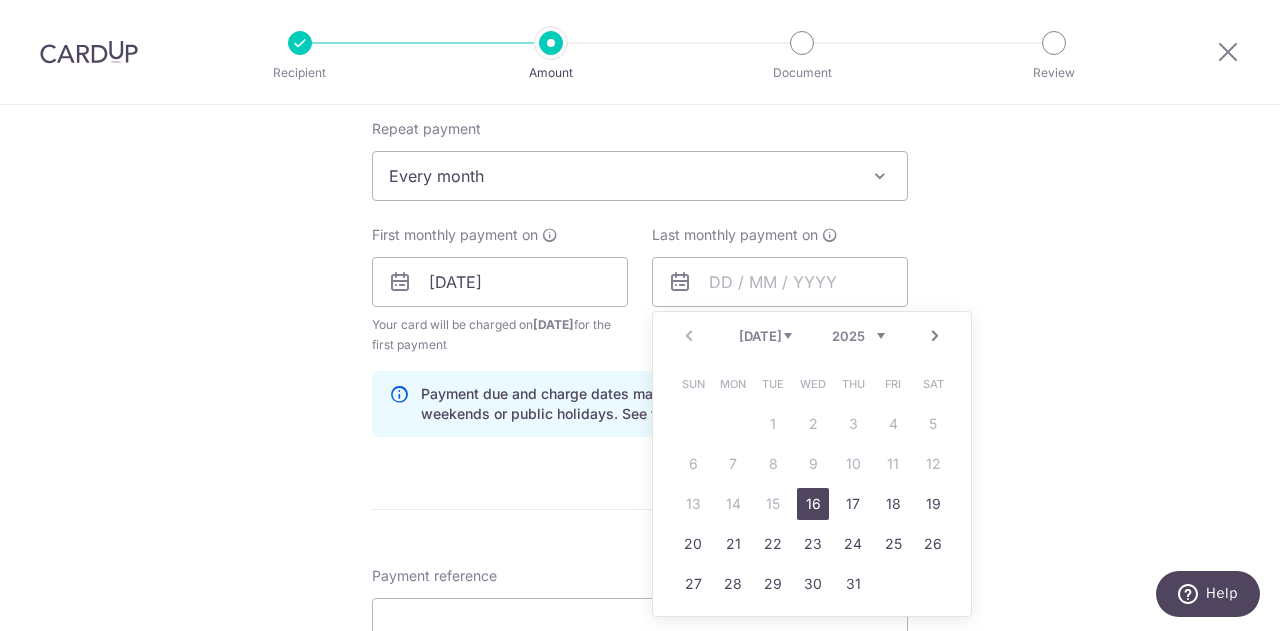 click on "16" at bounding box center (813, 504) 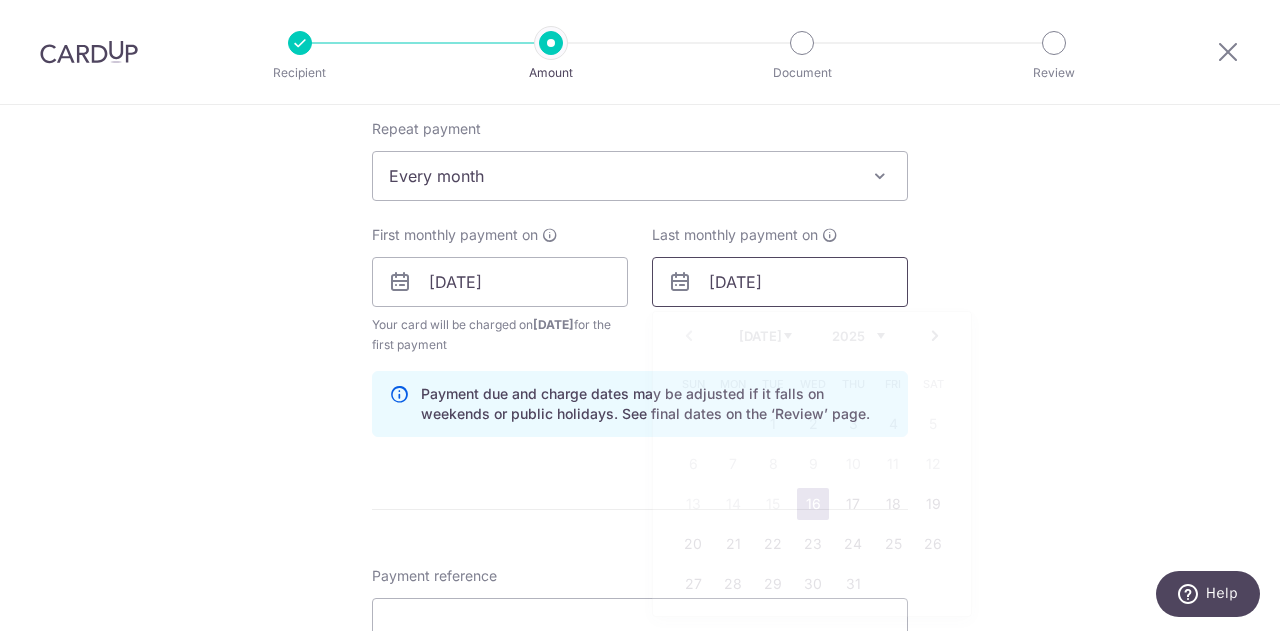 click on "16/07/2025" at bounding box center [780, 282] 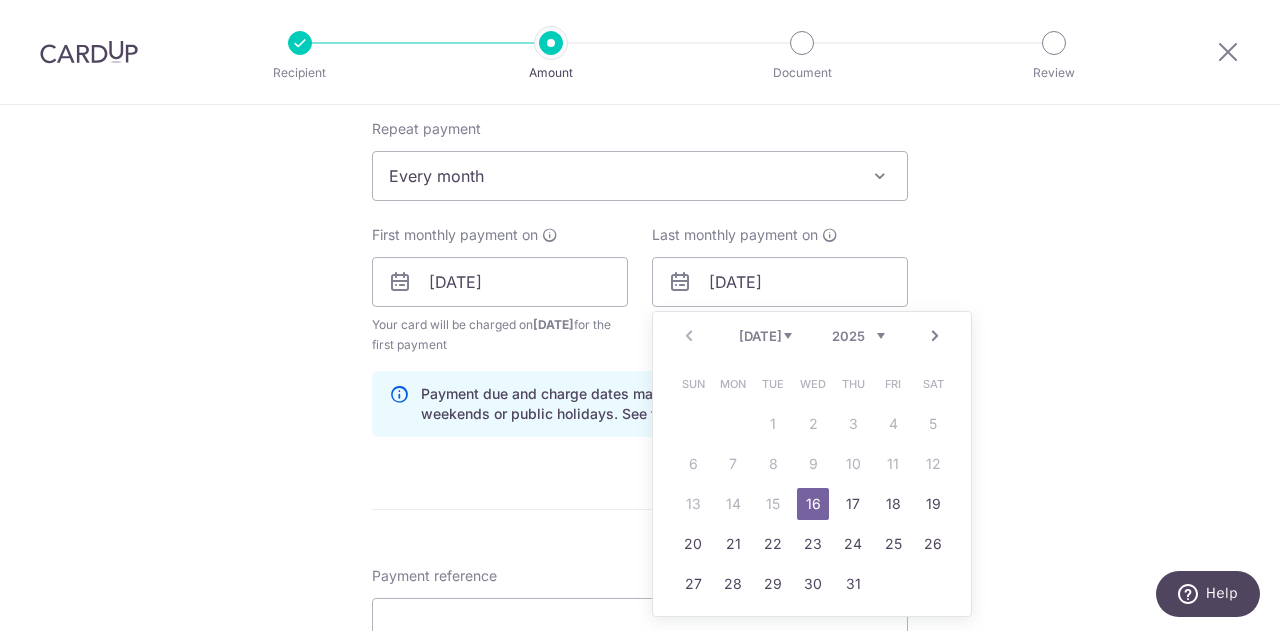 click on "Next" at bounding box center (935, 336) 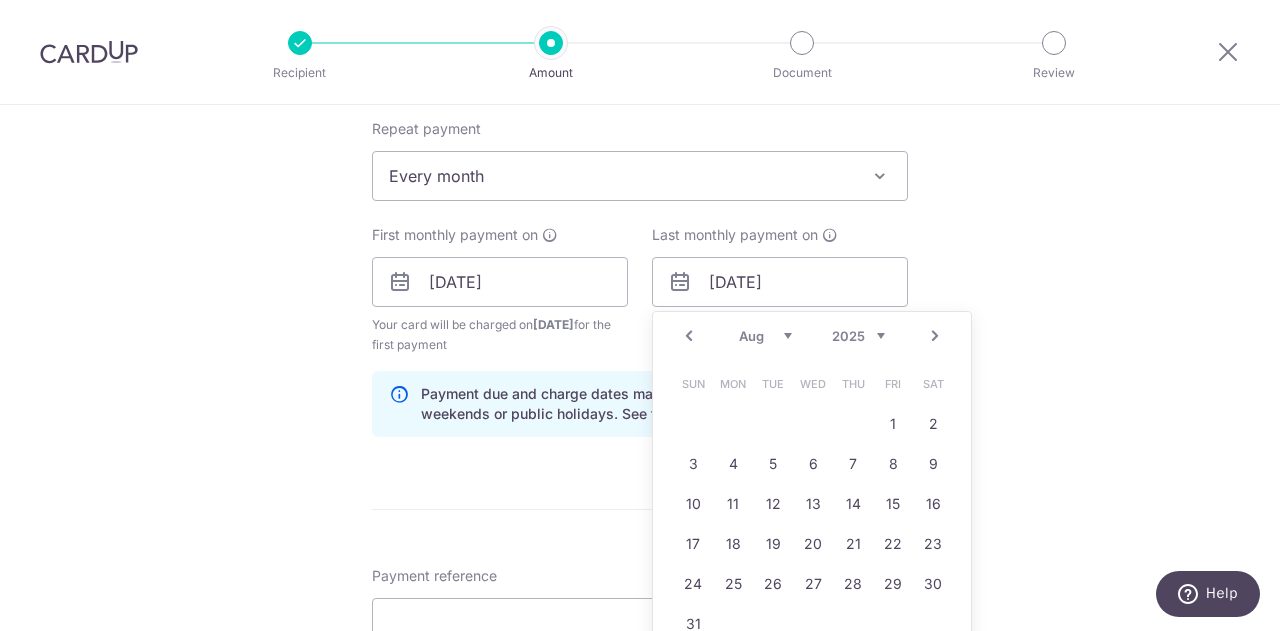 click on "Next" at bounding box center (935, 336) 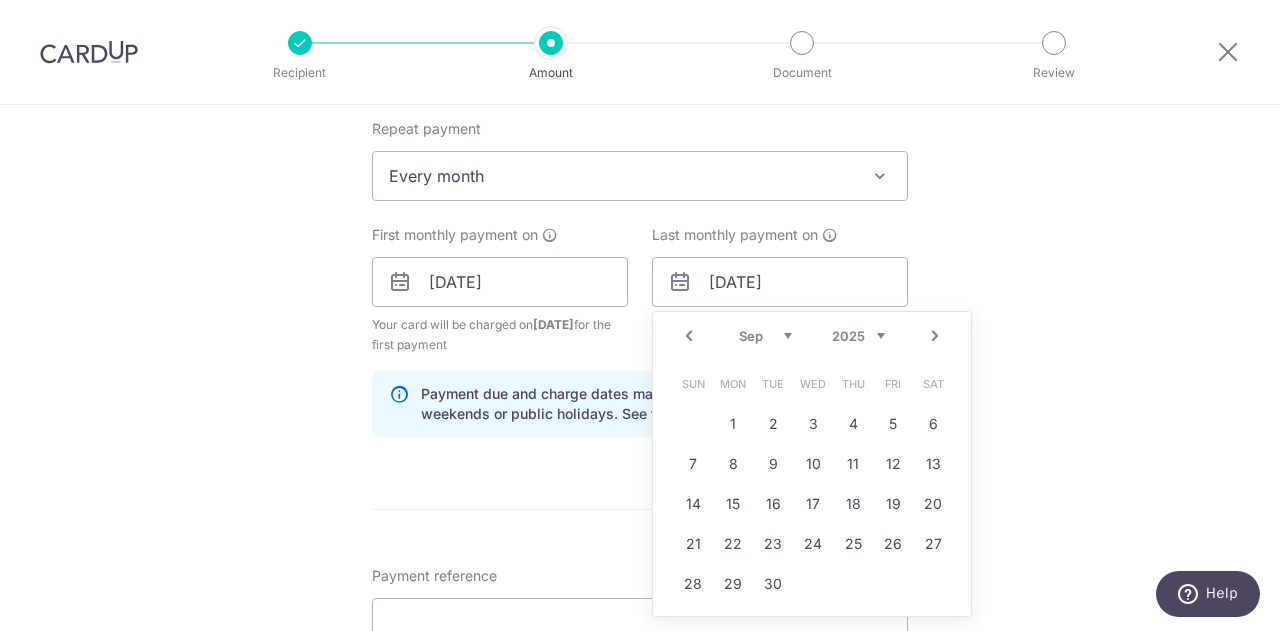 click on "Next" at bounding box center [935, 336] 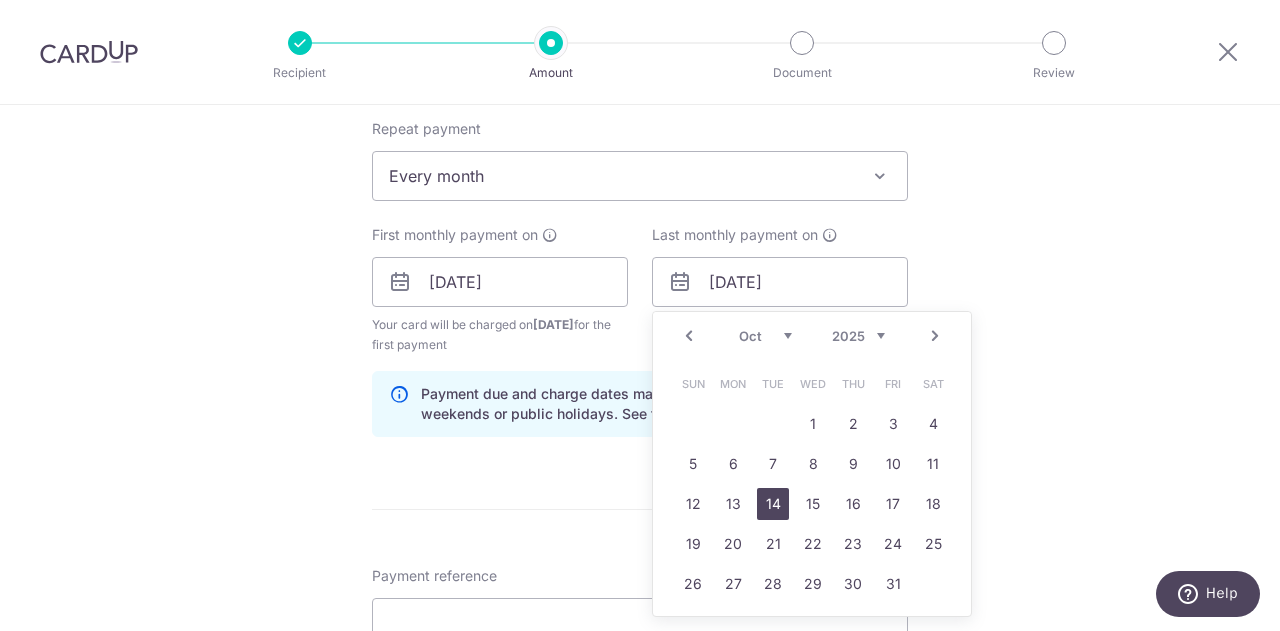 click on "14" at bounding box center (773, 504) 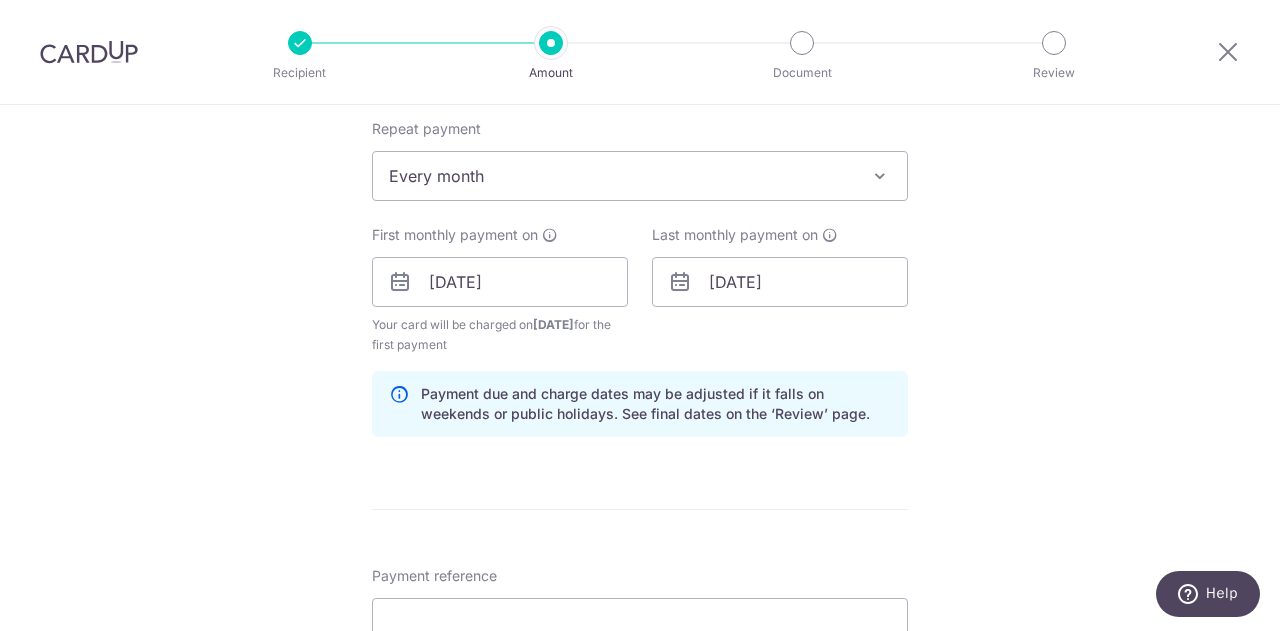click on "Tell us more about your payment
Enter payment amount
SGD
1,025.00
1025.00
Select Card
**** 1480
Add credit card
Your Cards
**** 6579
**** 8175
**** 2373
**** 1480
**** 0357
Secure 256-bit SSL
Text
New card details" at bounding box center (640, 260) 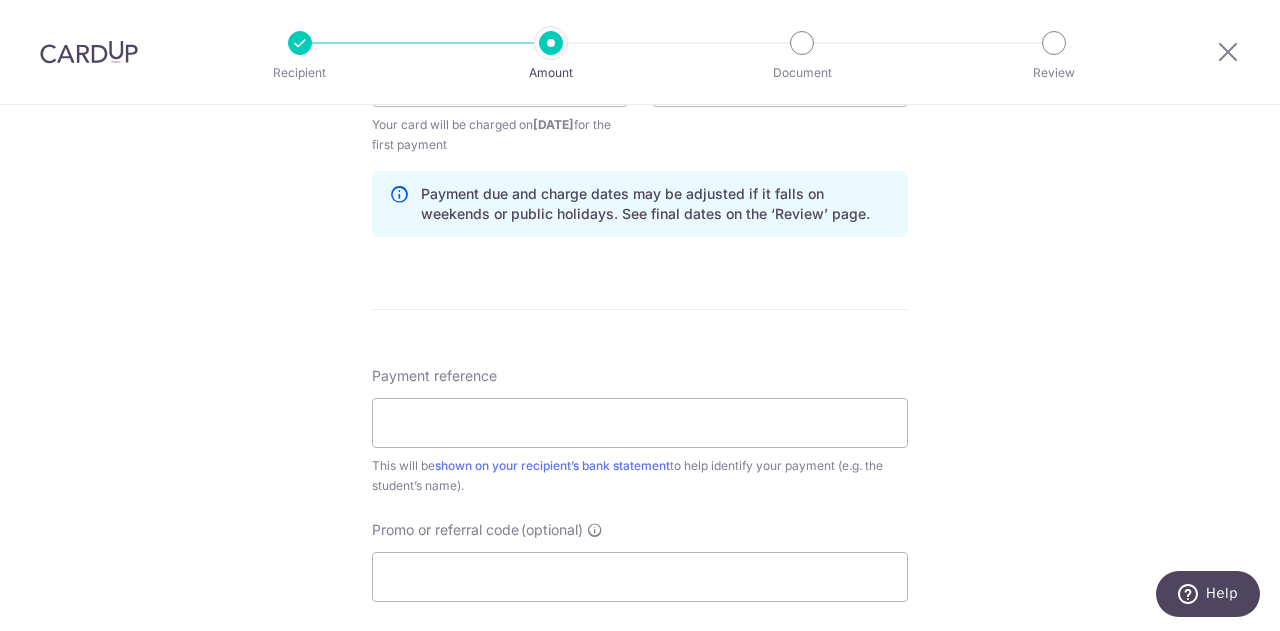 scroll, scrollTop: 1100, scrollLeft: 0, axis: vertical 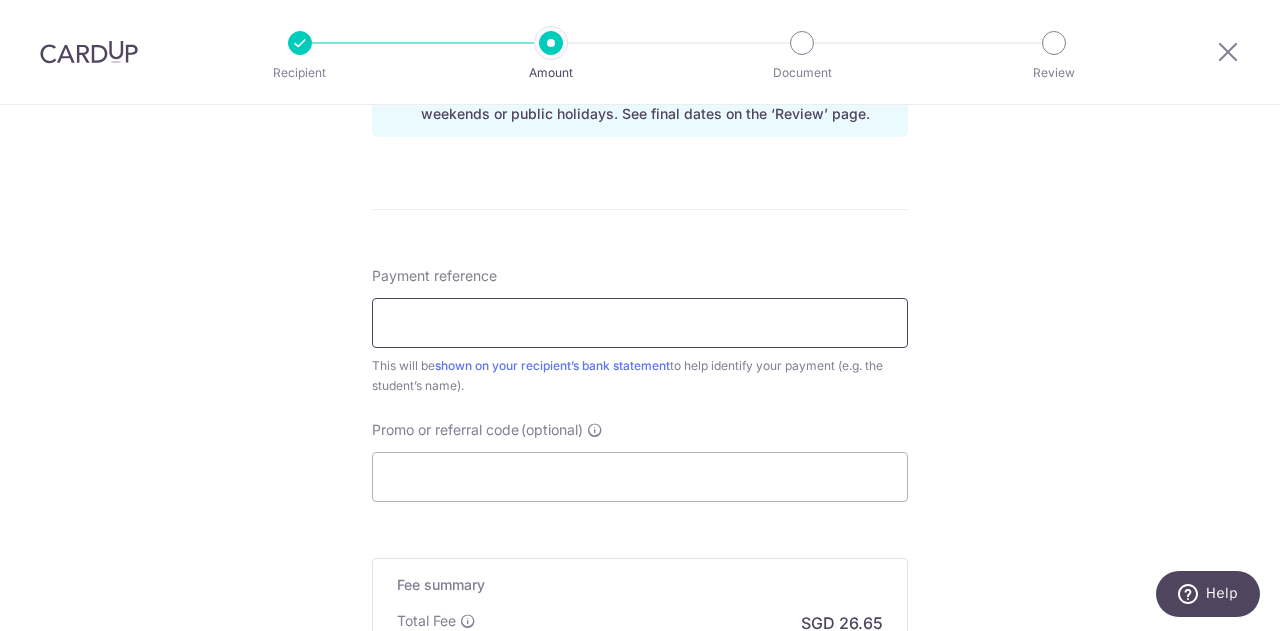 click on "Payment reference" at bounding box center (640, 323) 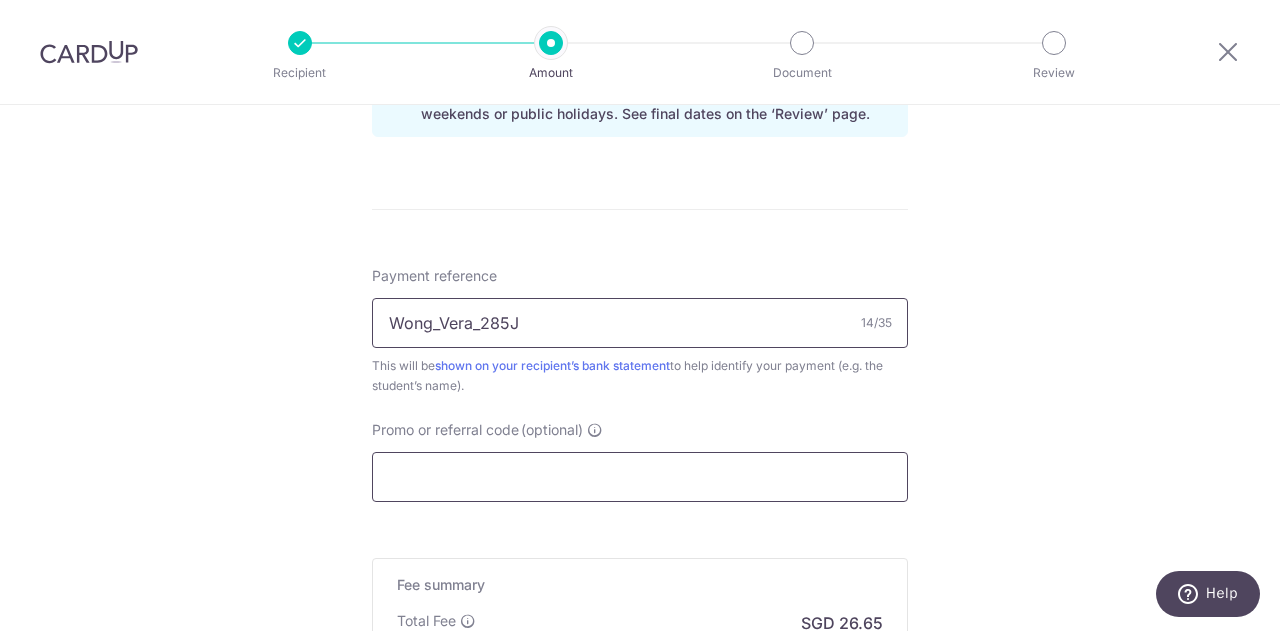 type on "Wong_Vera_285J" 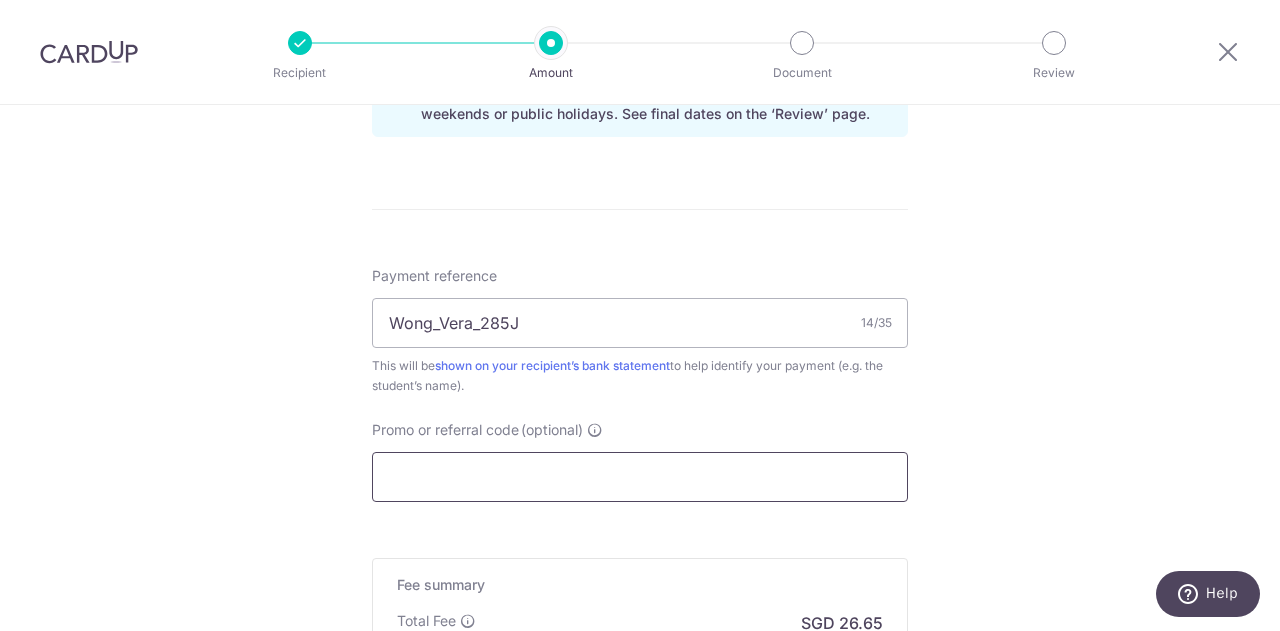 click on "Promo or referral code
(optional)" at bounding box center (640, 477) 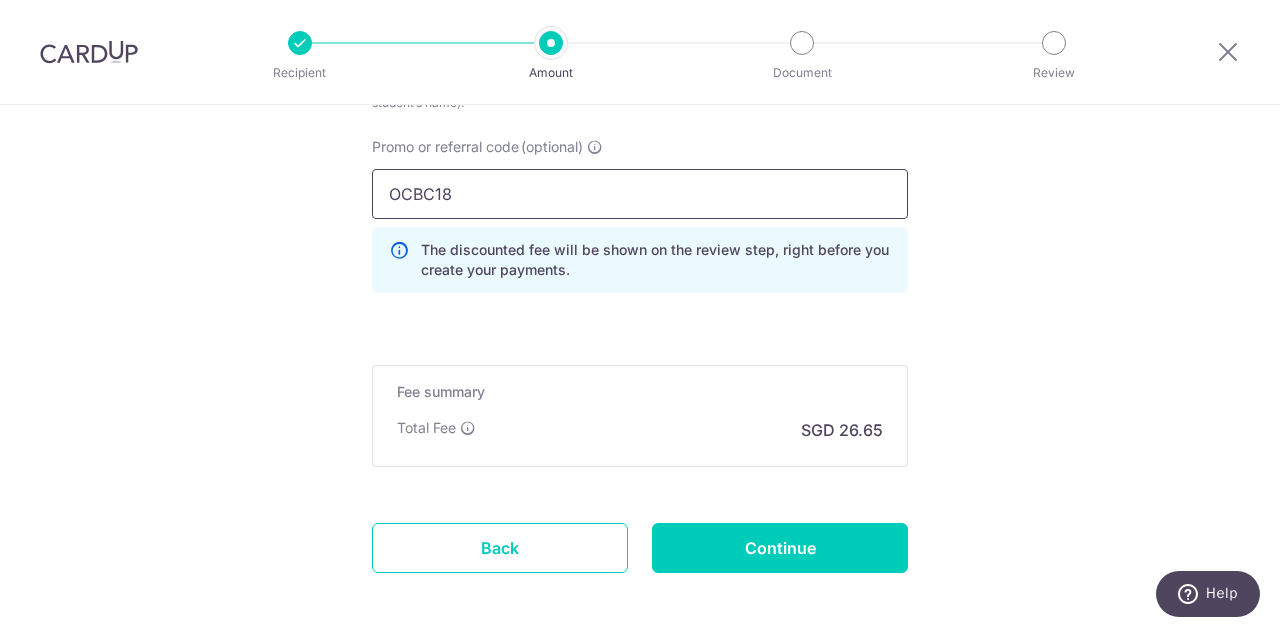 scroll, scrollTop: 1400, scrollLeft: 0, axis: vertical 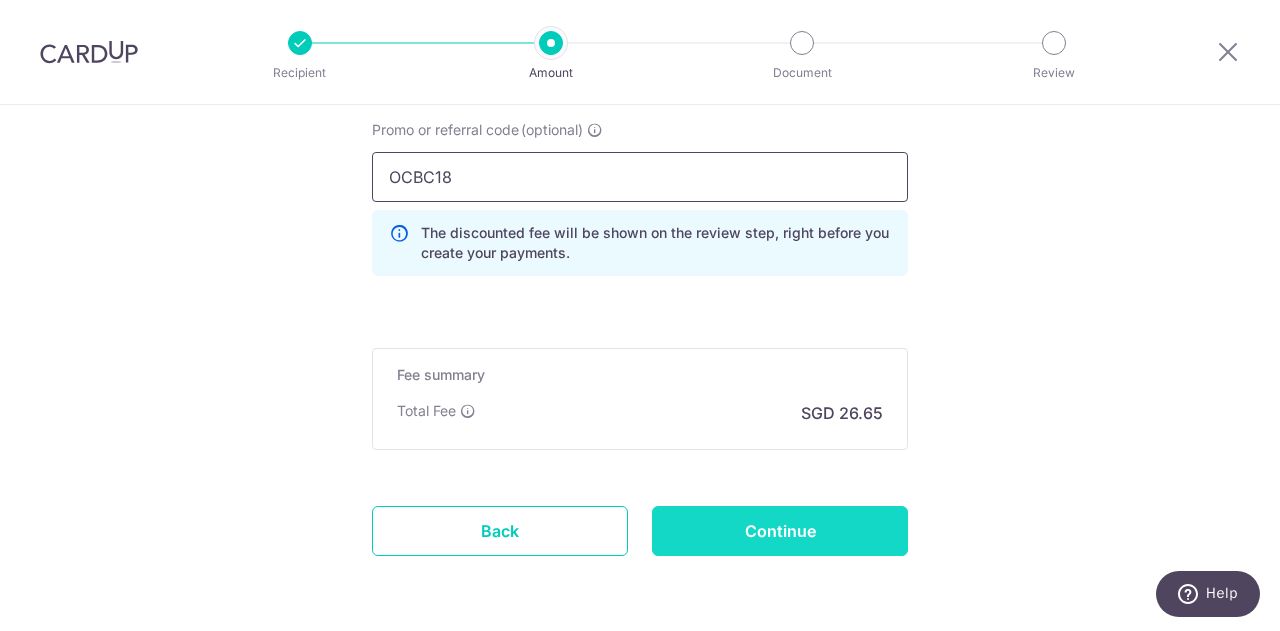 type on "OCBC18" 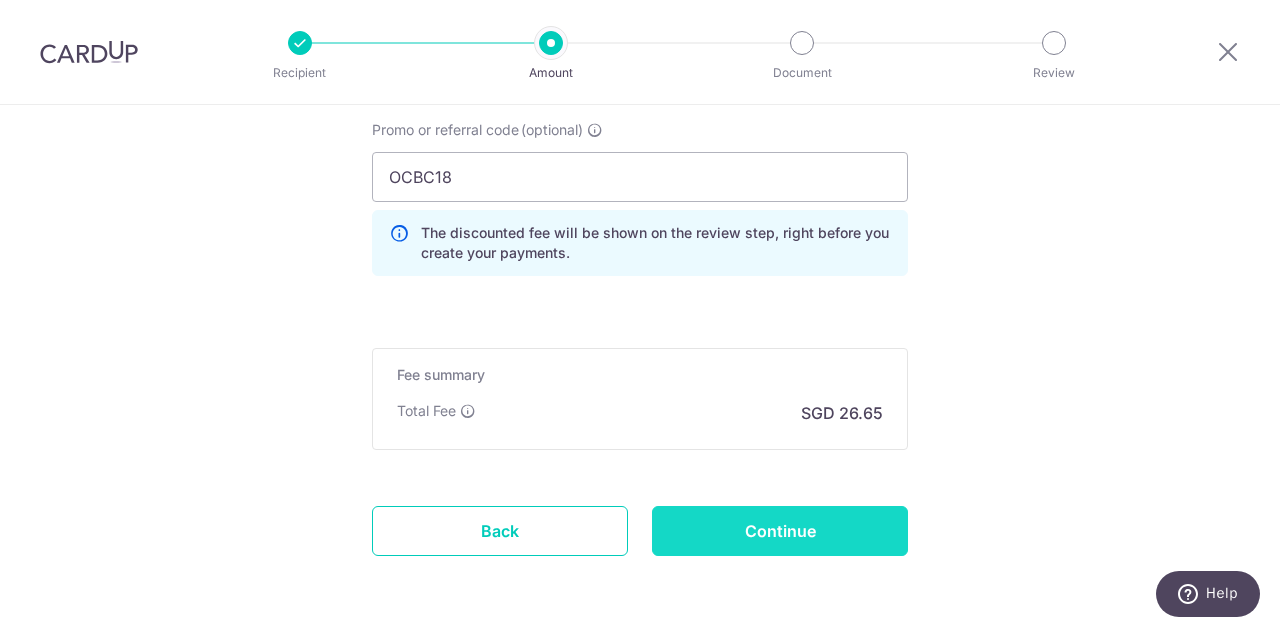 click on "Continue" at bounding box center (780, 531) 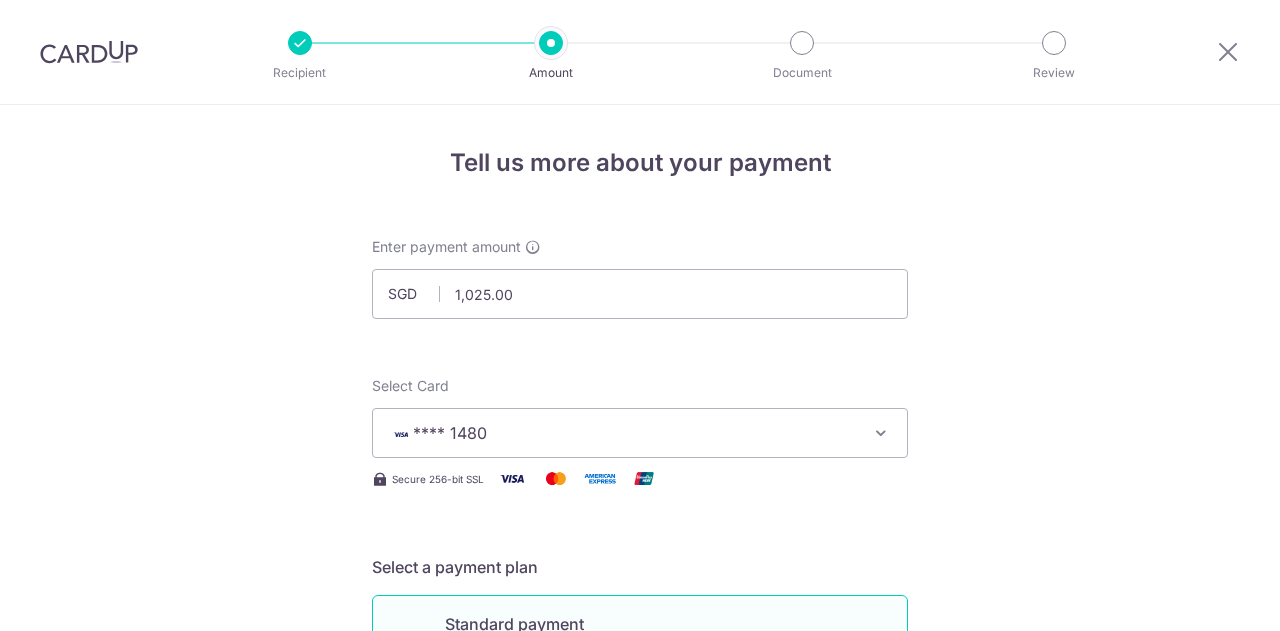 scroll, scrollTop: 0, scrollLeft: 0, axis: both 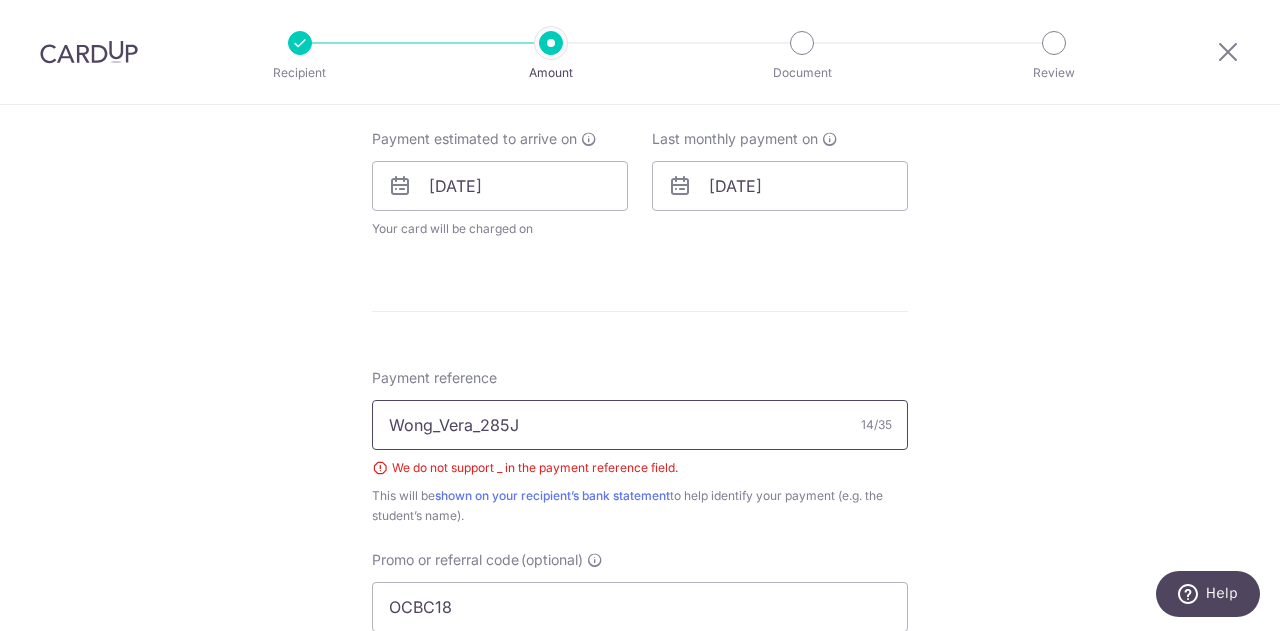 click on "Wong_Vera_285J" at bounding box center [640, 425] 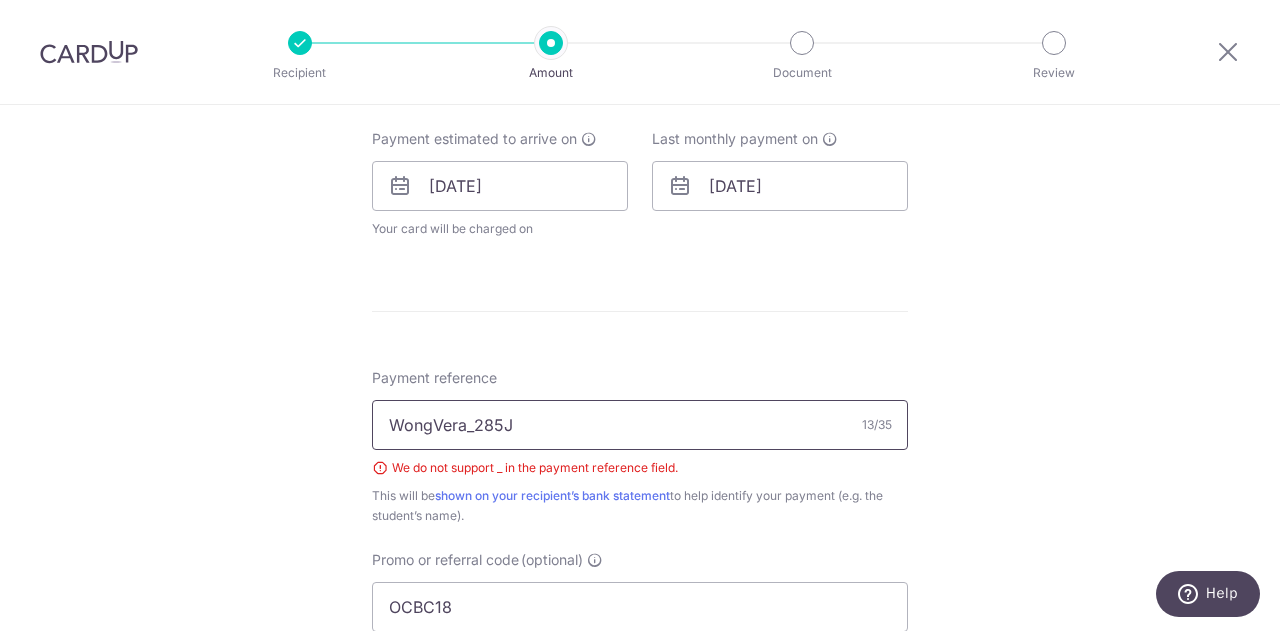 click on "WongVera_285J" at bounding box center [640, 425] 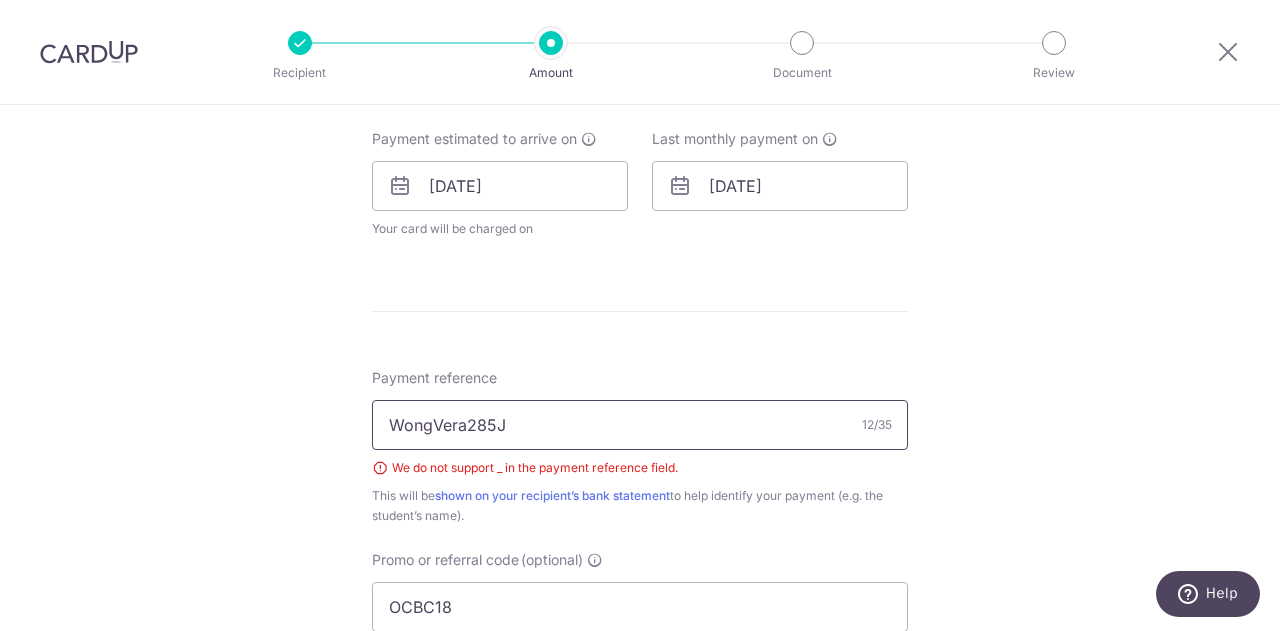 type on "WongVera285J" 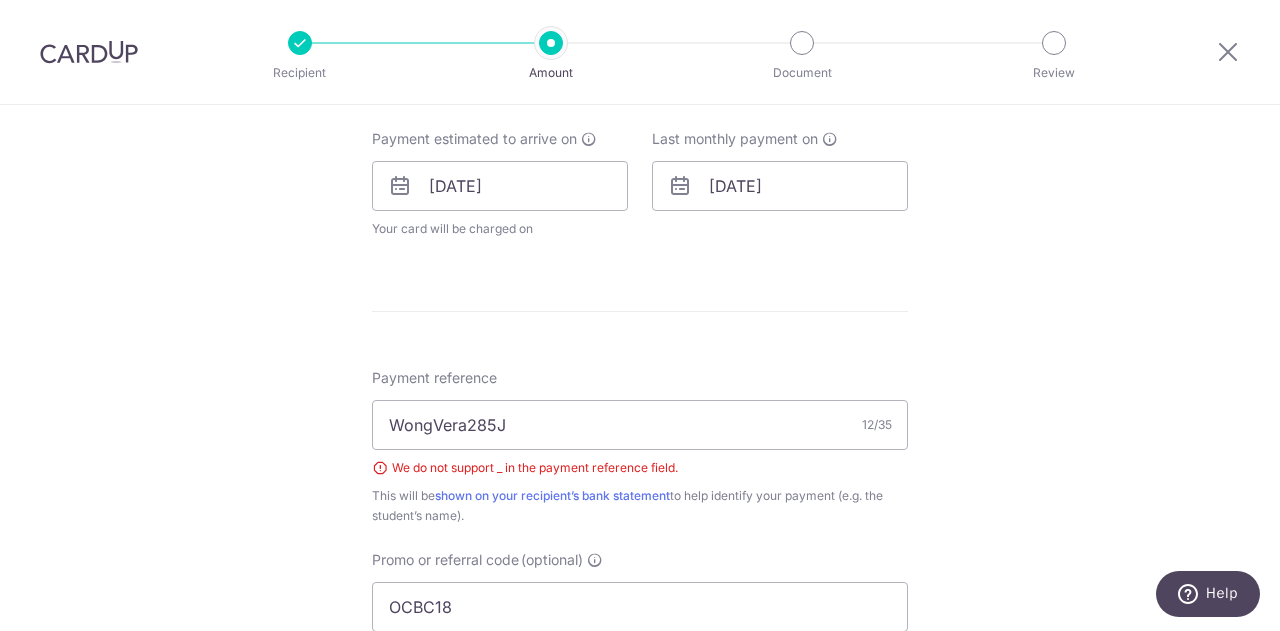 click on "Tell us more about your payment
Enter payment amount
SGD
1,025.00
1025.00
Select Card
**** 1480
Add credit card
Your Cards
**** 6579
**** 8175
**** 2373
**** 1480
**** 0357
Secure 256-bit SSL
Text
New card details" at bounding box center (640, 172) 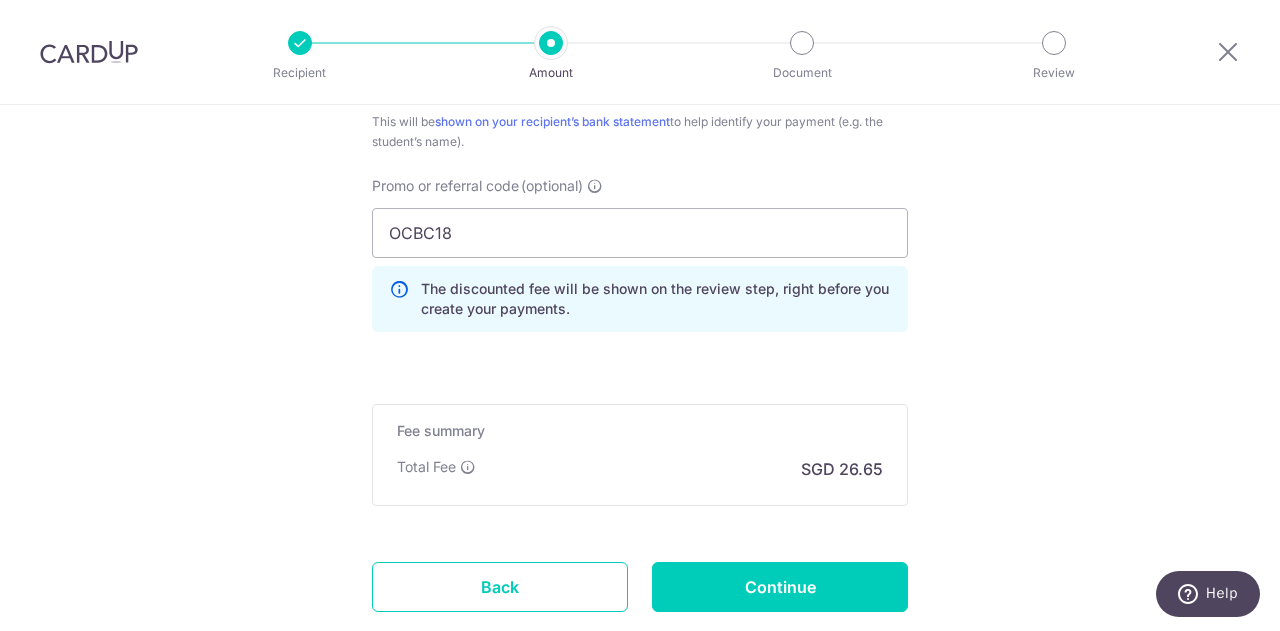 scroll, scrollTop: 1296, scrollLeft: 0, axis: vertical 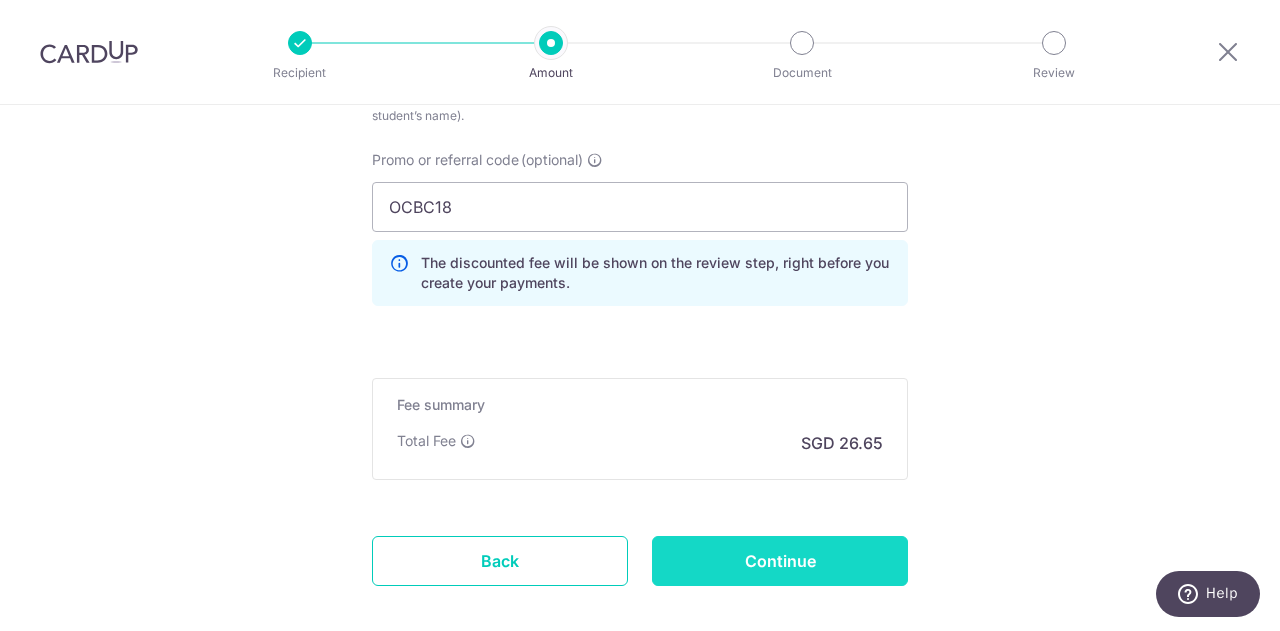 click on "Continue" at bounding box center [780, 561] 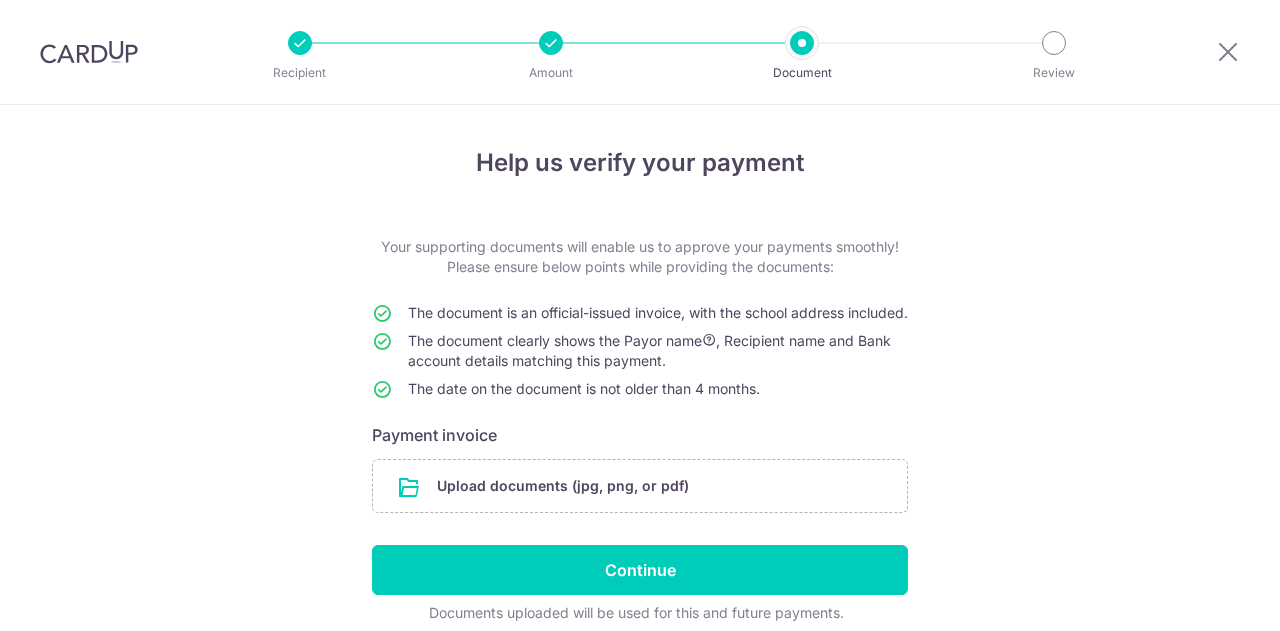 scroll, scrollTop: 0, scrollLeft: 0, axis: both 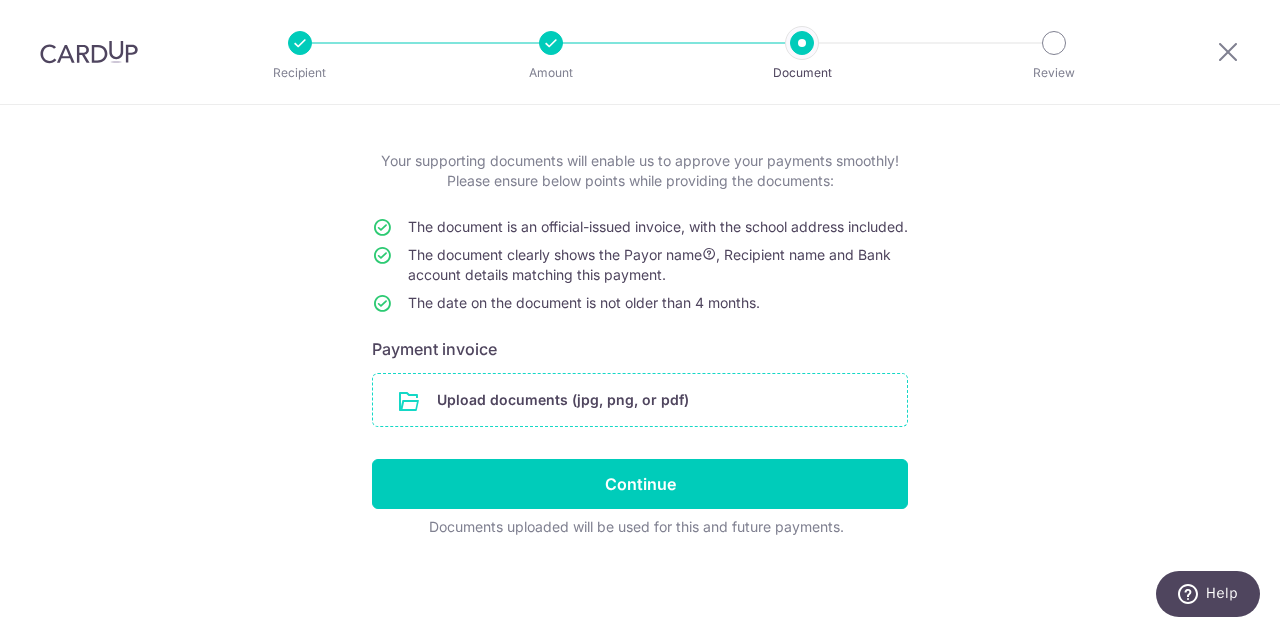 click at bounding box center (640, 400) 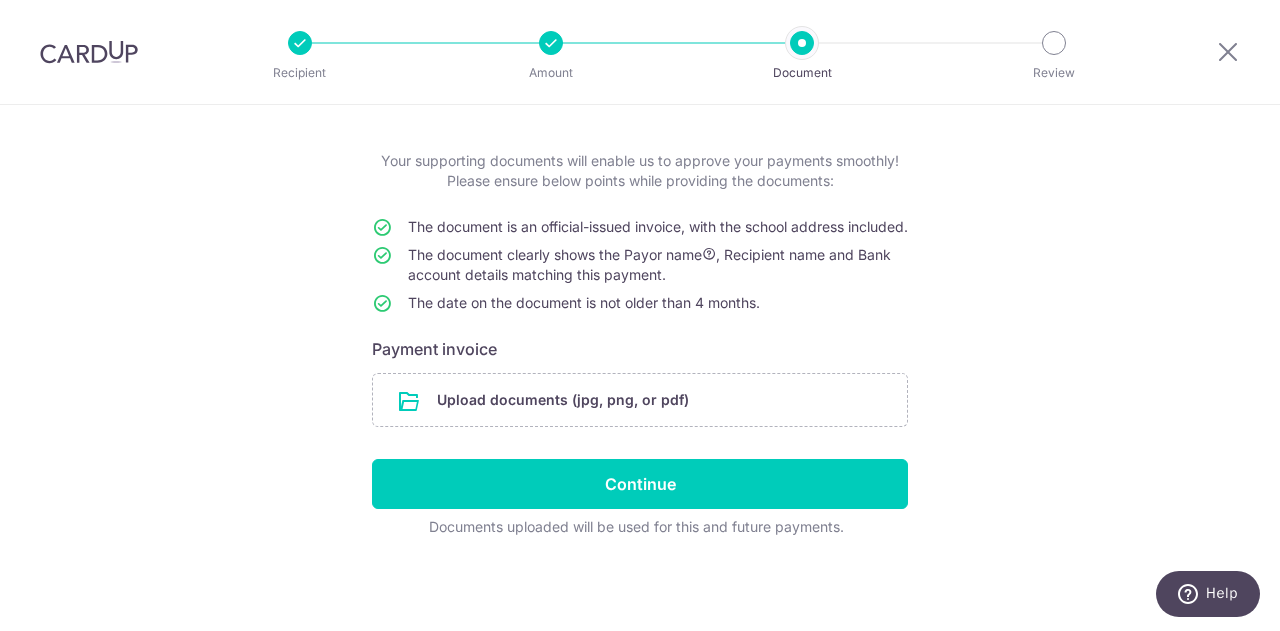click on "Help us verify your payment
Your supporting documents will enable us to approve your payments smoothly!  Please ensure below points while providing the documents:
The document is an official-issued invoice, with the school address included.
The document clearly shows the Payor name  , Recipient name and Bank account details matching this payment.
The date on the document is not older than 4 months.
Payment invoice
Upload documents (jpg, png, or pdf)
Continue
Documents uploaded will be used for this and future payments." at bounding box center [640, 325] 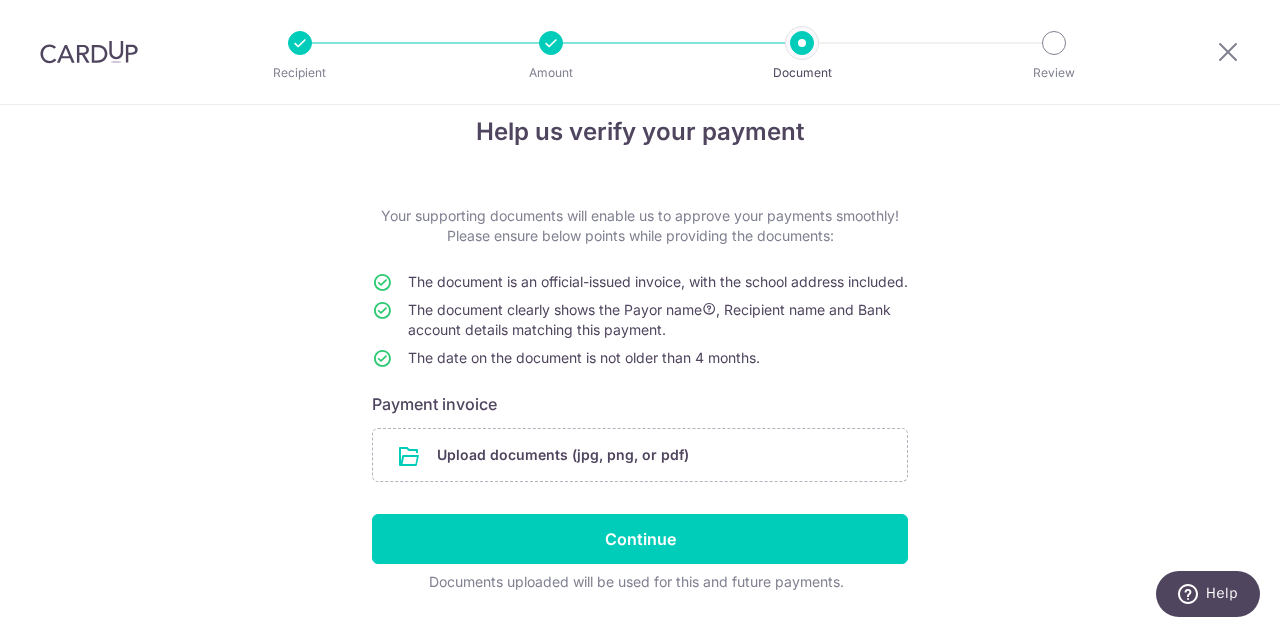 scroll, scrollTop: 0, scrollLeft: 0, axis: both 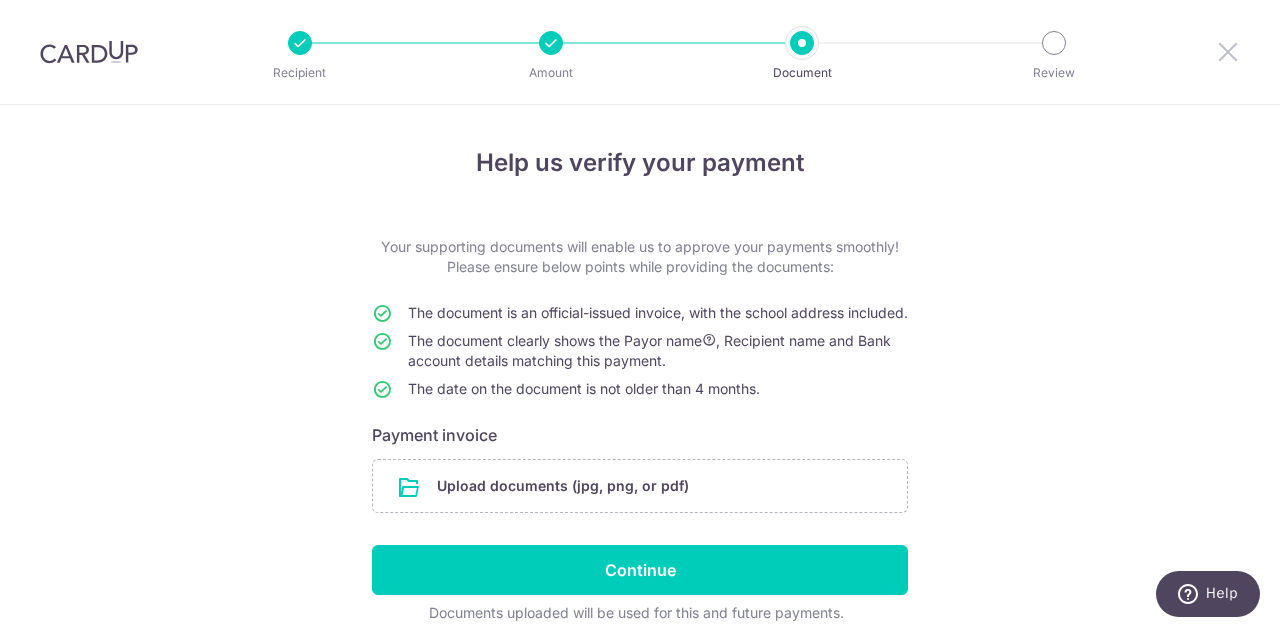 click at bounding box center (1228, 51) 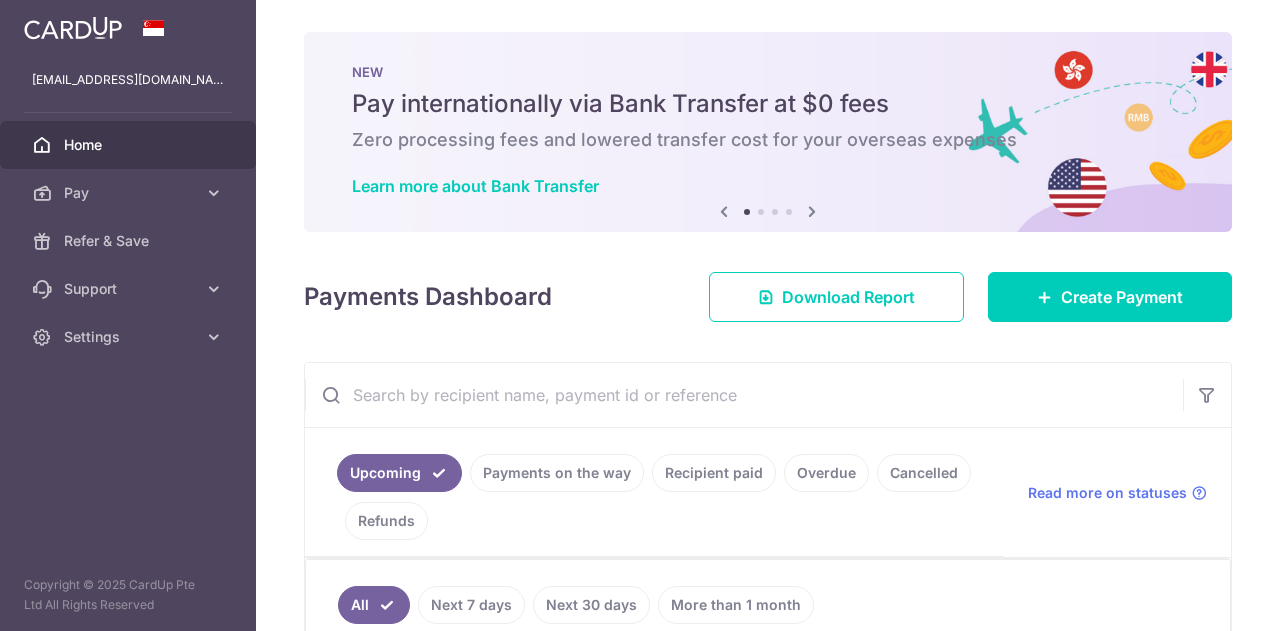 scroll, scrollTop: 0, scrollLeft: 0, axis: both 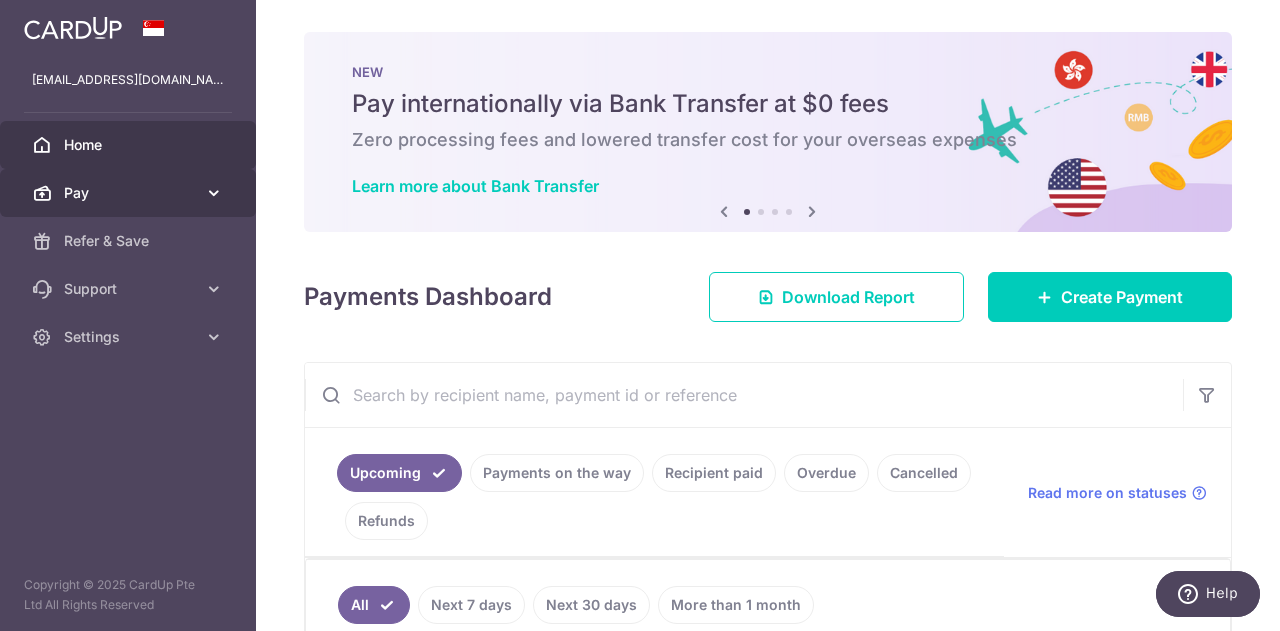 click on "Pay" at bounding box center [130, 193] 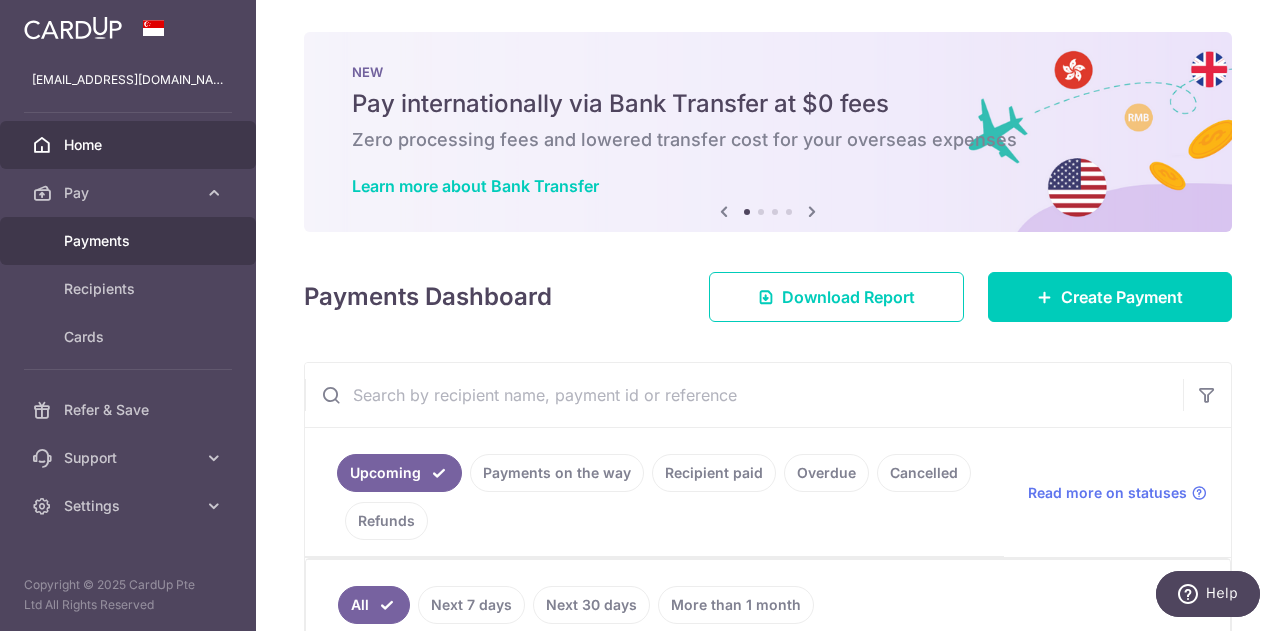 click on "Payments" at bounding box center (130, 241) 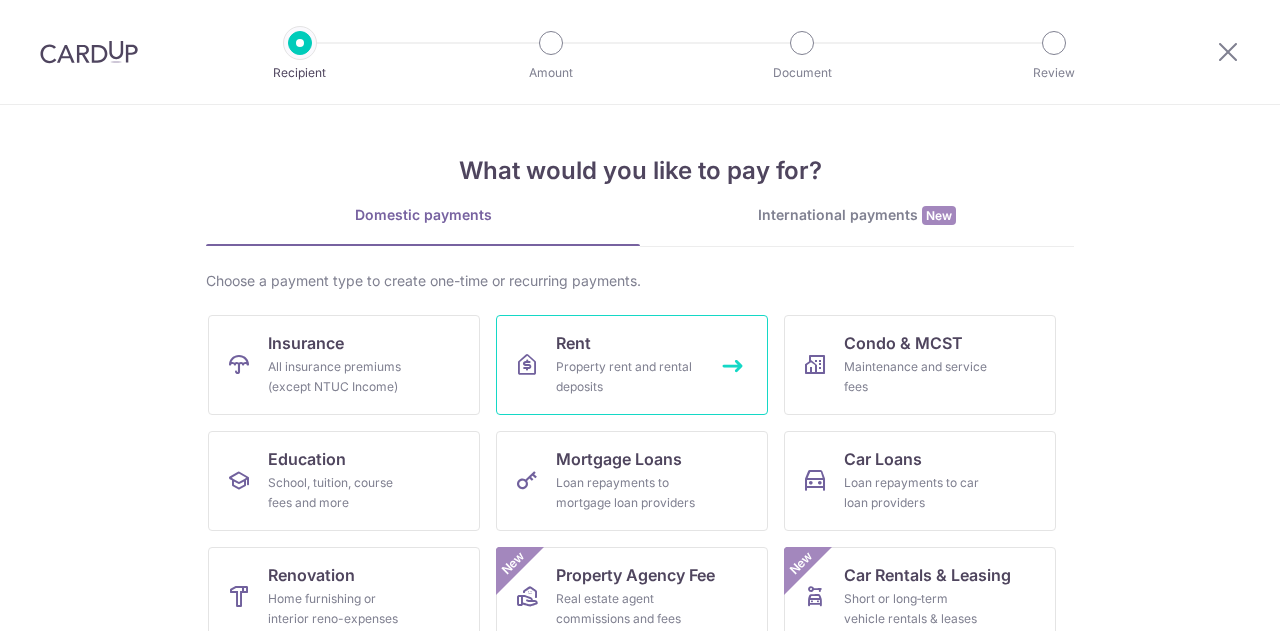 scroll, scrollTop: 0, scrollLeft: 0, axis: both 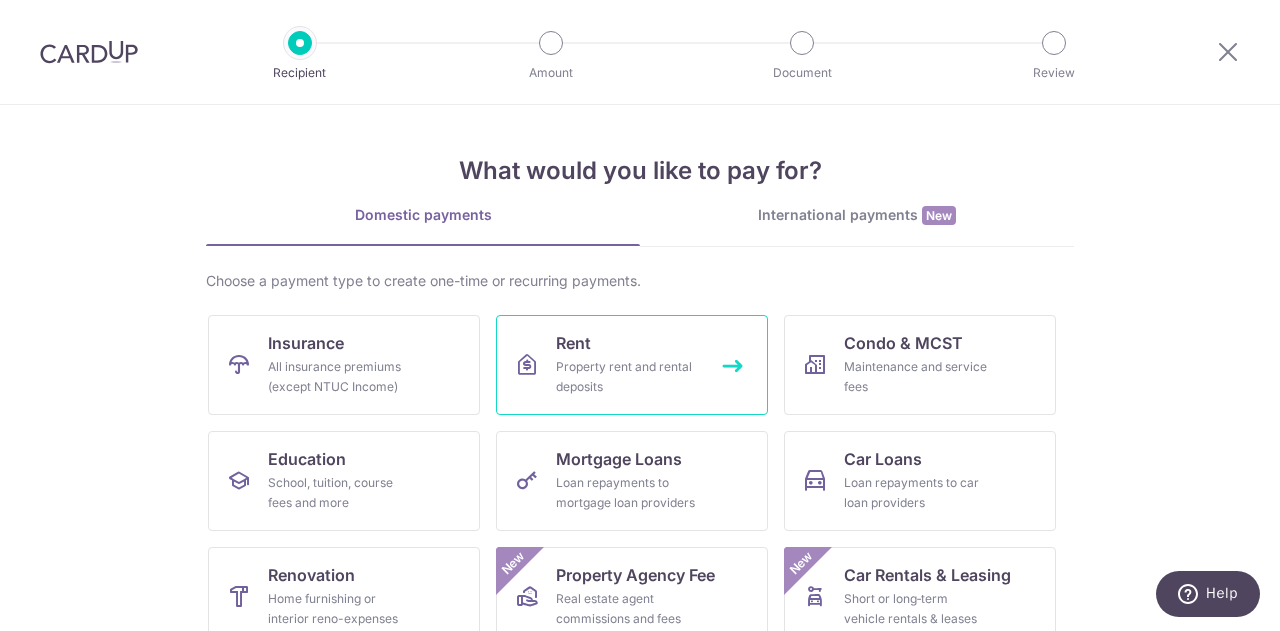 click on "Property rent and rental deposits" at bounding box center [628, 377] 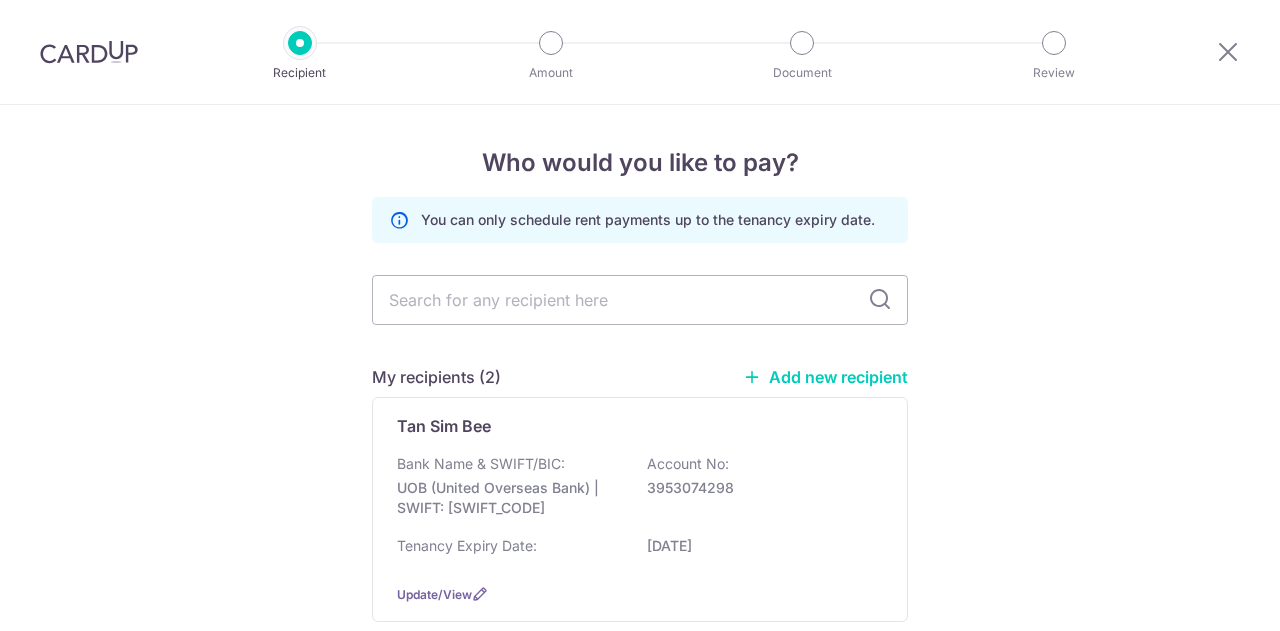 scroll, scrollTop: 0, scrollLeft: 0, axis: both 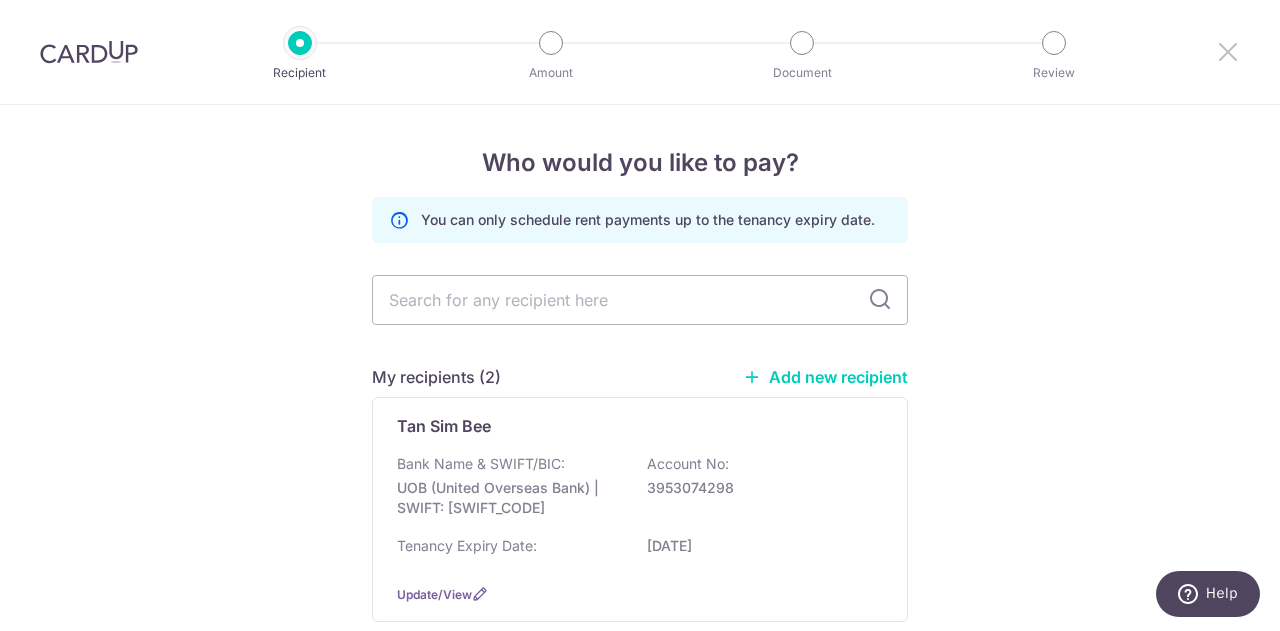 click at bounding box center (1228, 51) 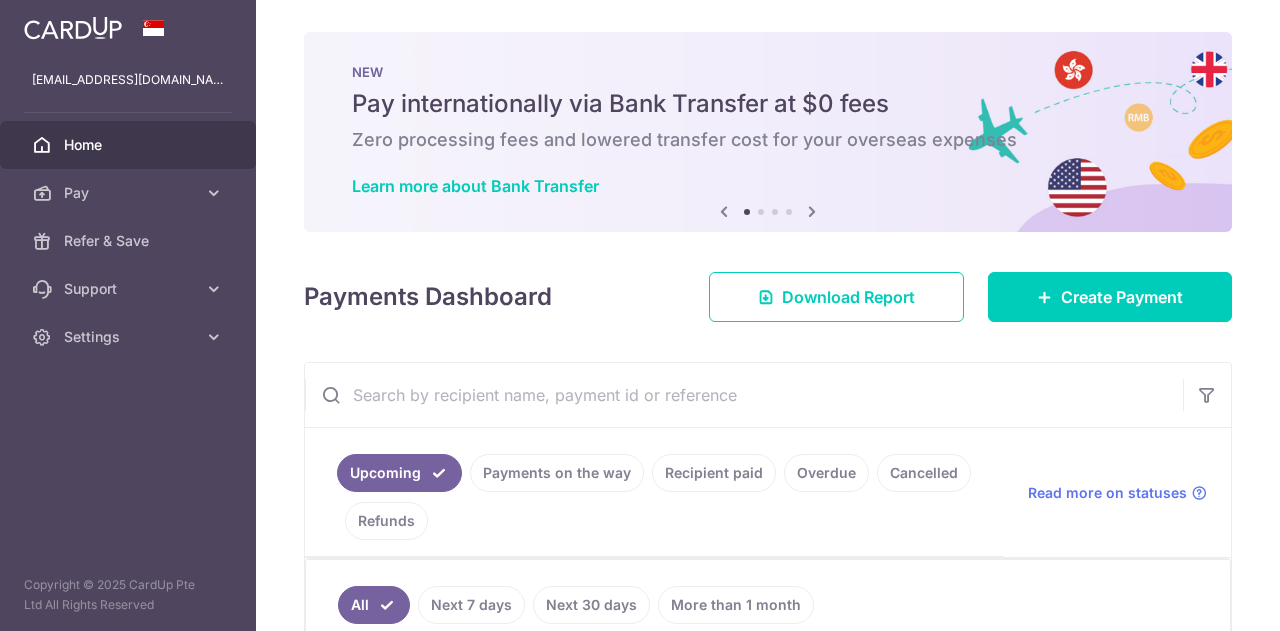 scroll, scrollTop: 0, scrollLeft: 0, axis: both 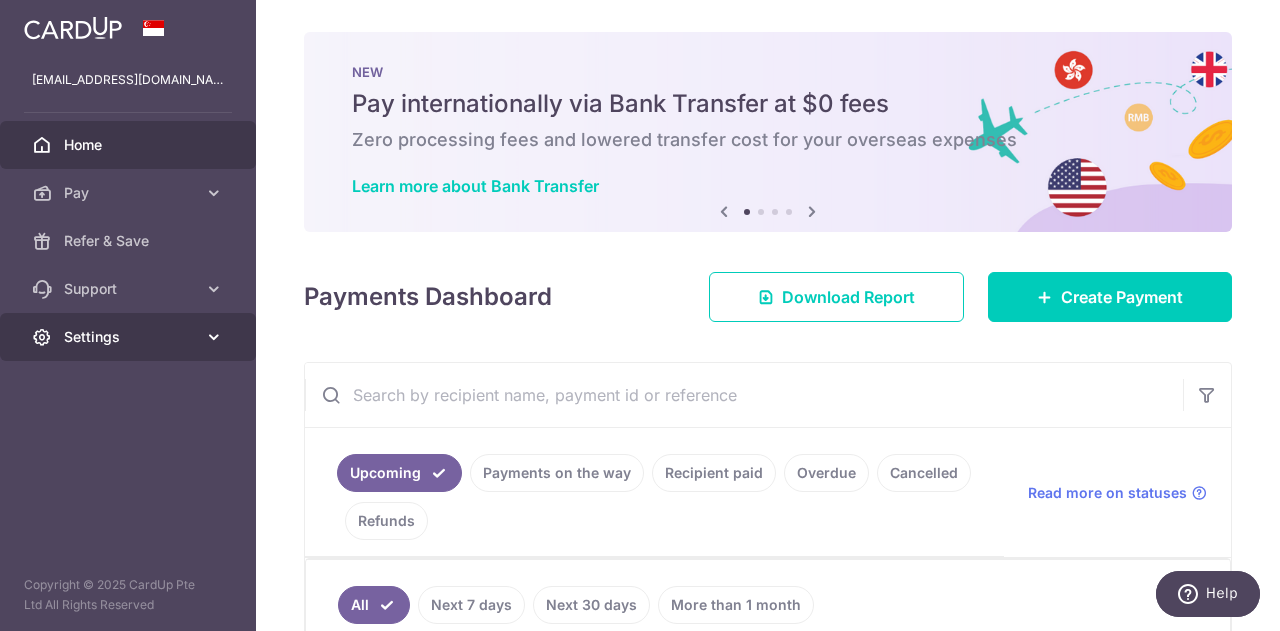 click at bounding box center (214, 337) 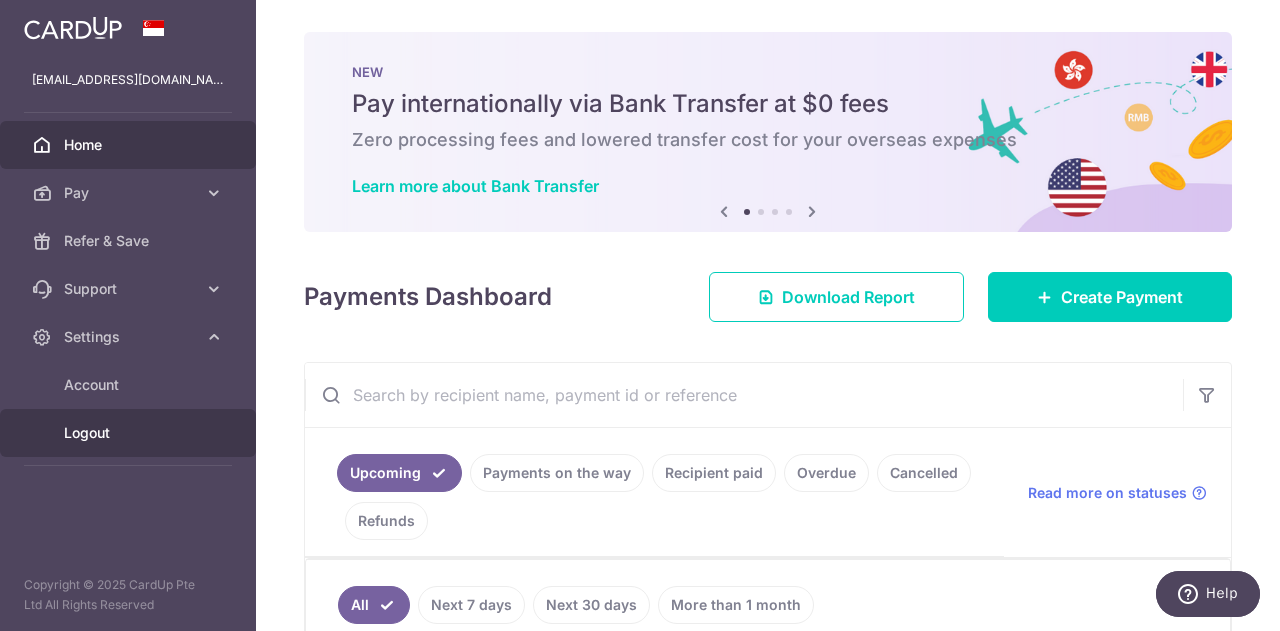 click on "Logout" at bounding box center [130, 433] 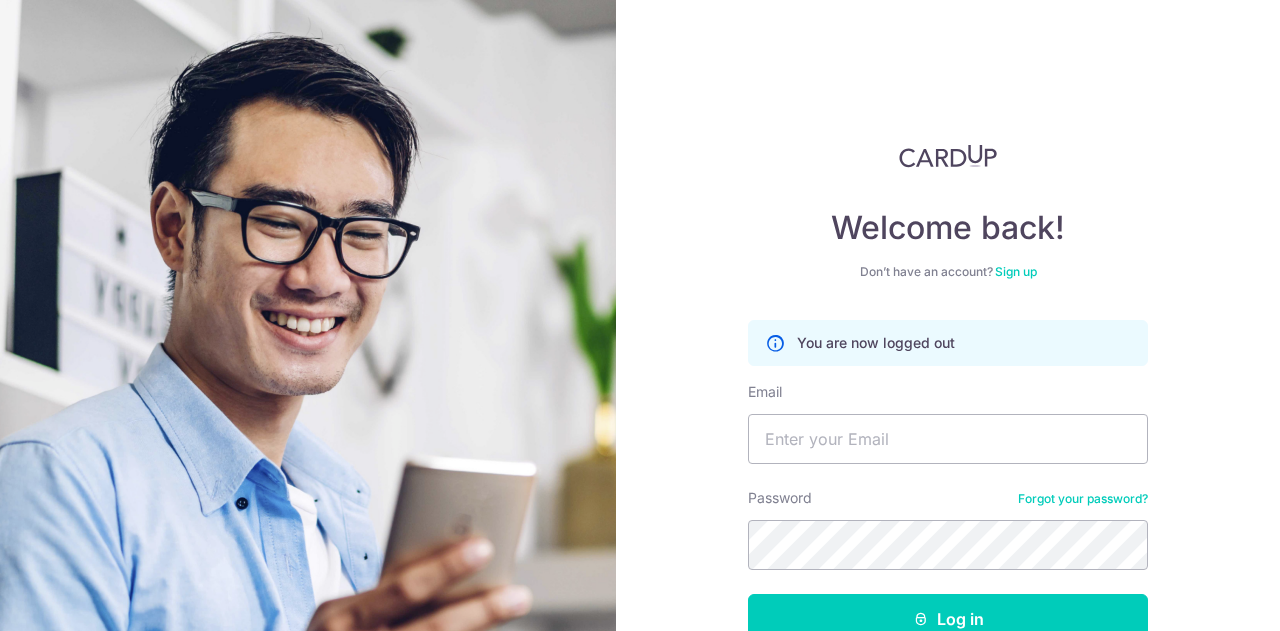 scroll, scrollTop: 0, scrollLeft: 0, axis: both 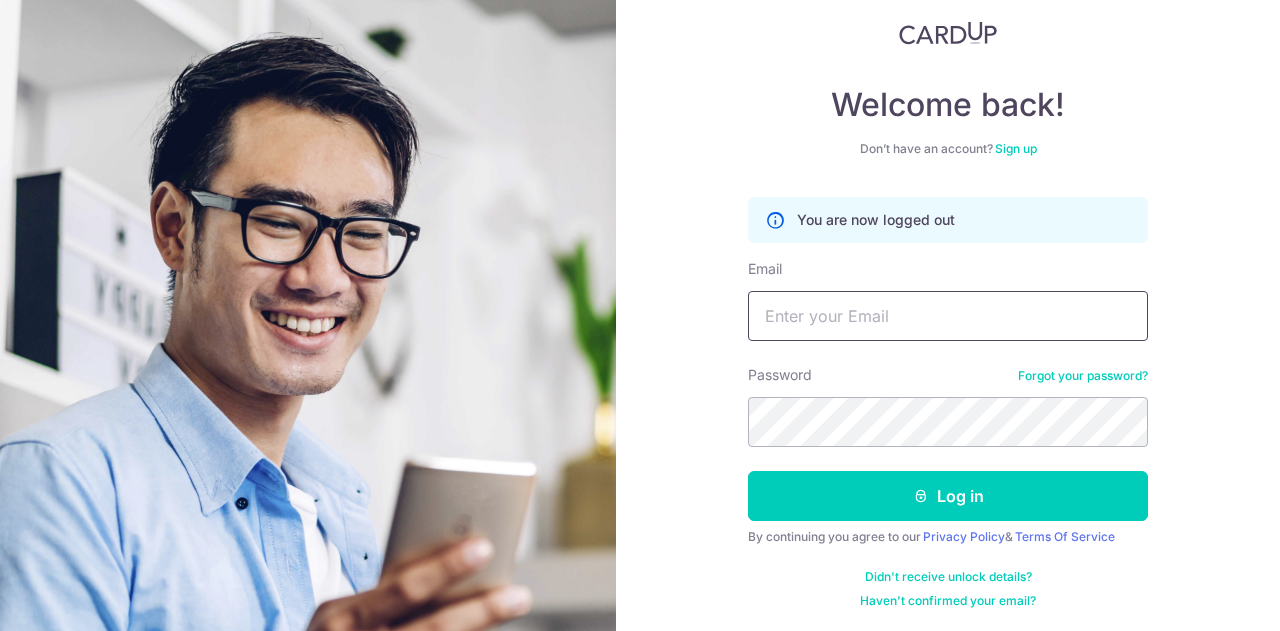 type on "[EMAIL_ADDRESS][DOMAIN_NAME]" 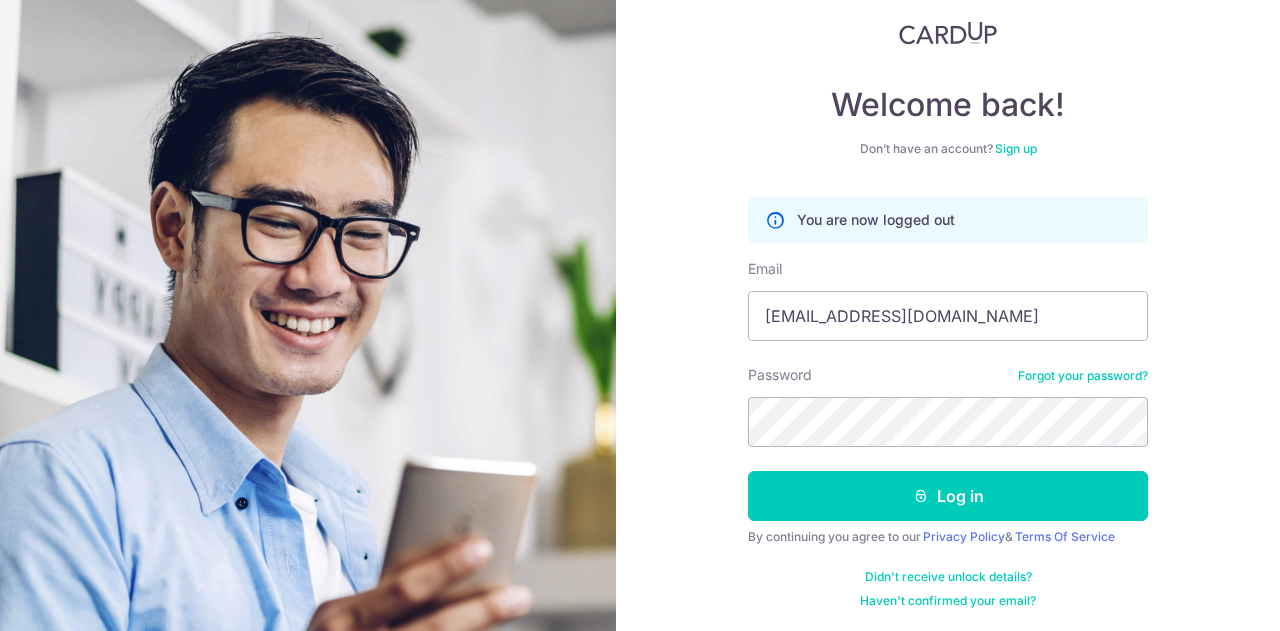 click on "Sign up" at bounding box center (1016, 148) 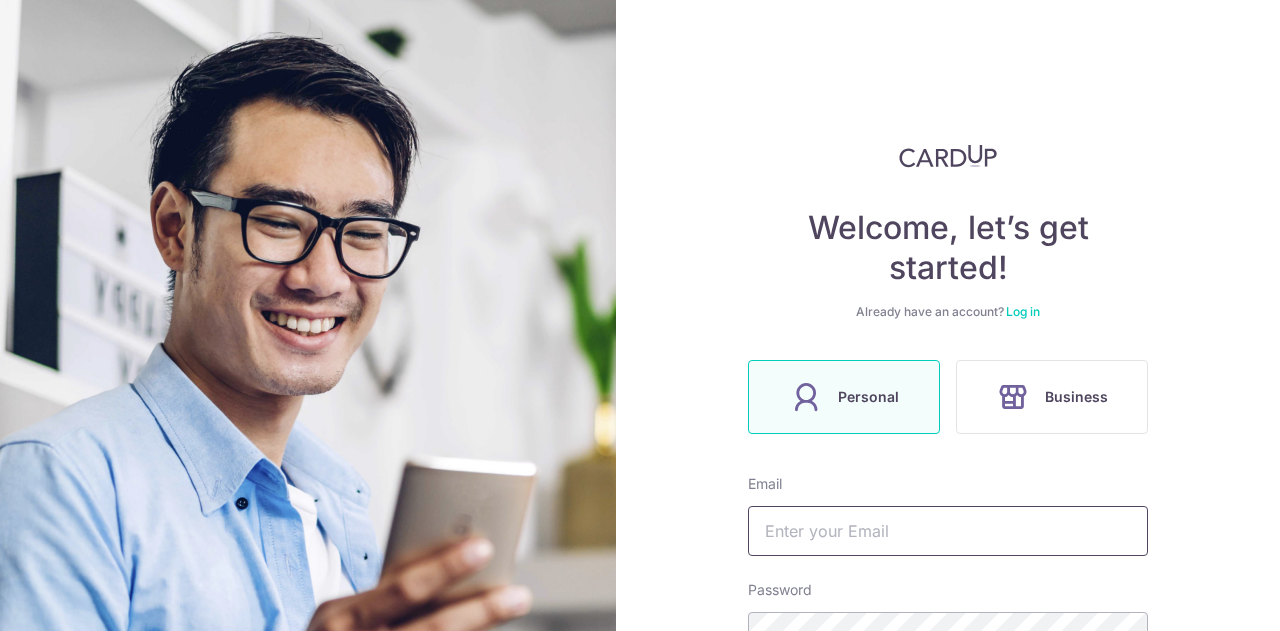 type on "twsh@hotmail.com" 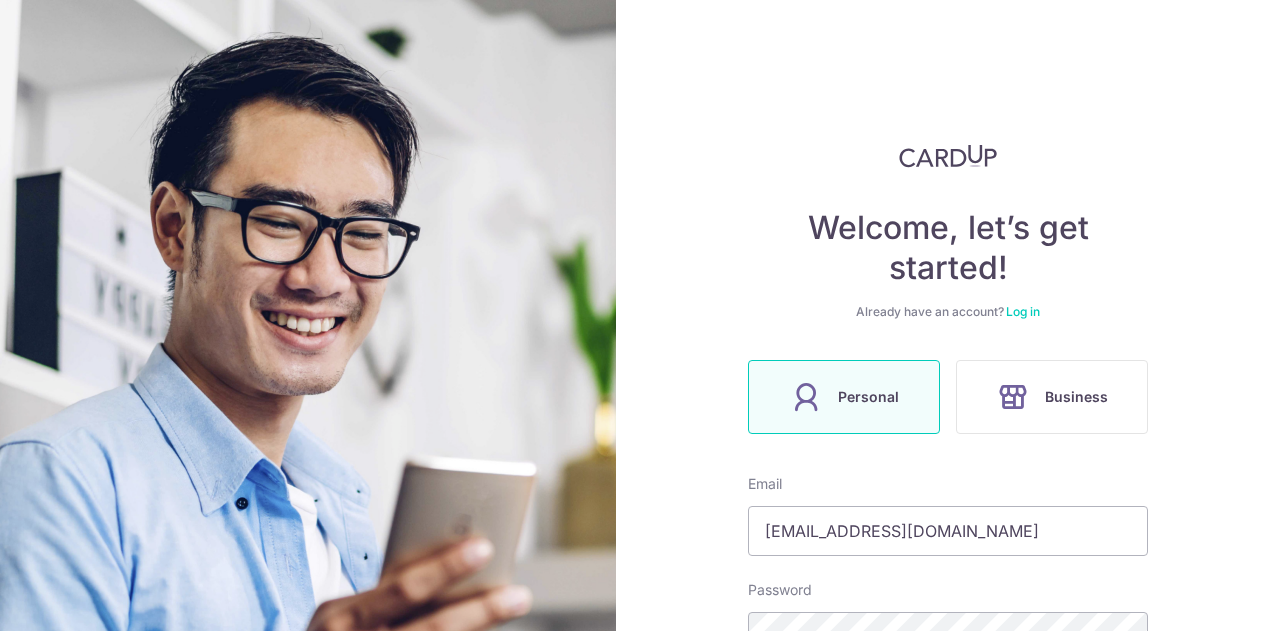 click on "Personal" at bounding box center (868, 397) 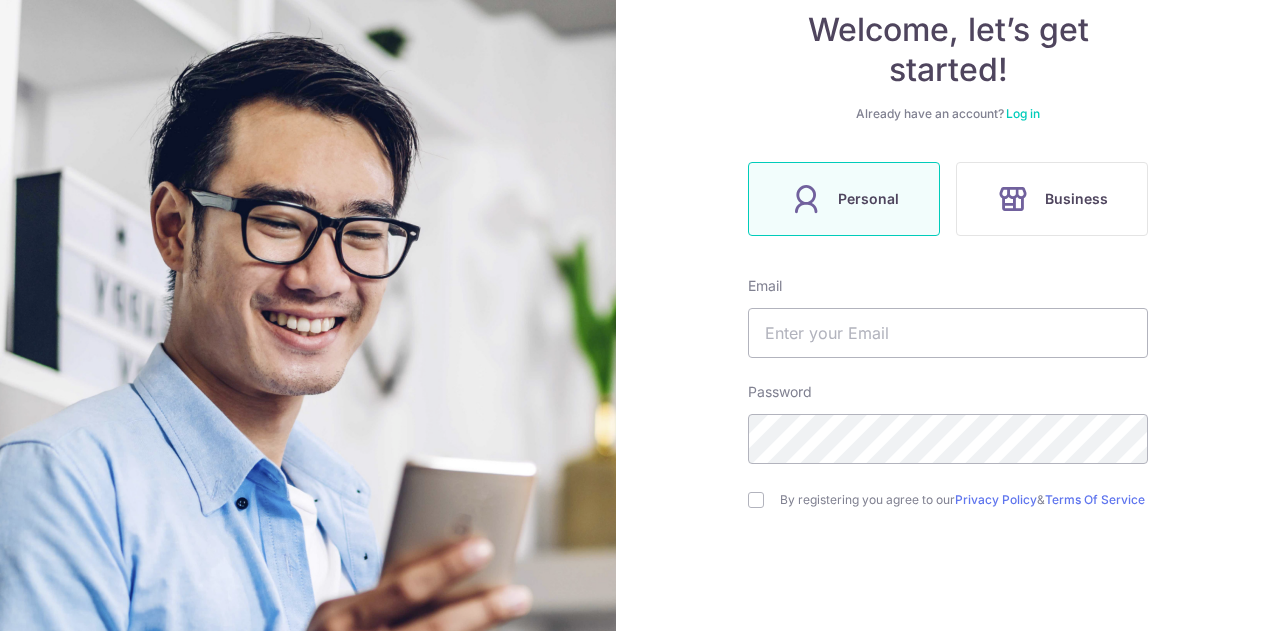 scroll, scrollTop: 200, scrollLeft: 0, axis: vertical 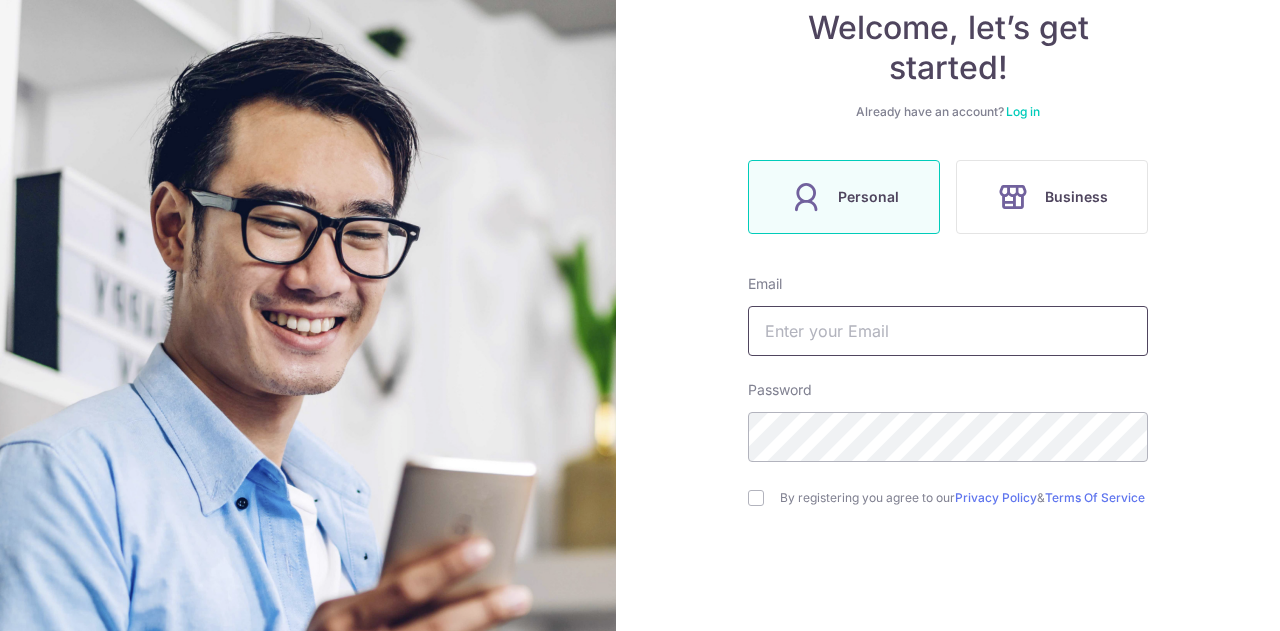 click at bounding box center (948, 331) 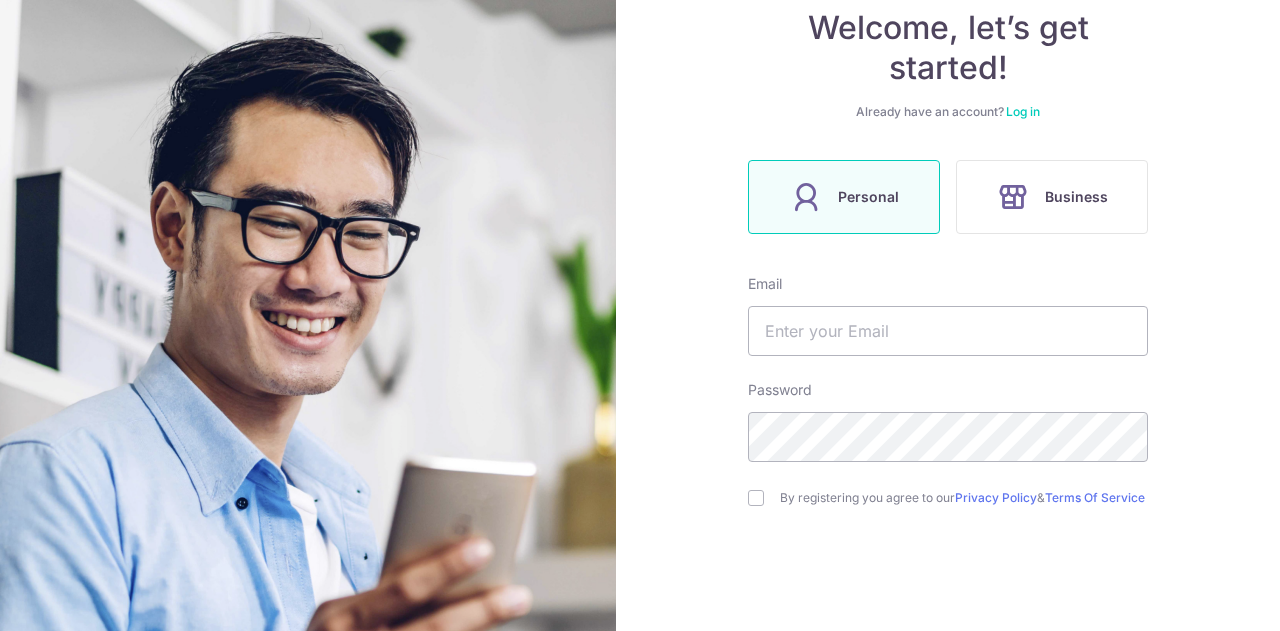 click on "Welcome, let’s get started!
Already have an account?  Log in
Personal
Business
Email
Password
By registering you agree to our
Privacy Policy
&  Terms Of Service
Sign up" at bounding box center [948, 315] 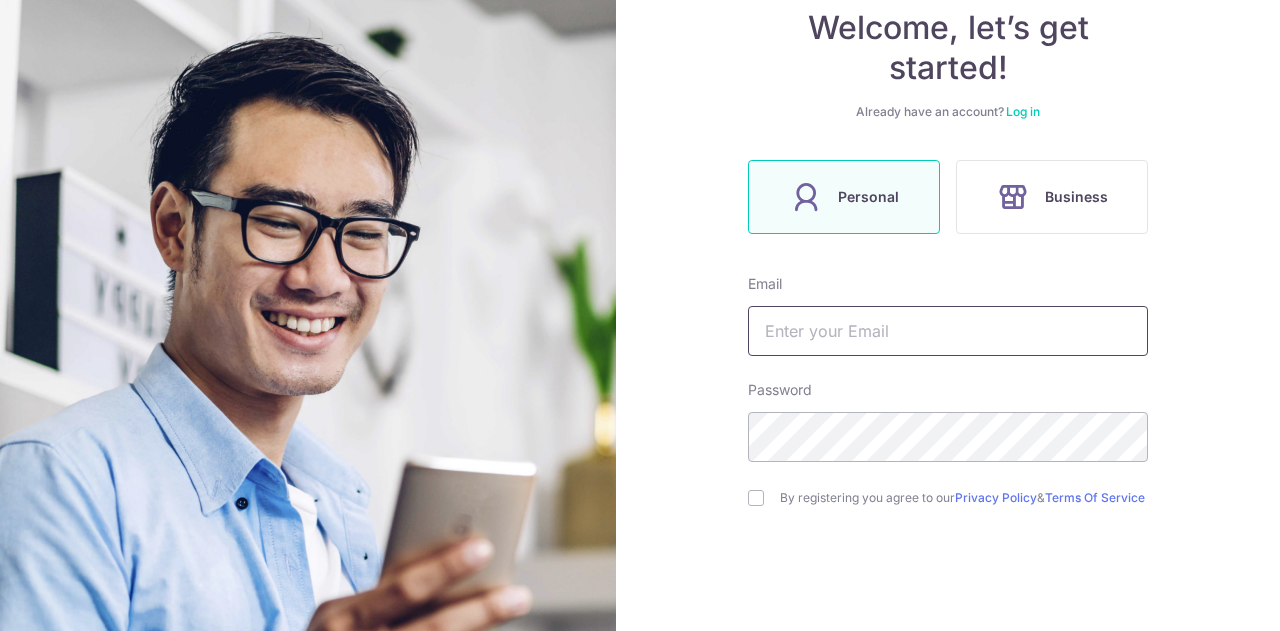 click at bounding box center (948, 331) 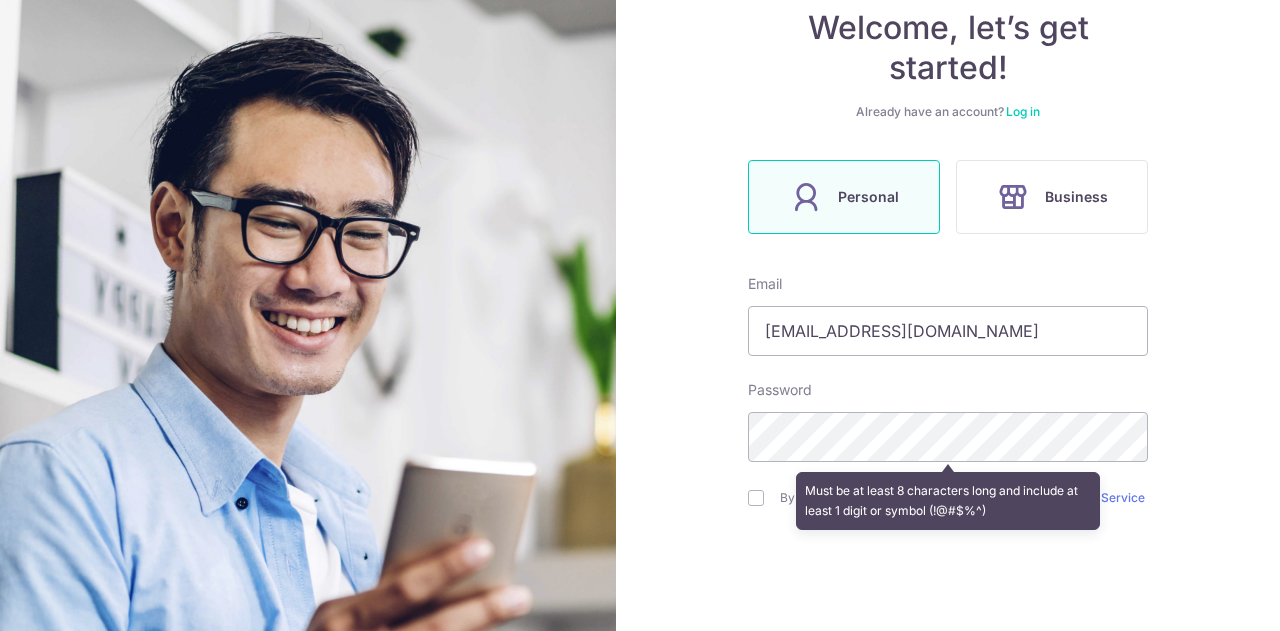 click on "Welcome, let’s get started!
Already have an account?  Log in
Personal
Business
Email
twsh73@gmail.com
Password
Must be at least 8 characters long and include at least 1 digit or symbol (!@#$%^)
By registering you agree to our
Privacy Policy
&  Terms Of Service
Sign up" at bounding box center (948, 315) 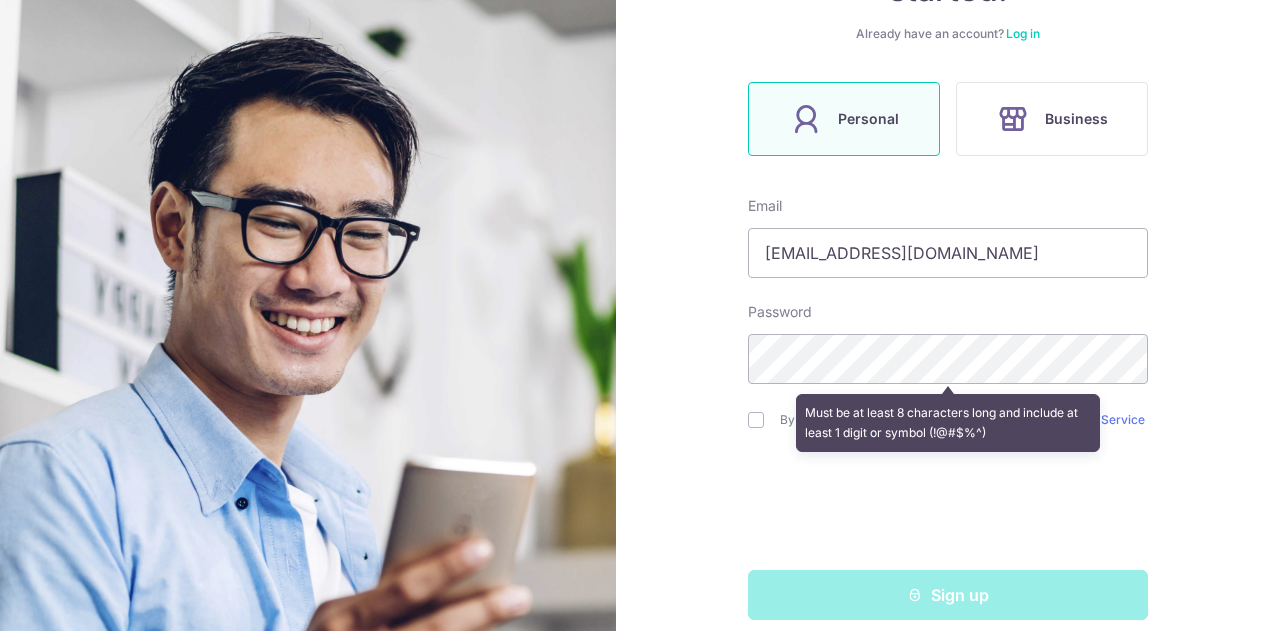 scroll, scrollTop: 305, scrollLeft: 0, axis: vertical 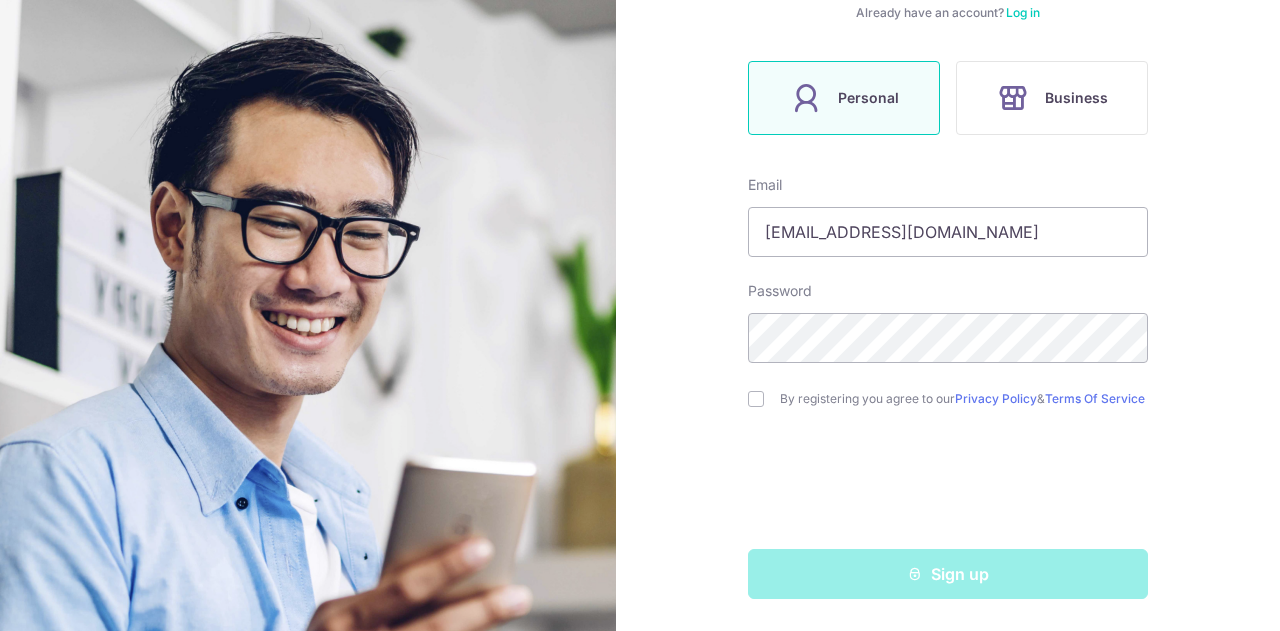 click on "Welcome, let’s get started!
Already have an account?  Log in
Personal
Business
Email
twsh73@gmail.com
Password
By registering you agree to our
Privacy Policy
&  Terms Of Service
Sign up" at bounding box center (948, 315) 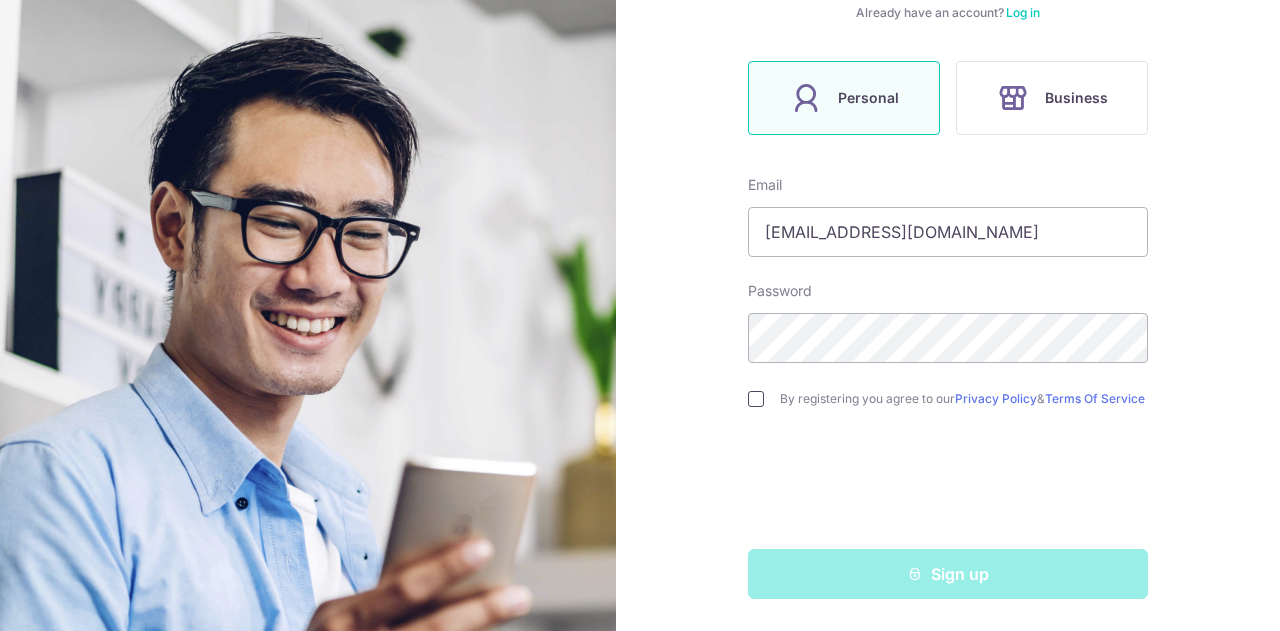 click at bounding box center [756, 399] 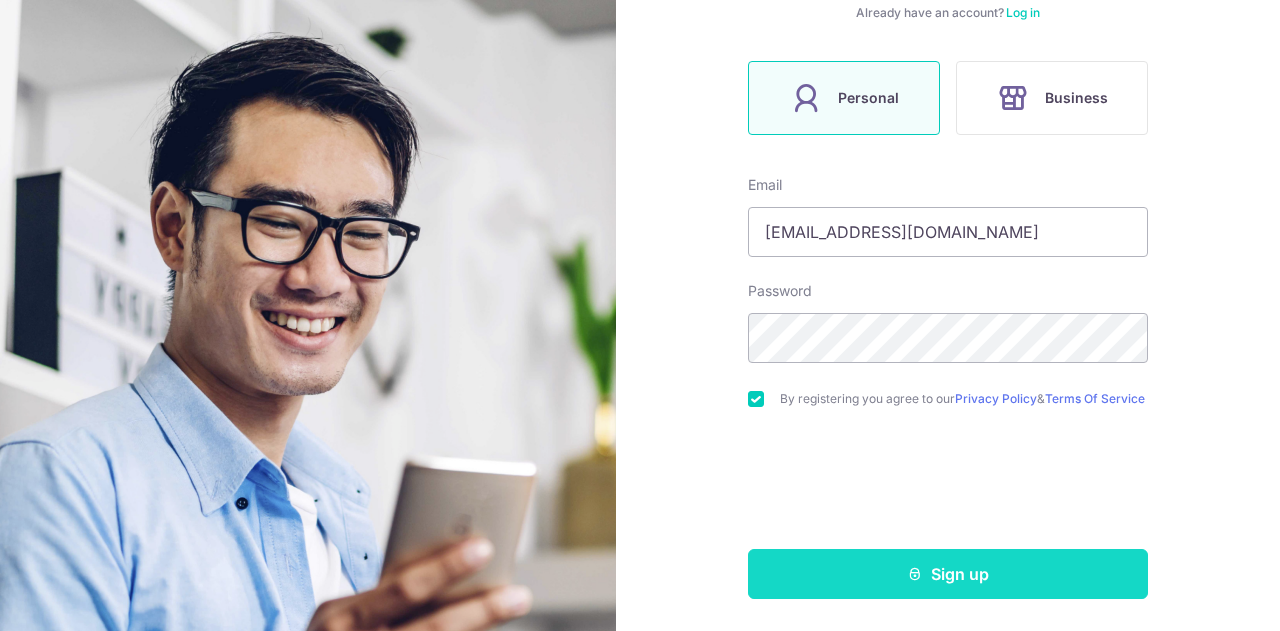 click on "Sign up" at bounding box center (948, 574) 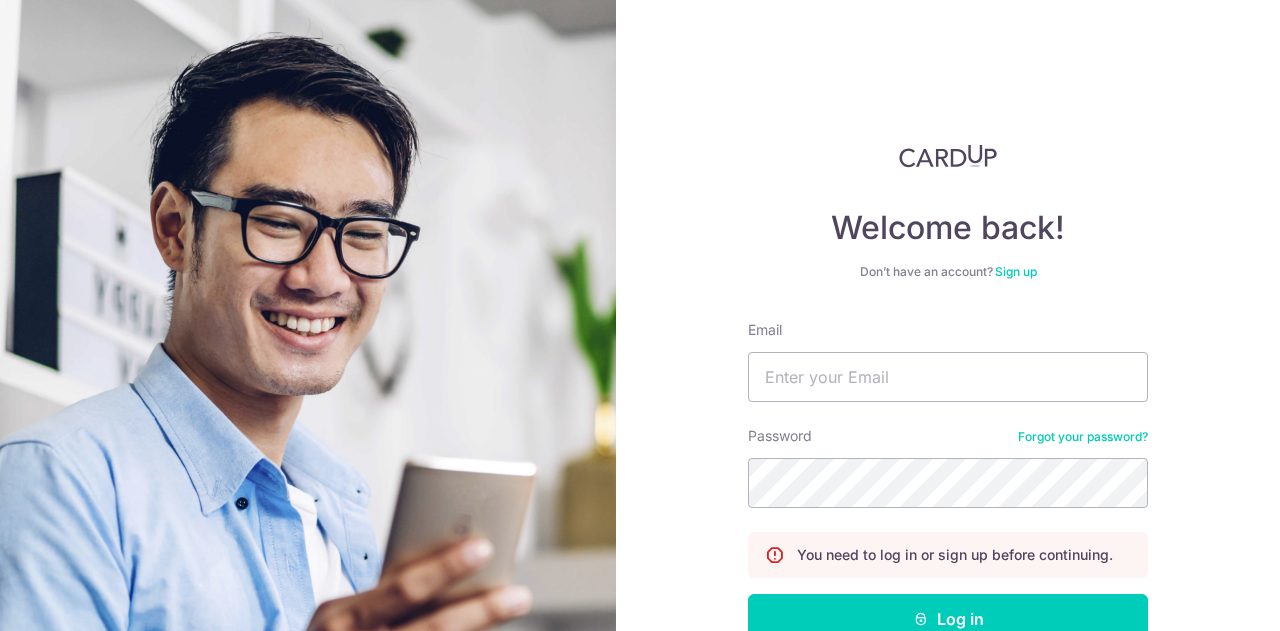scroll, scrollTop: 0, scrollLeft: 0, axis: both 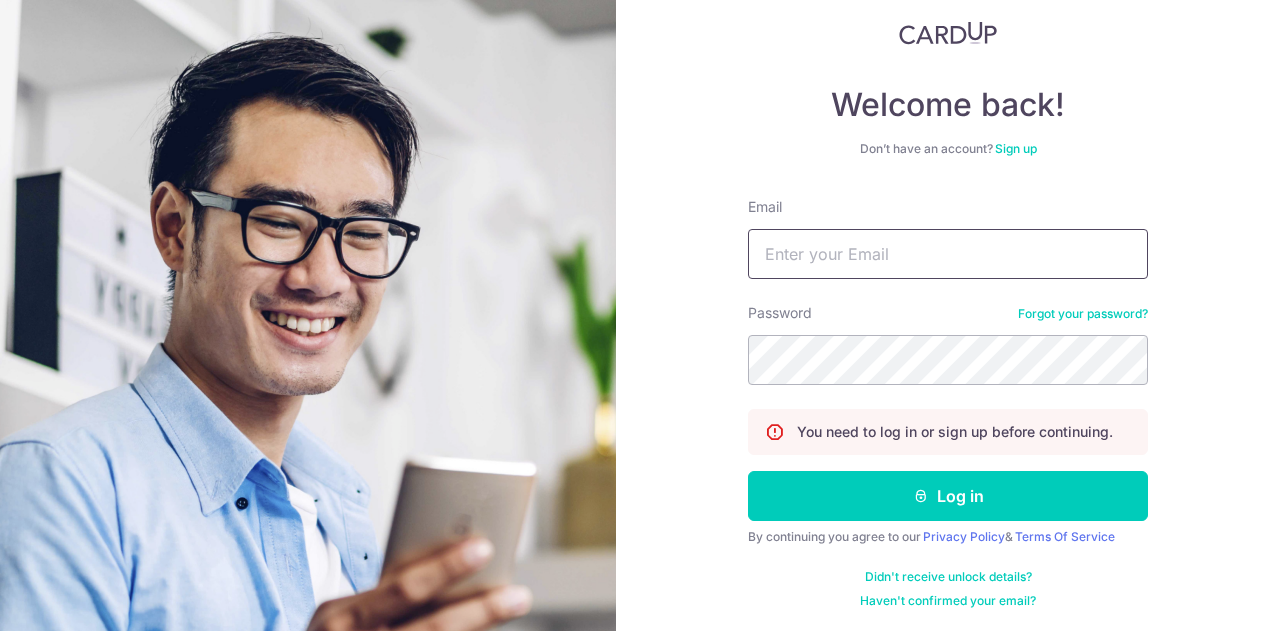type on "[EMAIL_ADDRESS][DOMAIN_NAME]" 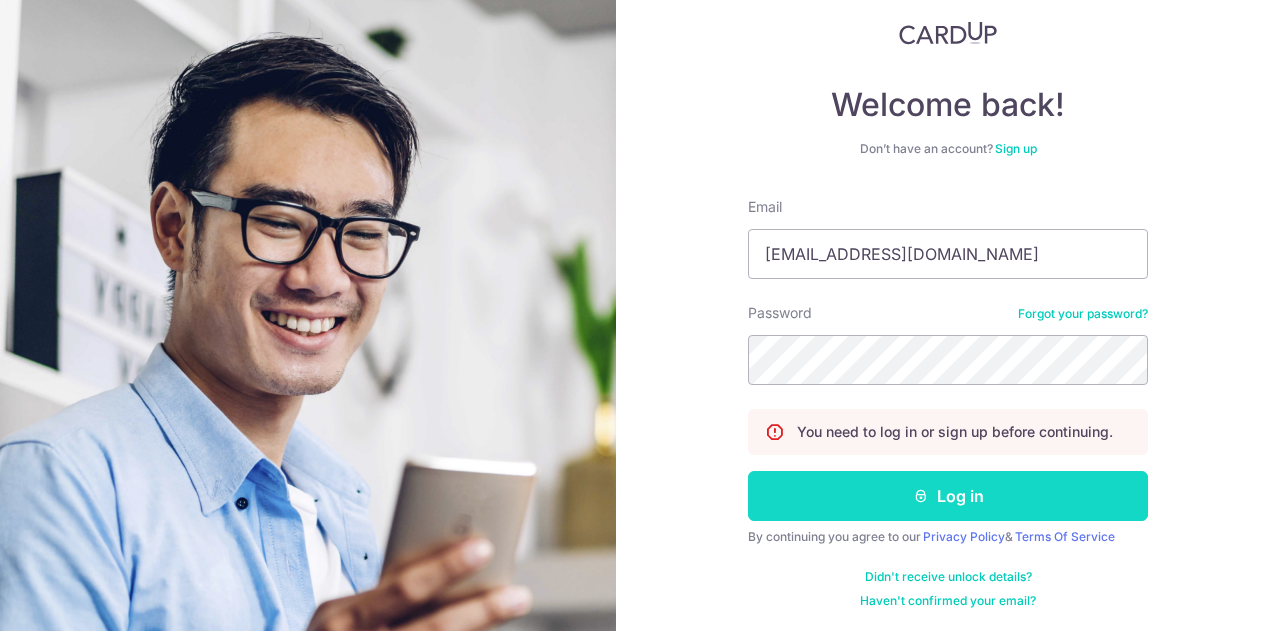 click on "Log in" at bounding box center (948, 496) 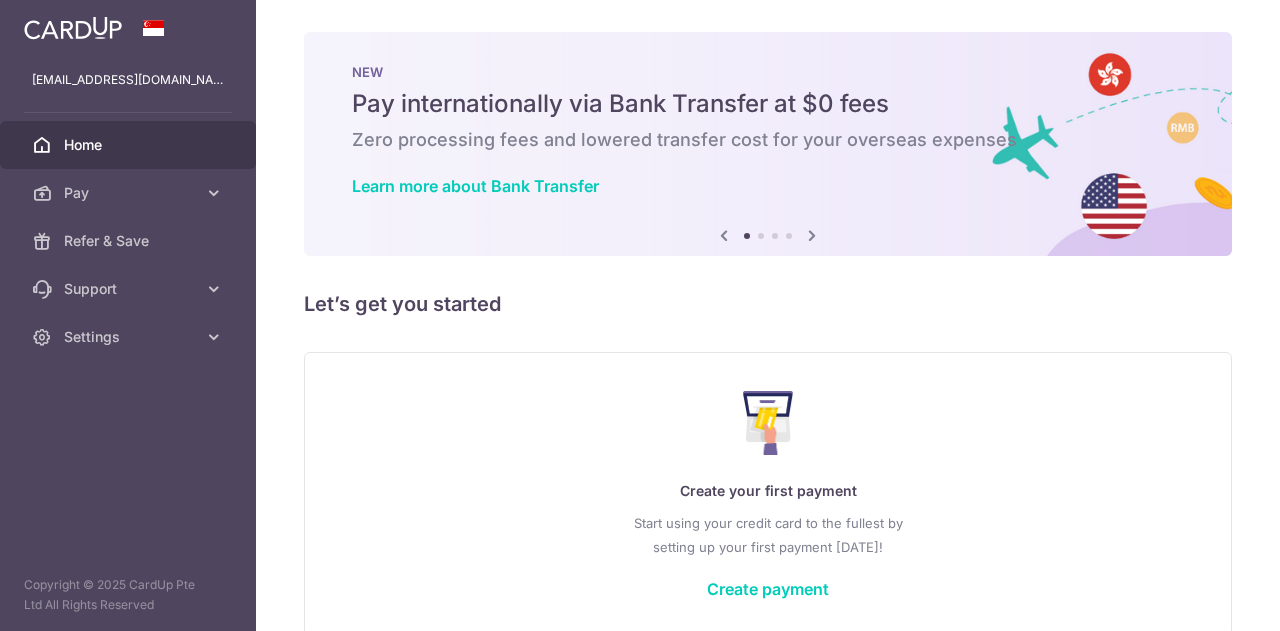 scroll, scrollTop: 0, scrollLeft: 0, axis: both 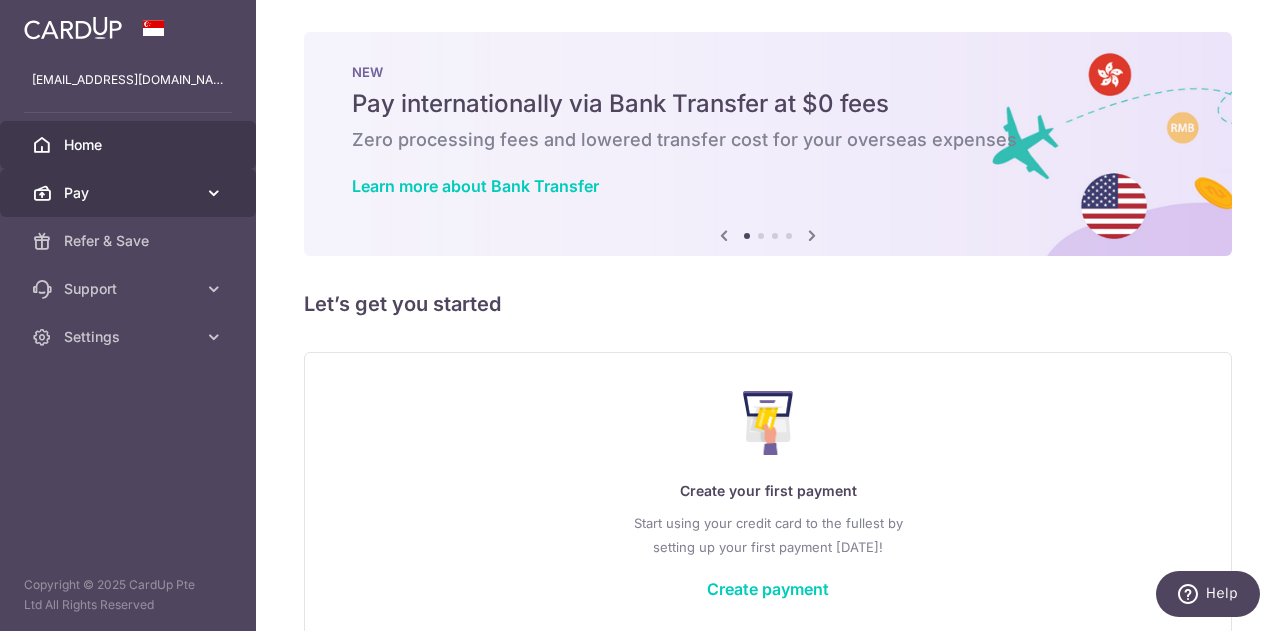 click on "Pay" at bounding box center [130, 193] 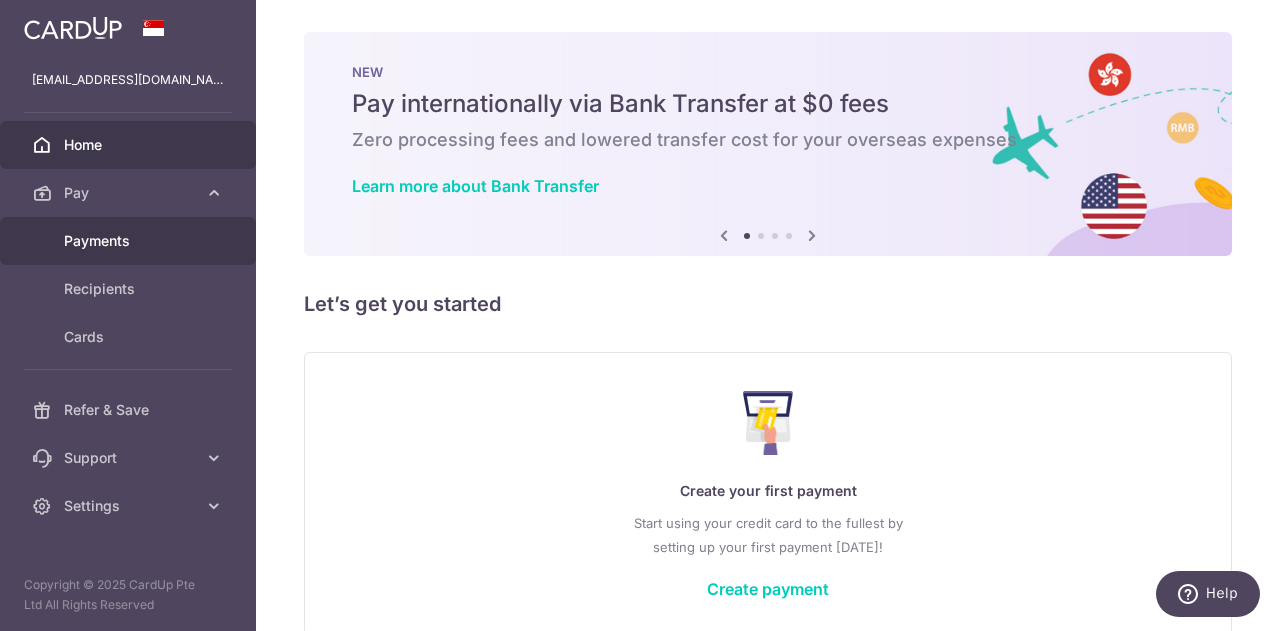click on "Payments" at bounding box center [130, 241] 